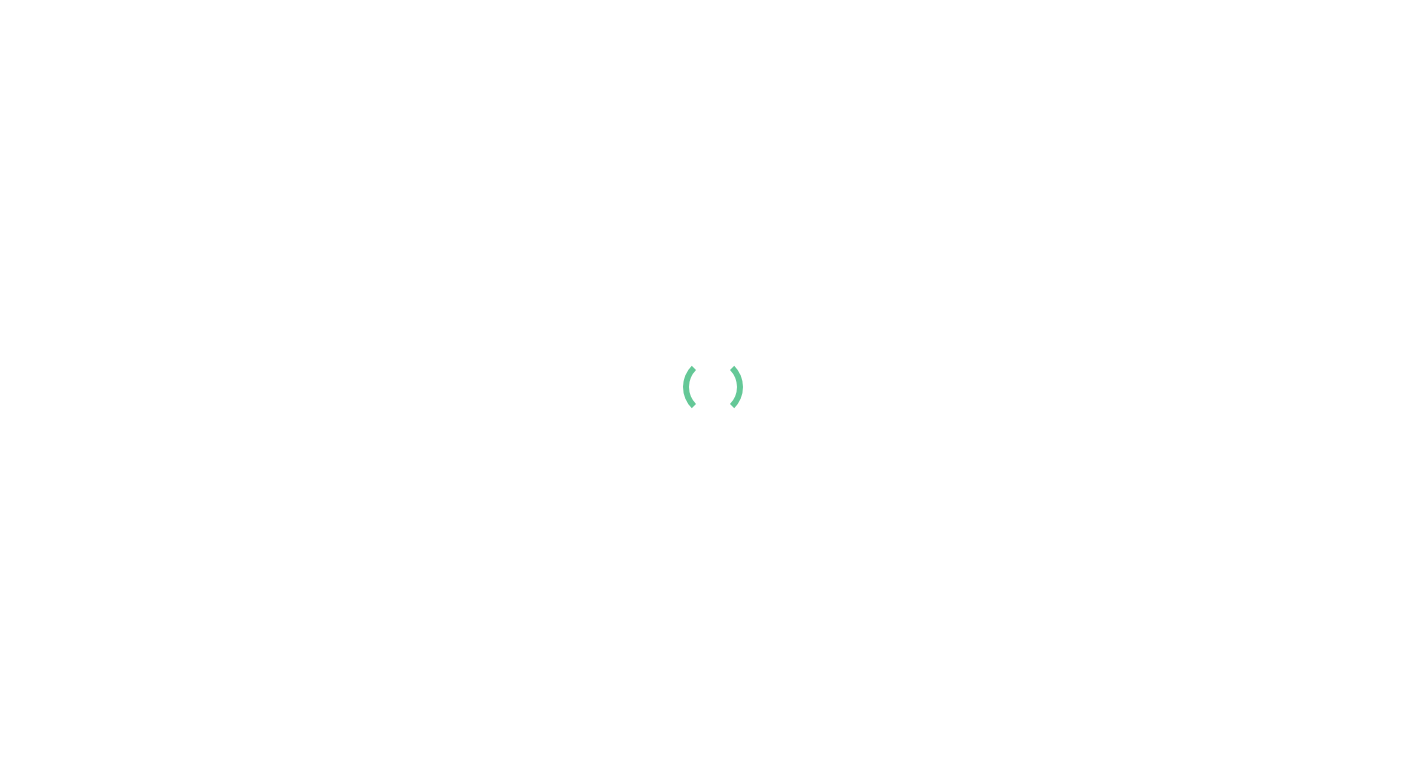 scroll, scrollTop: 100, scrollLeft: 0, axis: vertical 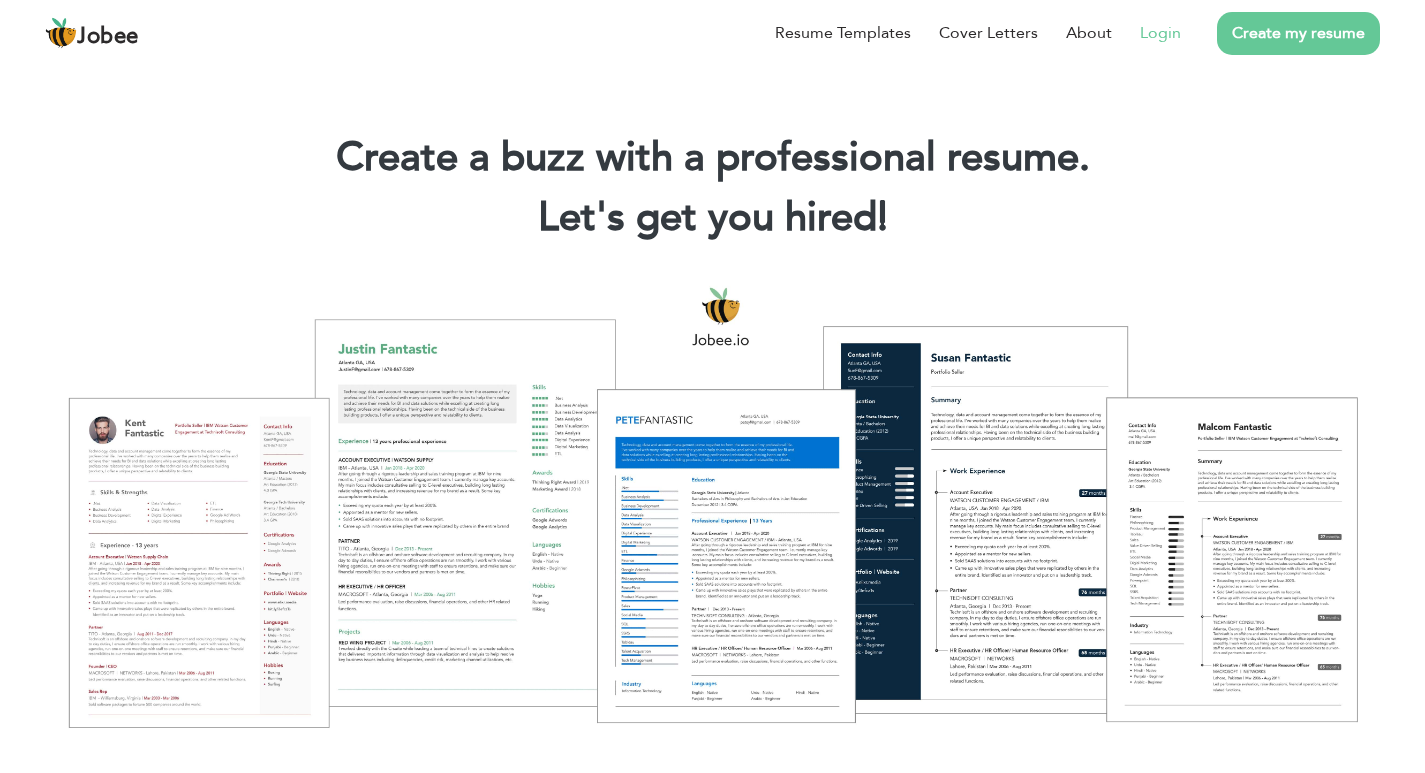 click on "Login" at bounding box center (1160, 33) 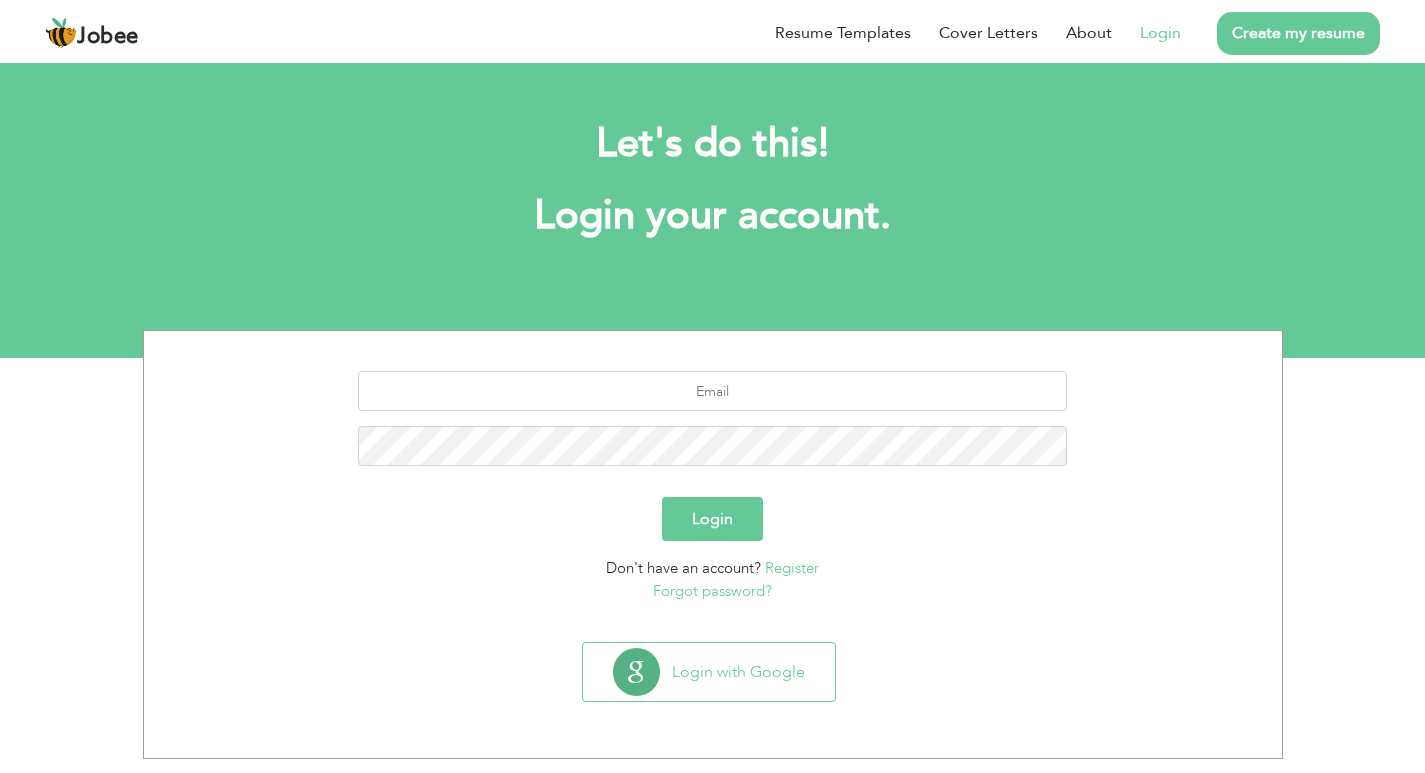 scroll, scrollTop: 0, scrollLeft: 0, axis: both 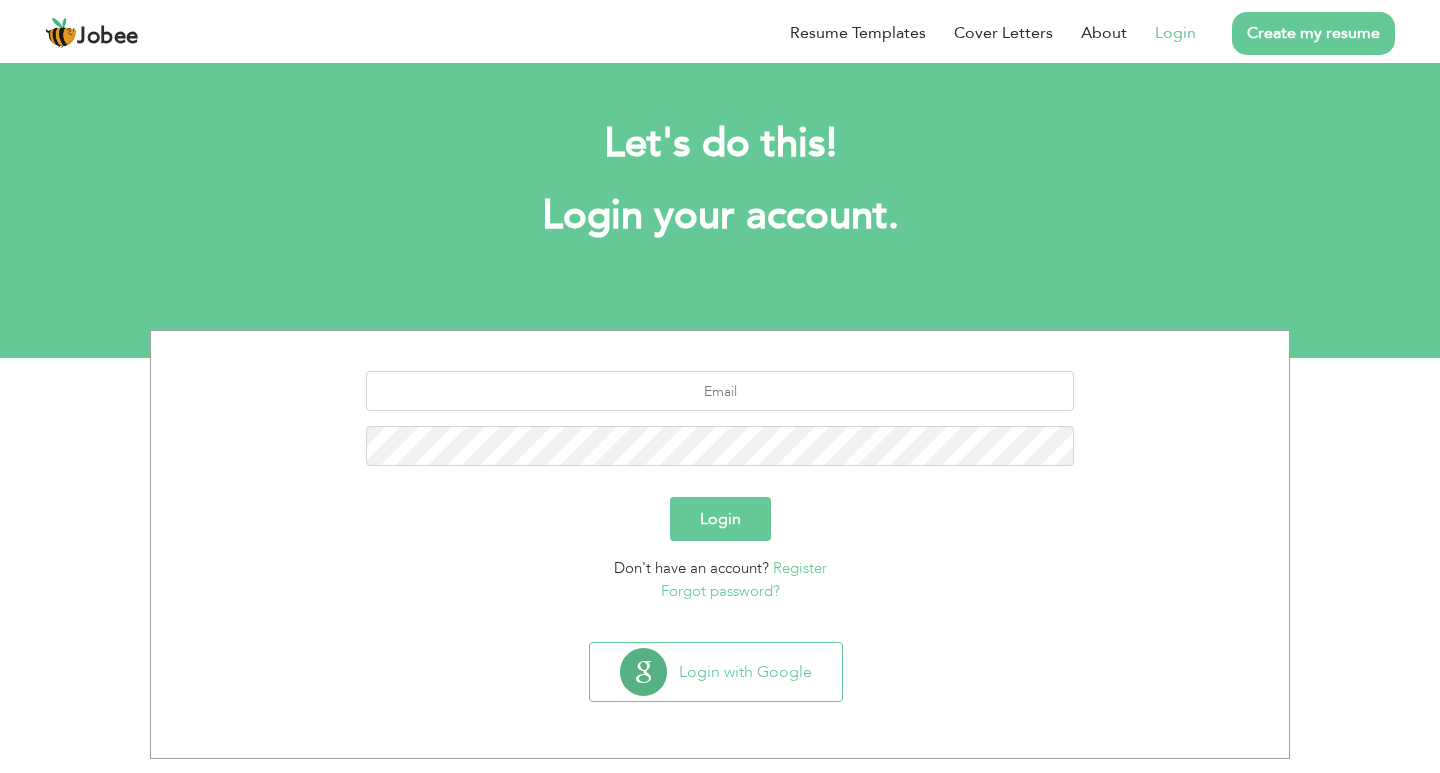 click on "Register" at bounding box center (800, 568) 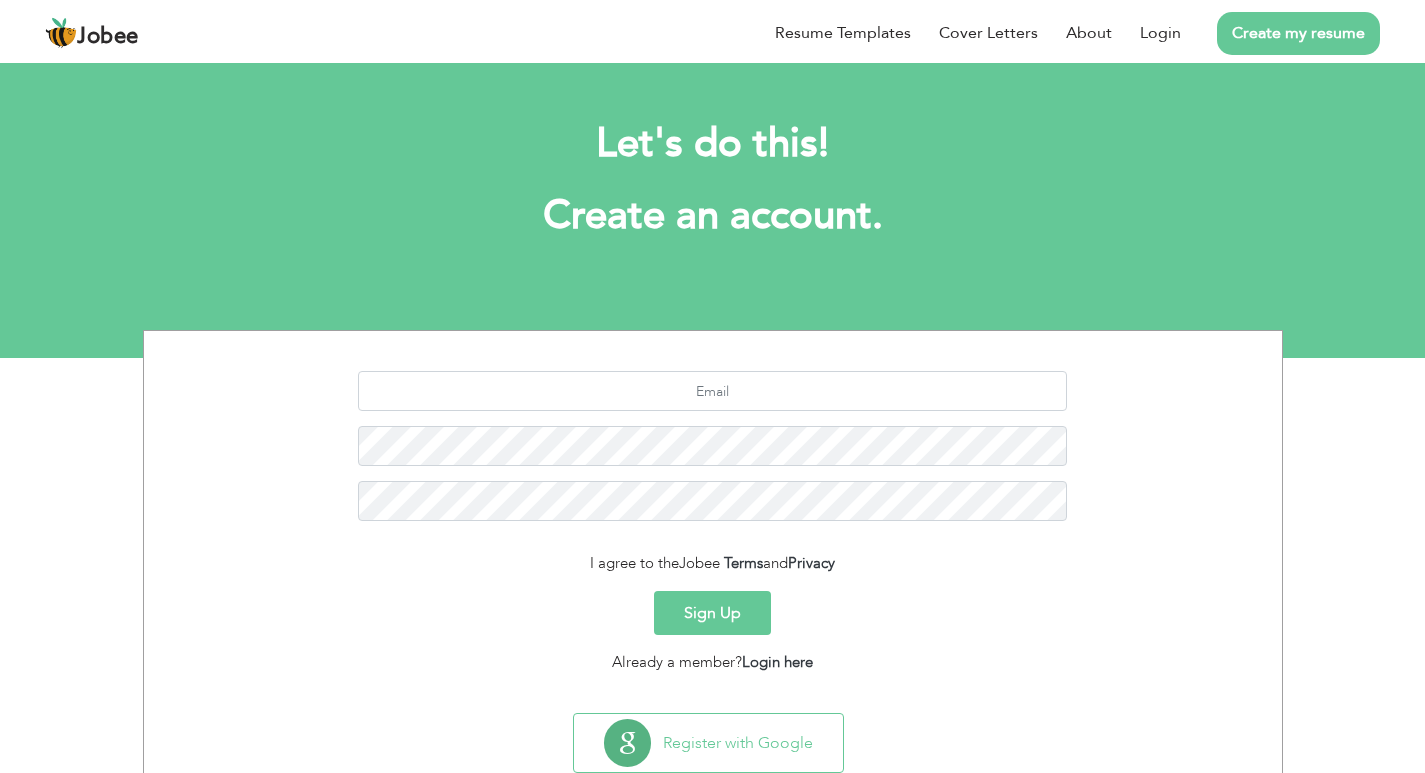 scroll, scrollTop: 0, scrollLeft: 0, axis: both 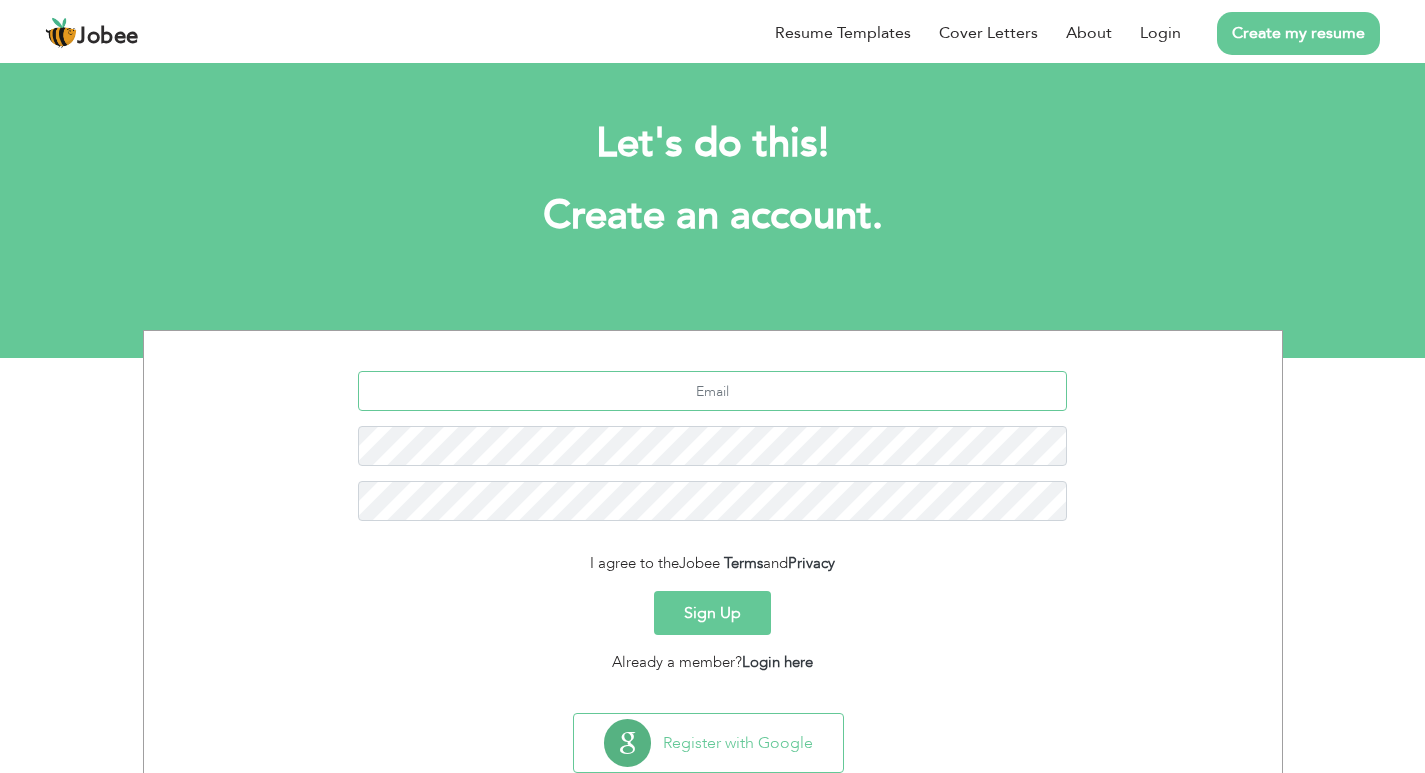 click at bounding box center [712, 391] 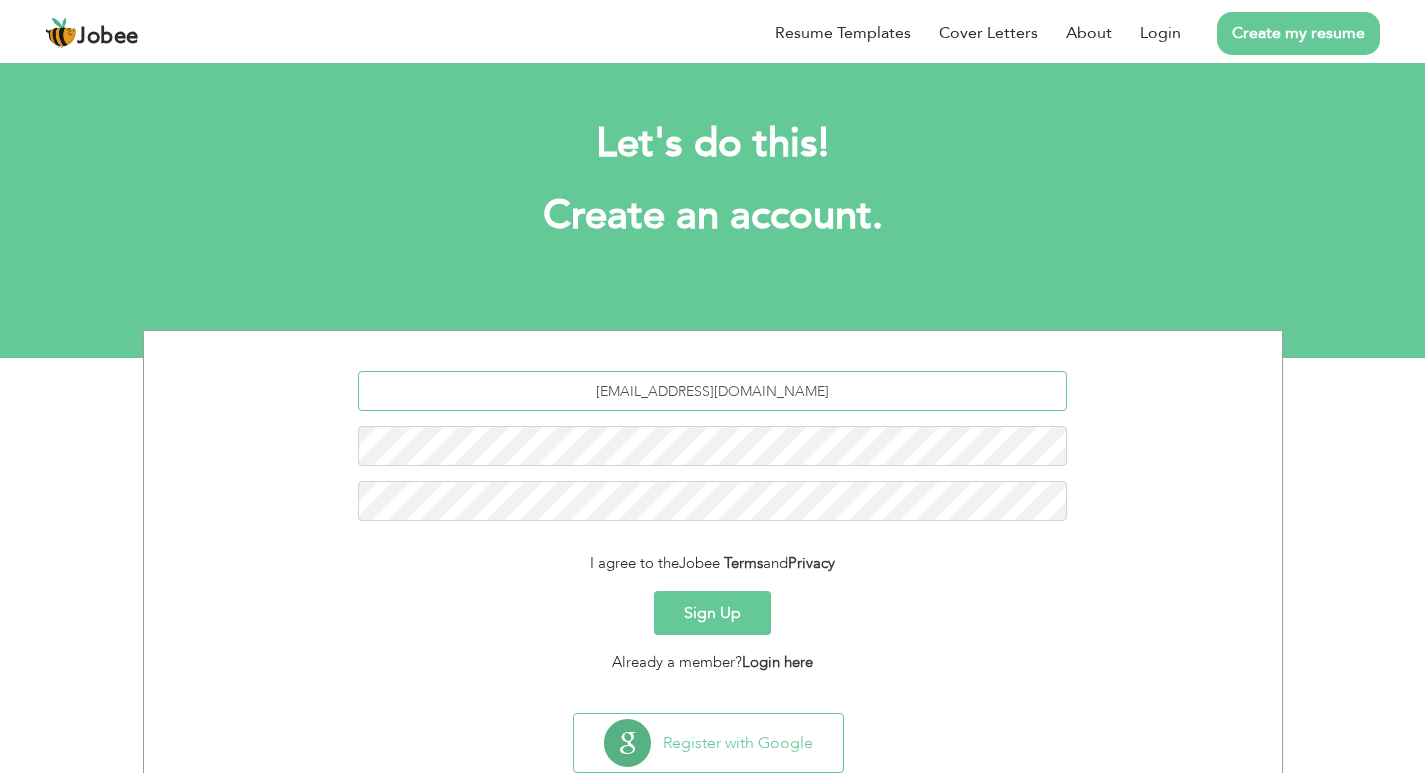 type on "shahzaibahmed7007@gmail.com" 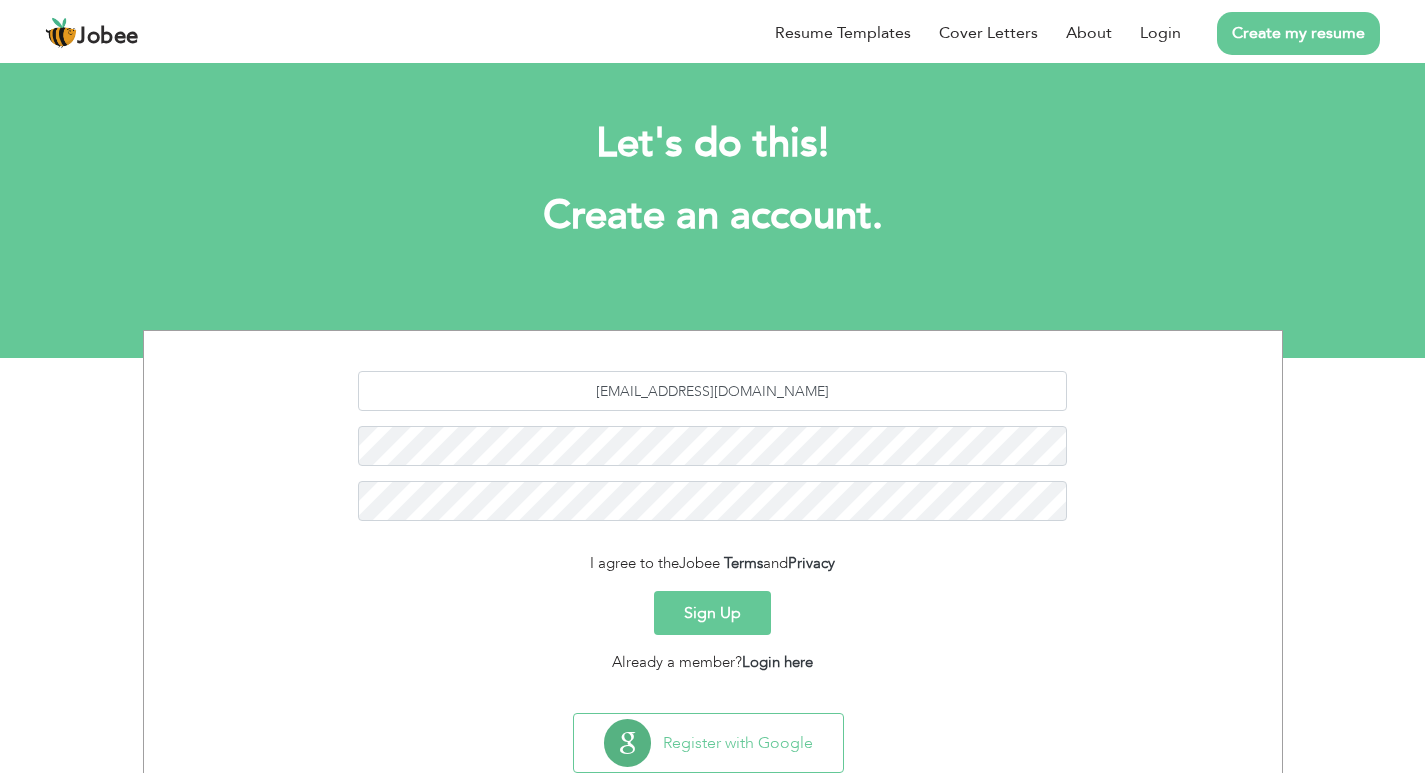 click on "Sign Up" at bounding box center (713, 613) 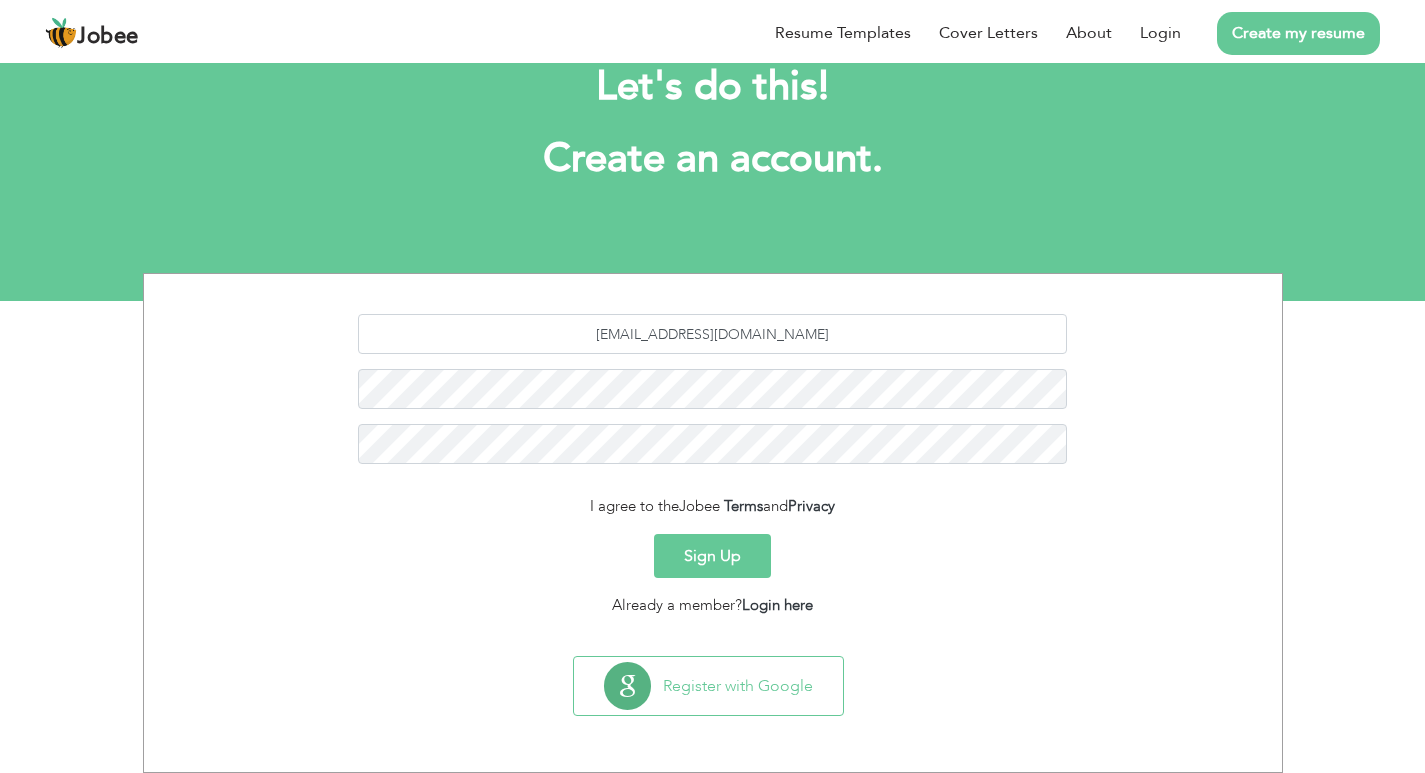 click on "Sign Up" at bounding box center (712, 556) 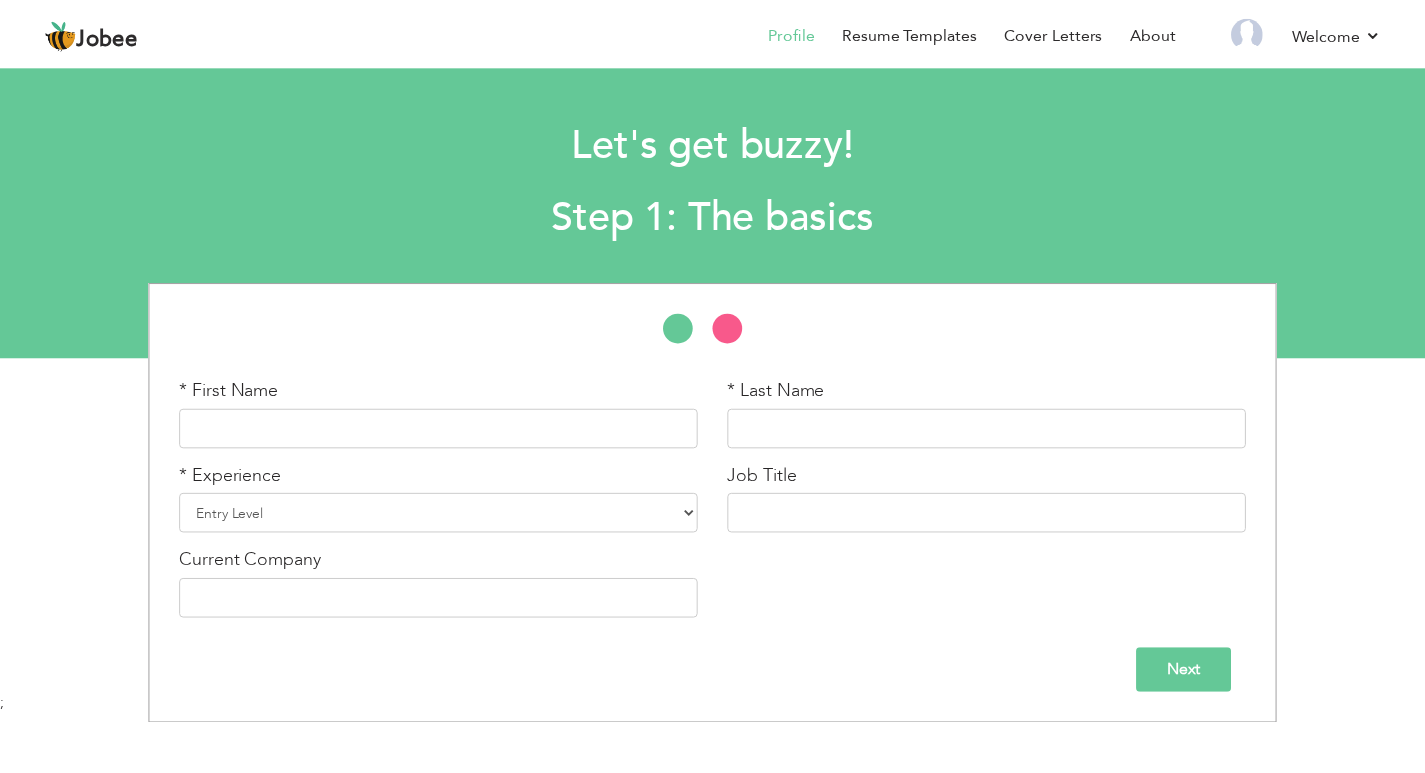 scroll, scrollTop: 0, scrollLeft: 0, axis: both 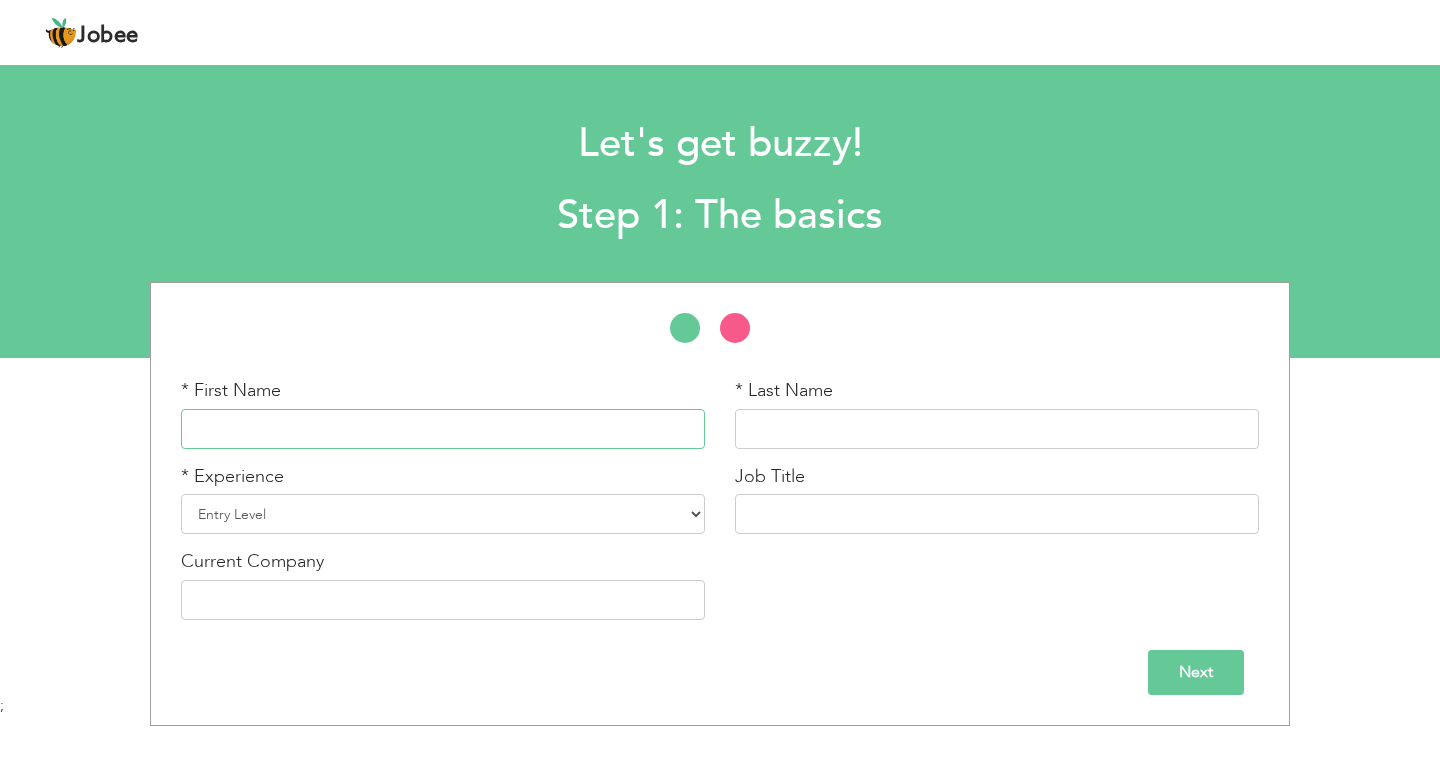 click at bounding box center (443, 429) 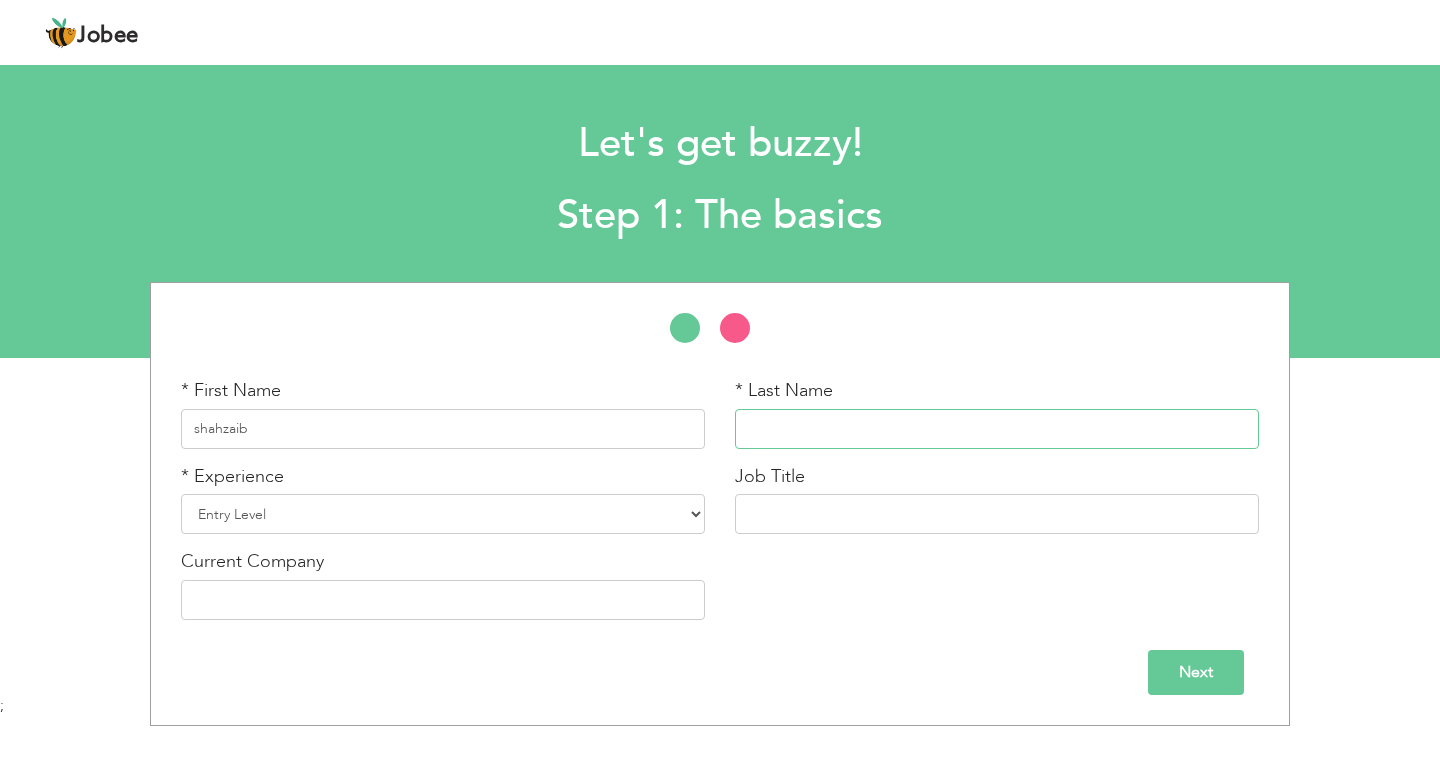 type on "[PERSON_NAME]" 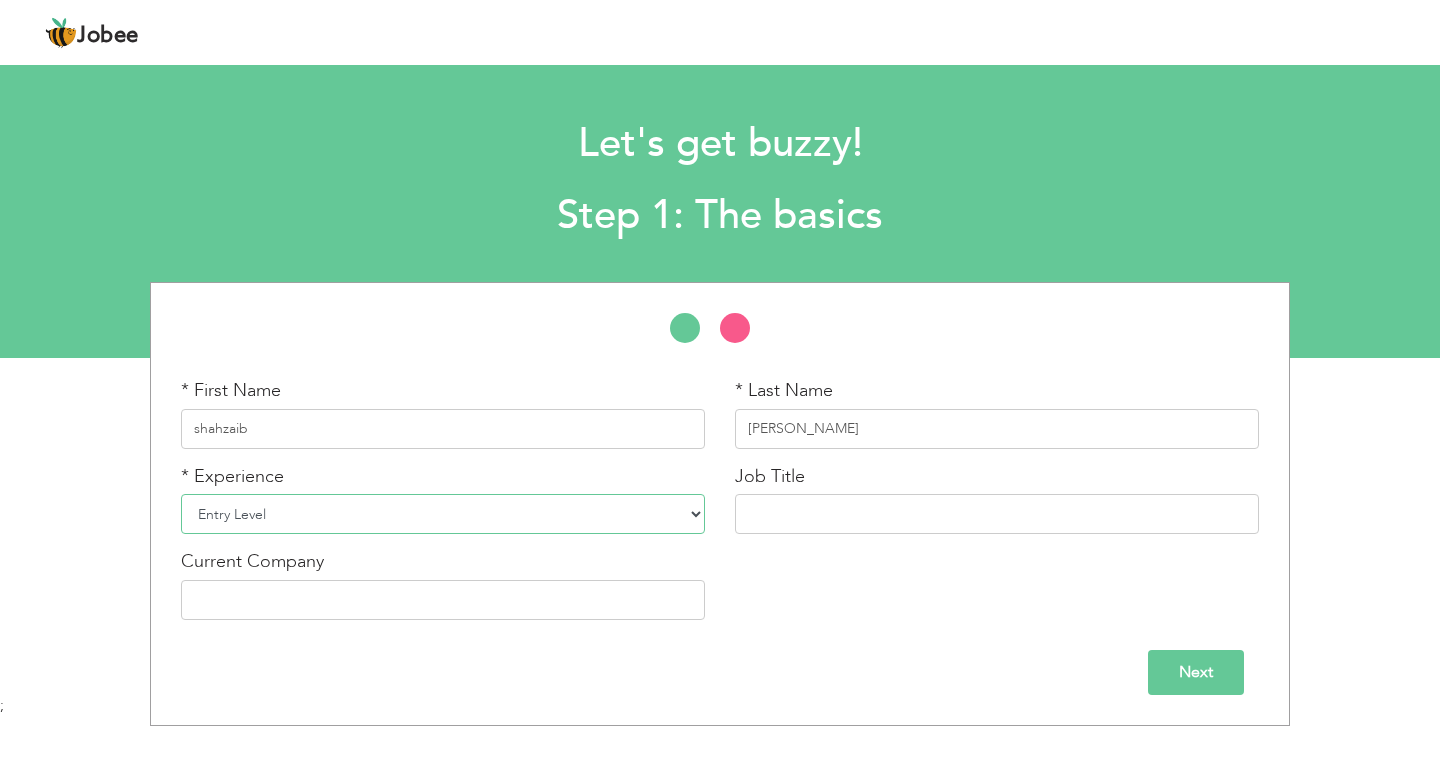 click on "Entry Level
Less than 1 Year
1 Year
2 Years
3 Years
4 Years
5 Years
6 Years
7 Years
8 Years
9 Years
10 Years
11 Years
12 Years
13 Years
14 Years
15 Years
16 Years
17 Years
18 Years
19 Years
20 Years
21 Years
22 Years
23 Years
24 Years
25 Years
26 Years
27 Years
28 Years
29 Years
30 Years
31 Years
32 Years
33 Years
34 Years
35 Years
More than 35 Years" at bounding box center [443, 514] 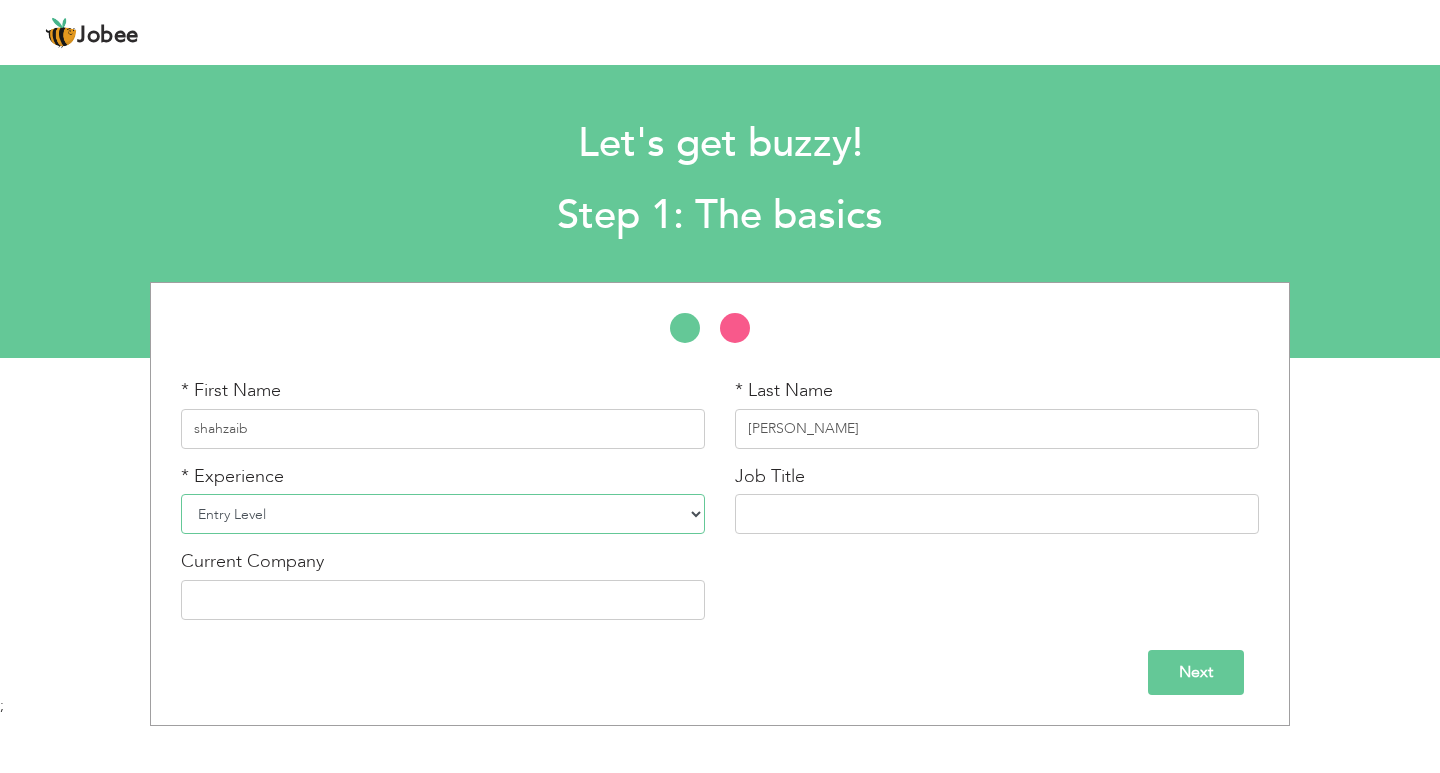 select on "3" 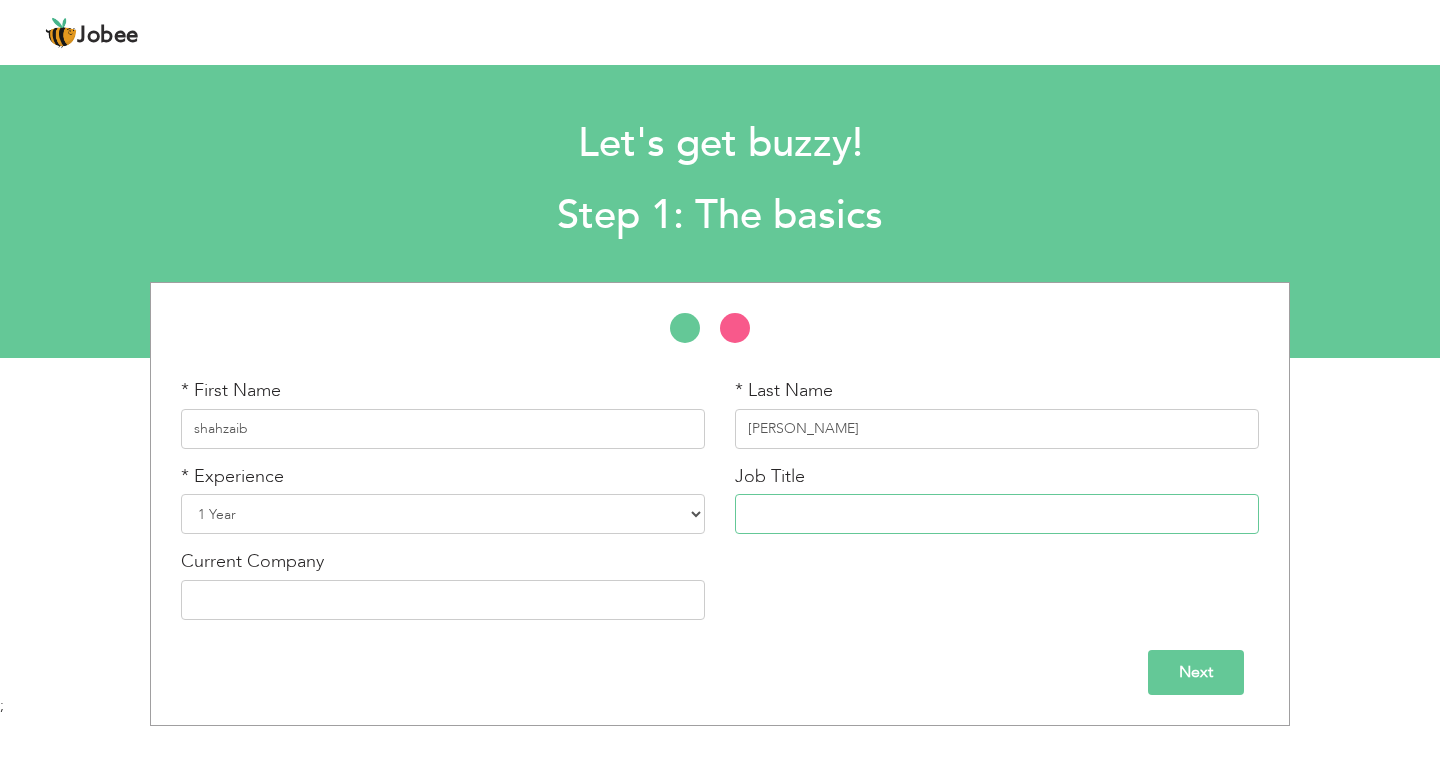 click at bounding box center [997, 514] 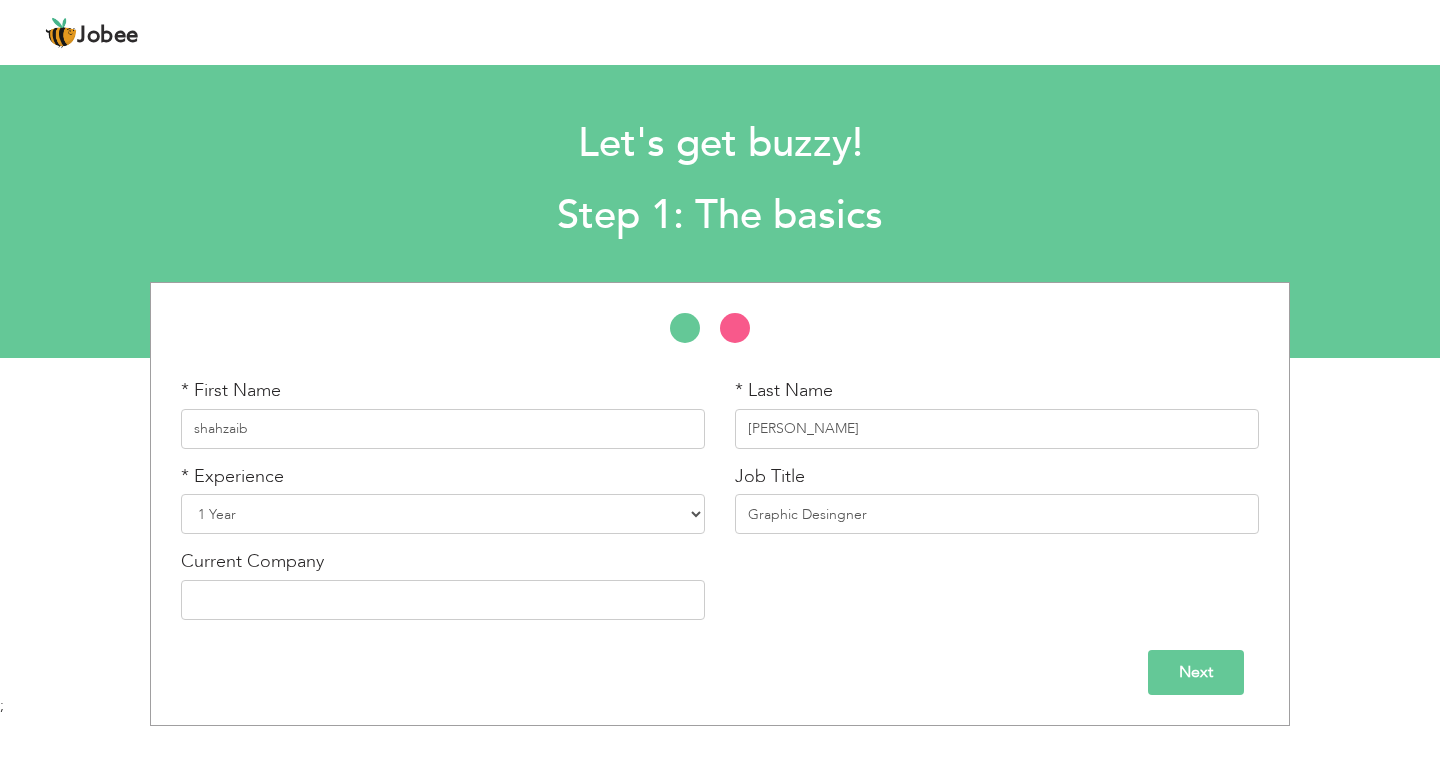 click on "Next" at bounding box center [720, 672] 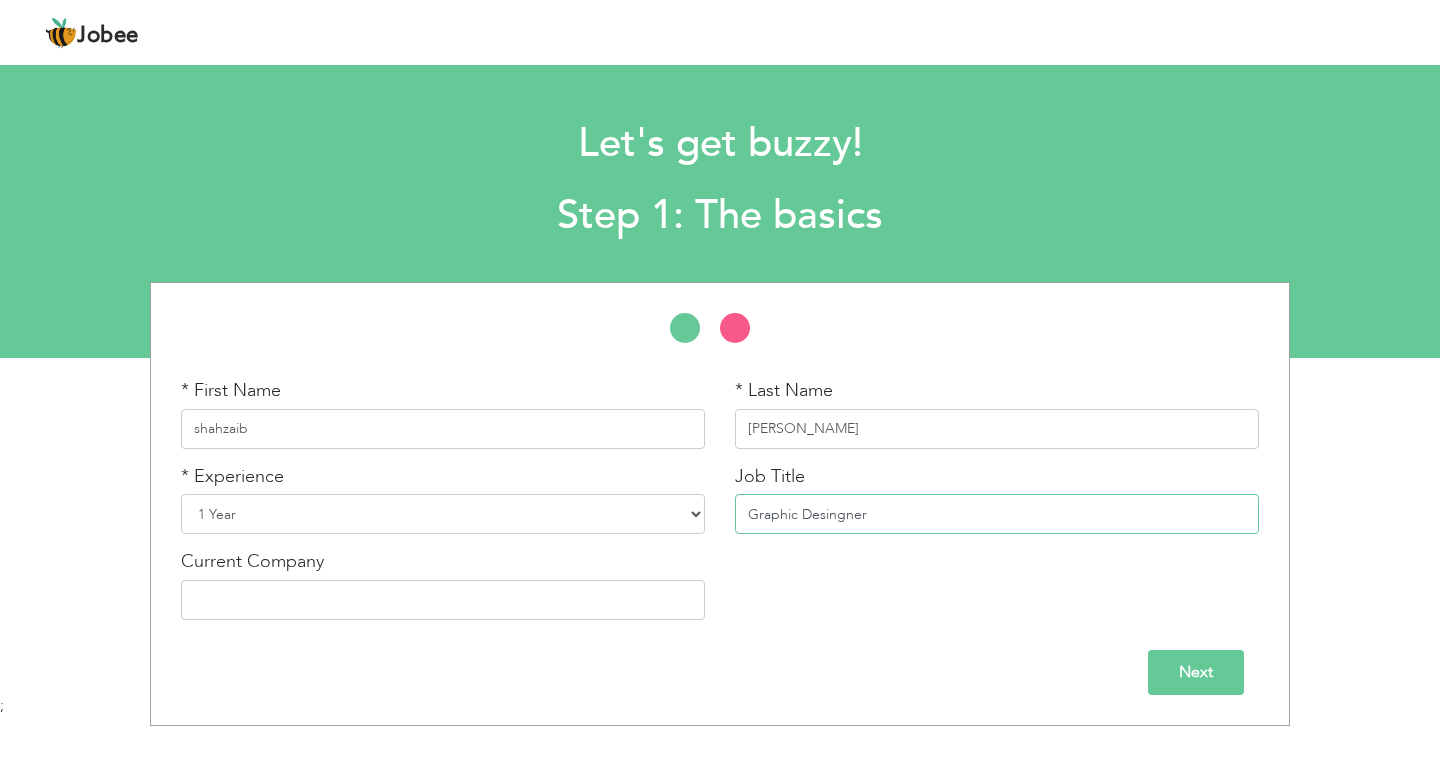 click on "Graphic Desingner" at bounding box center (997, 514) 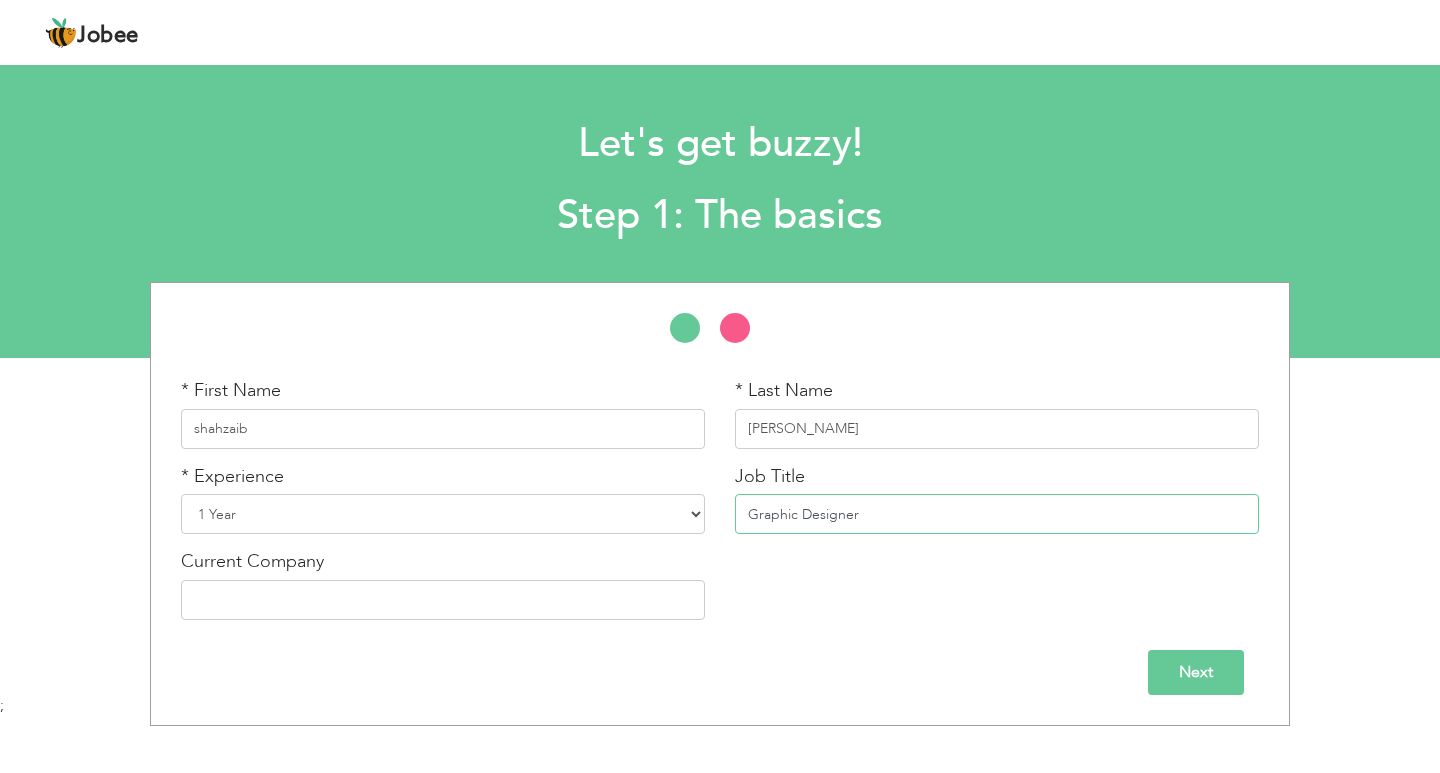 type on "Graphic Designer" 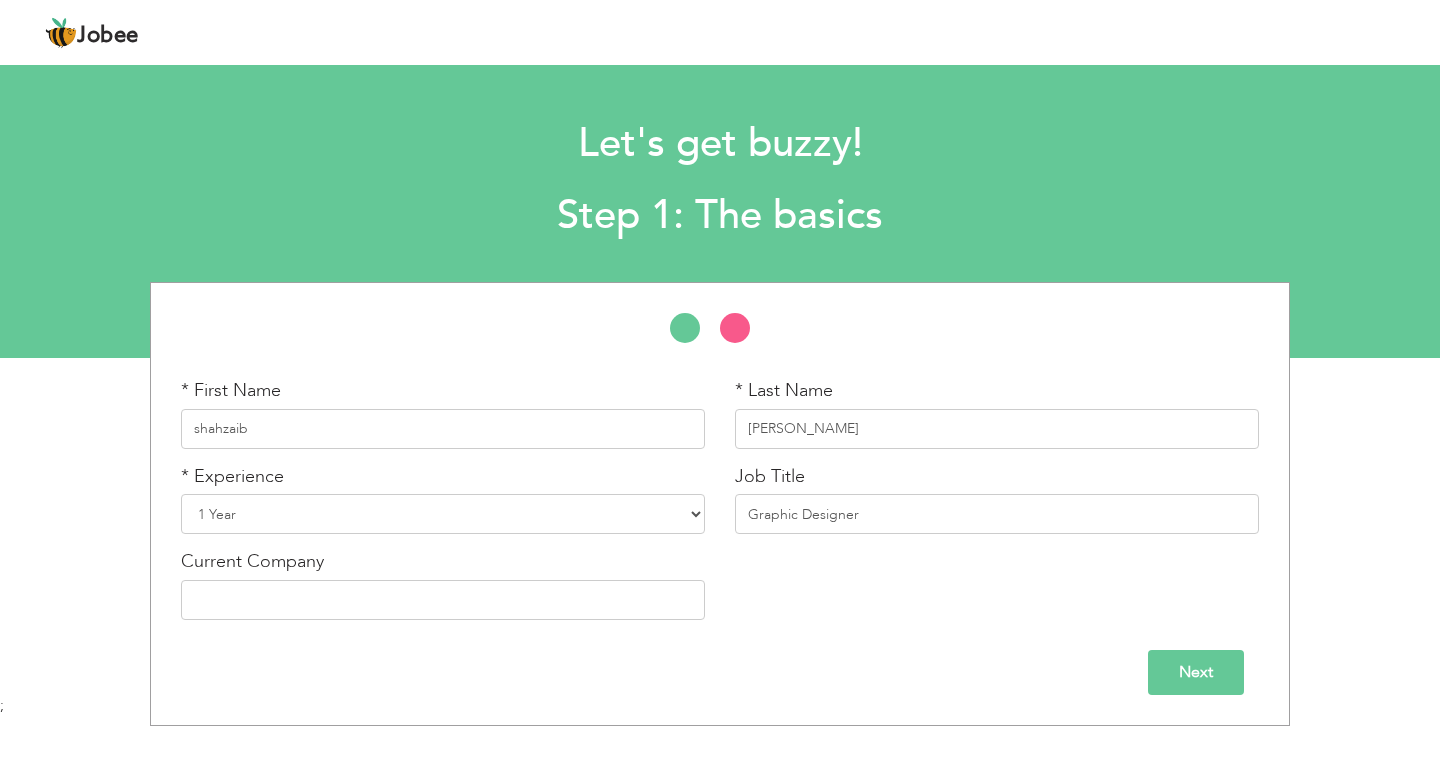 click on "* First Name
shahzaib
* Last Name
ahmed
* Experience
Entry Level
Less than 1 Year
1 Year
2 Years
3 Years
4 Years
5 Years
6 Years
7 Years
8 Years
9 Years
10 Years
11 Years
12 Years
13 Years
14 Years
15 Years
16 Years
17 Years
18 Years
19 Years
20 Years
21 Years
22 Years
23 Years
24 Years
25 Years
26 Years
27 Years
28 Years
29 Years
30 Years
31 Years
32 Years
33 Years
34 Years
35 Years
Job Title" at bounding box center [720, 506] 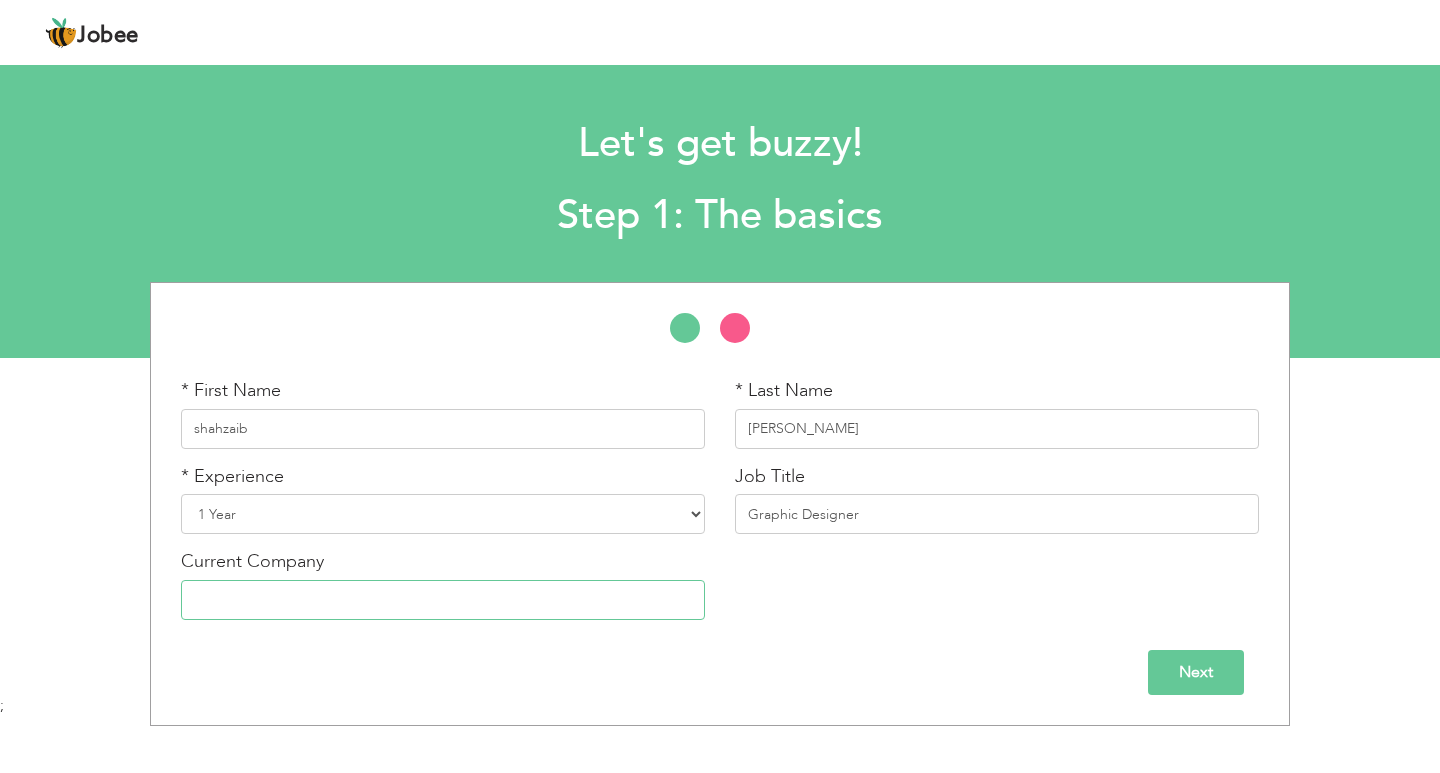 click at bounding box center [443, 600] 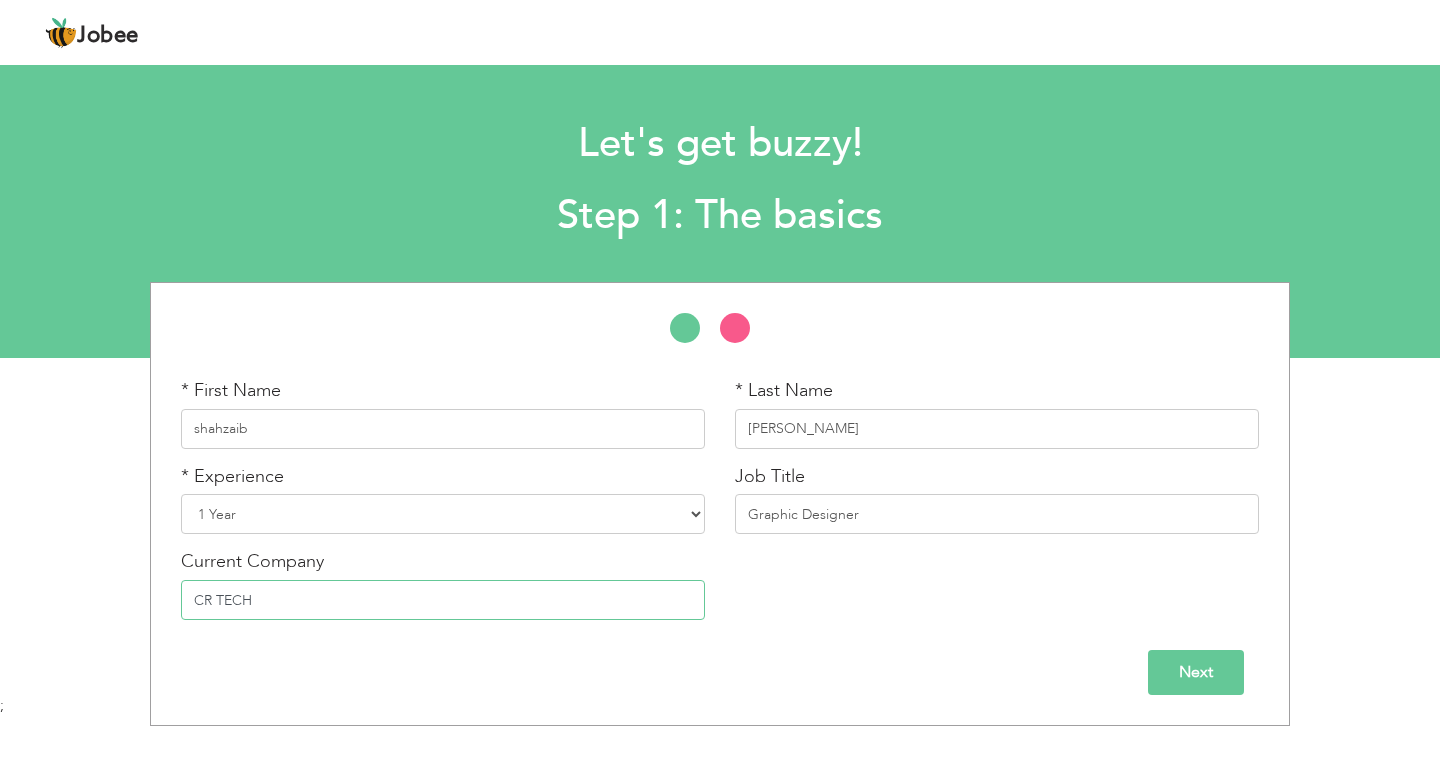 type on "CR TECH" 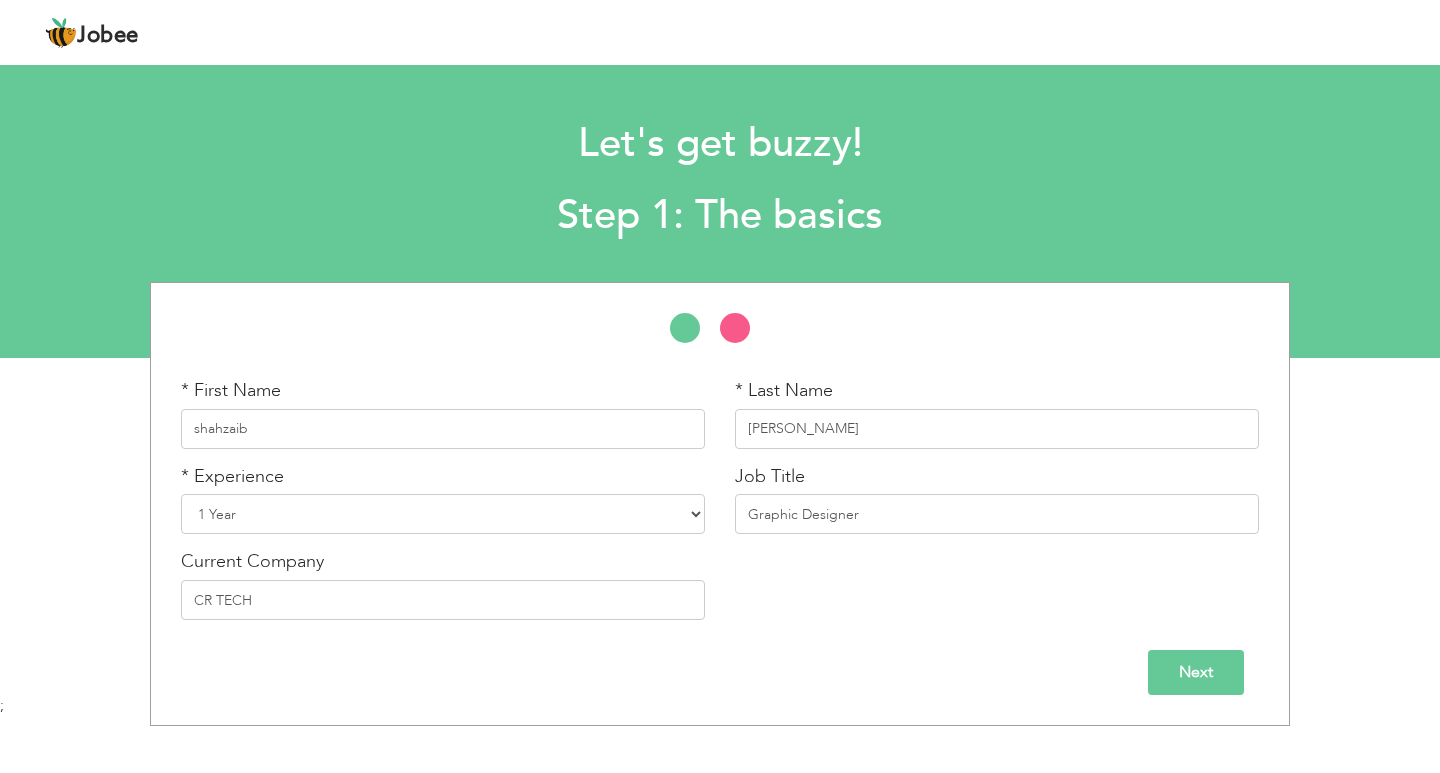 click on "Next" at bounding box center (1196, 672) 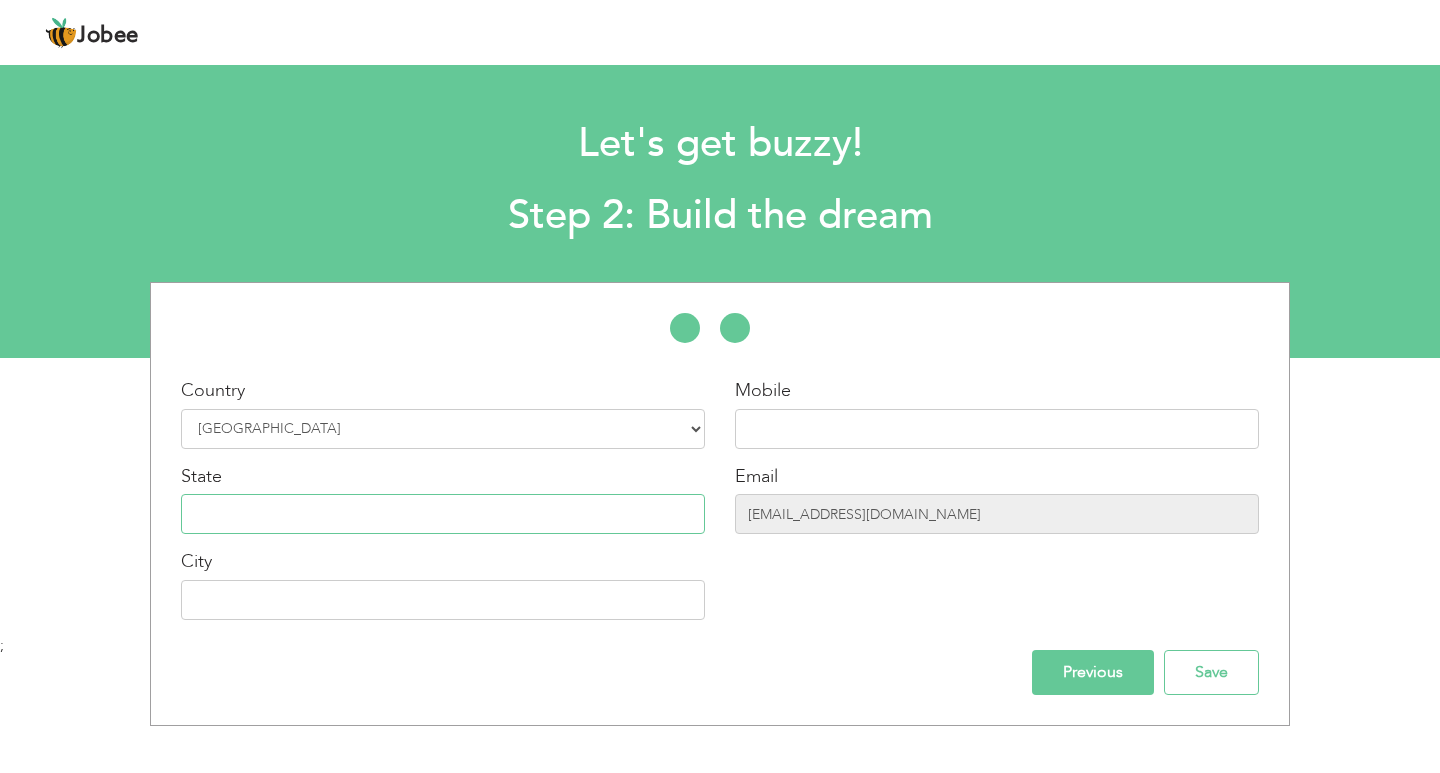 click at bounding box center (443, 514) 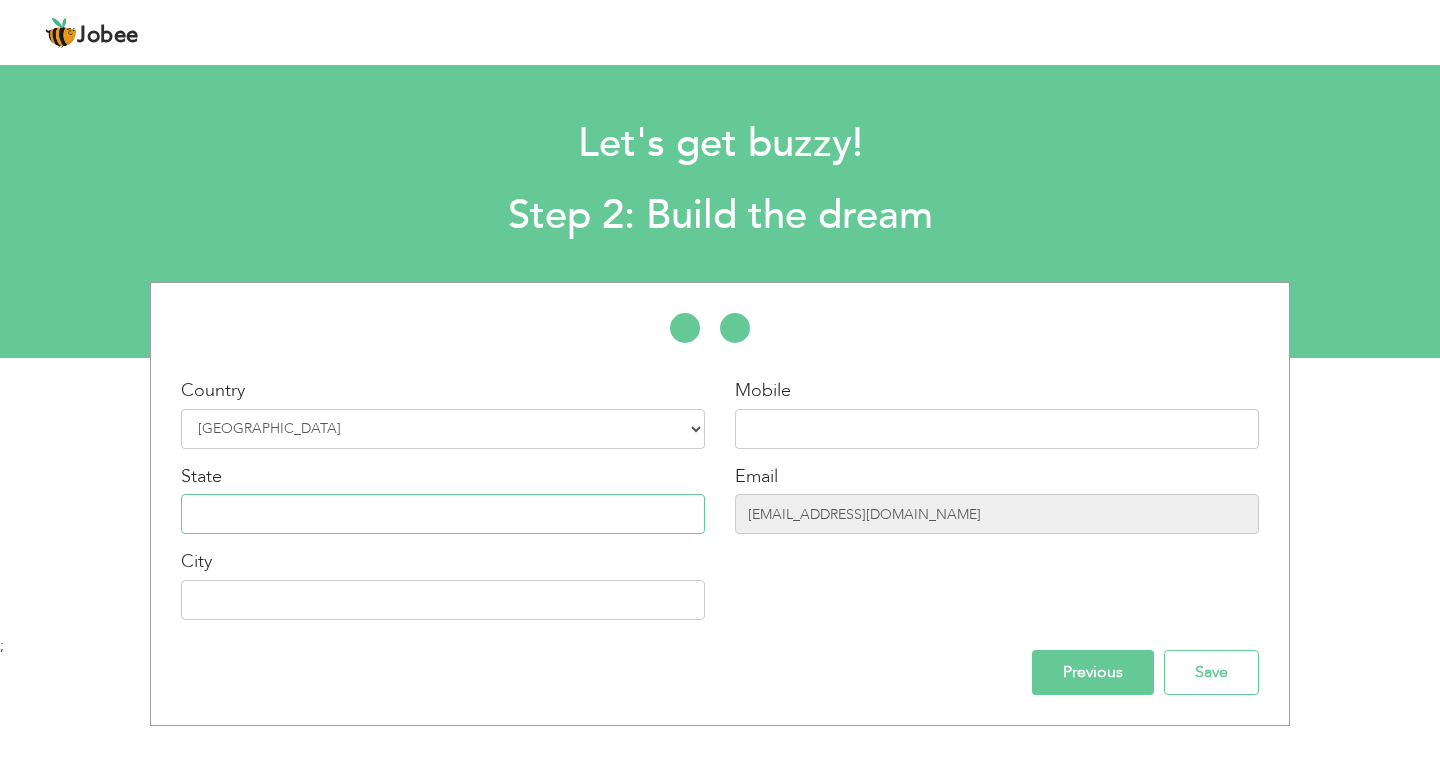 type on "Sindh" 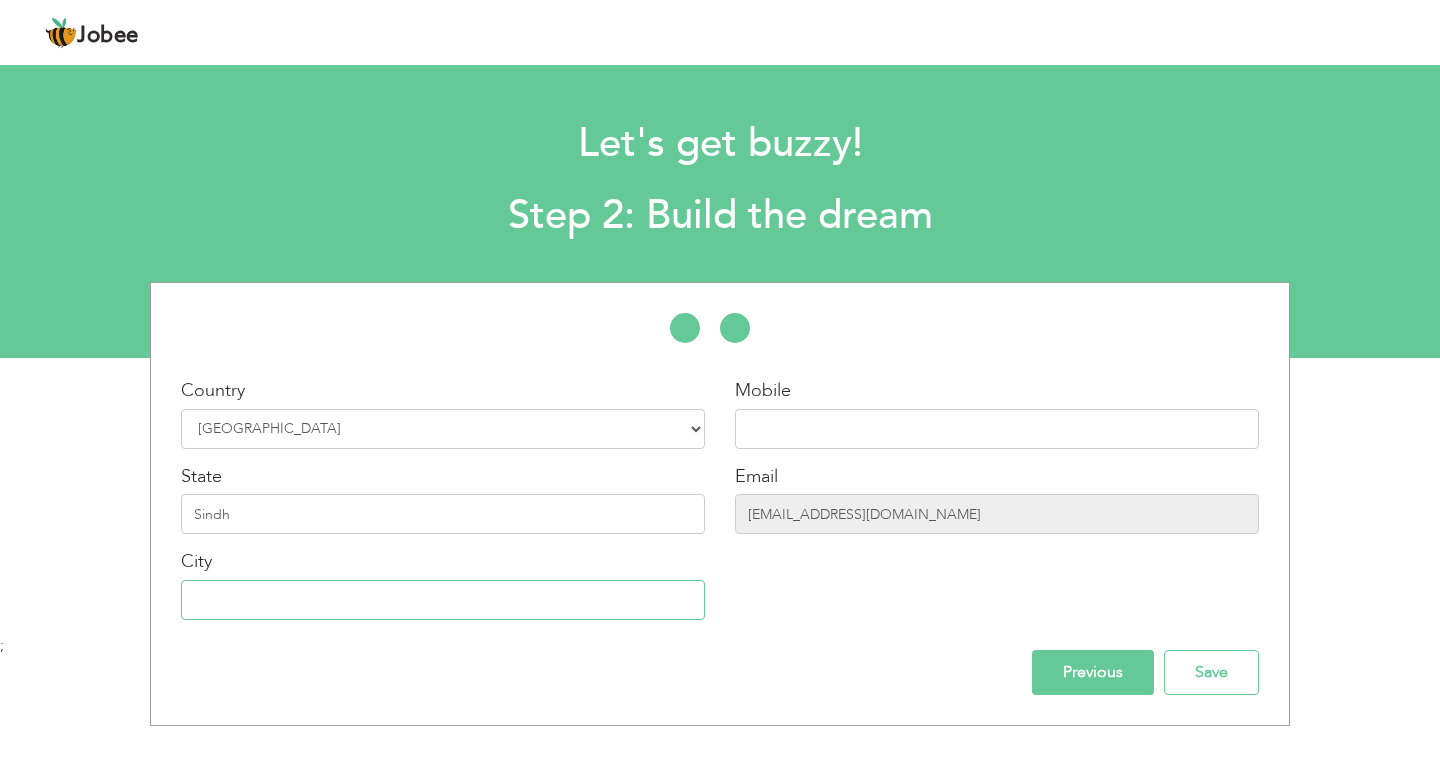 type on "Mirpurkhas" 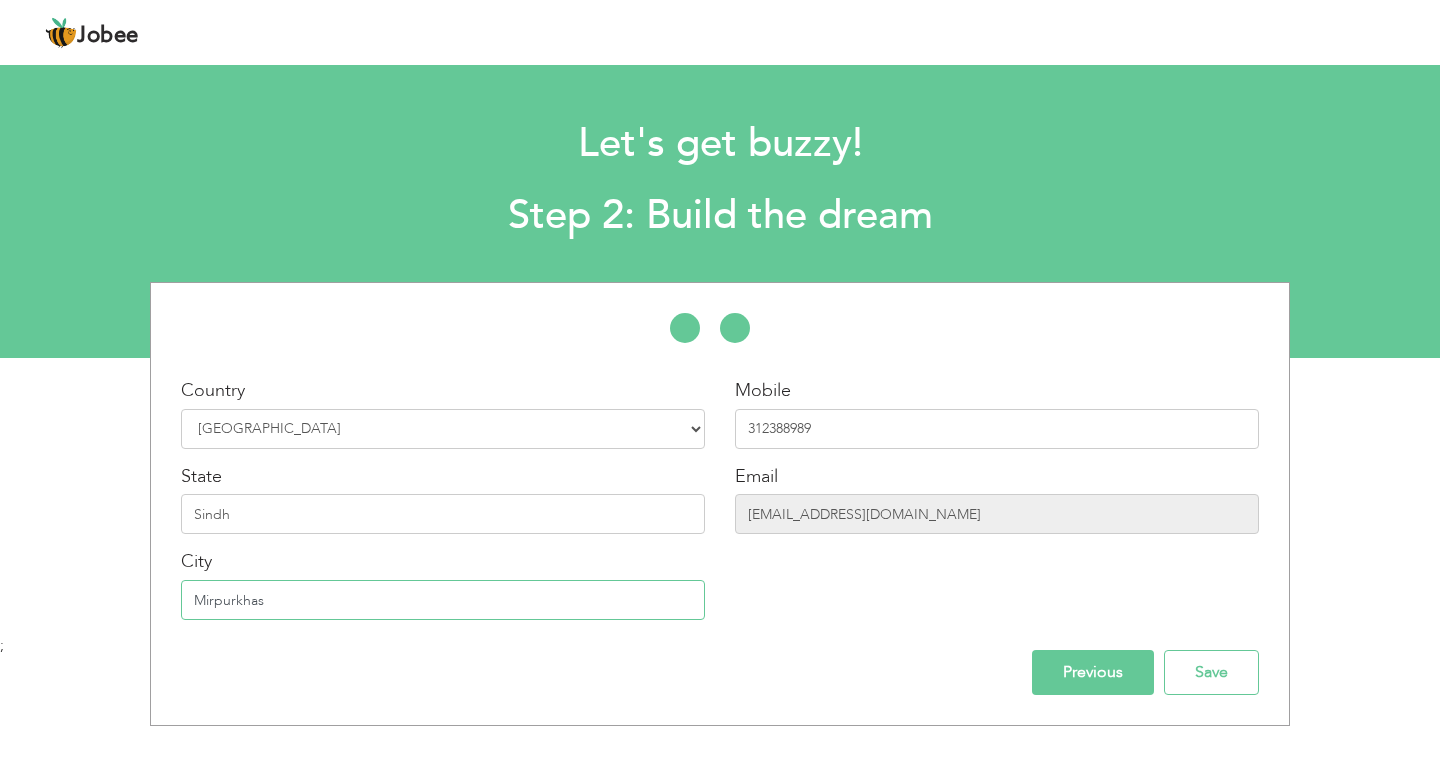 drag, startPoint x: 208, startPoint y: 593, endPoint x: 49, endPoint y: 589, distance: 159.05031 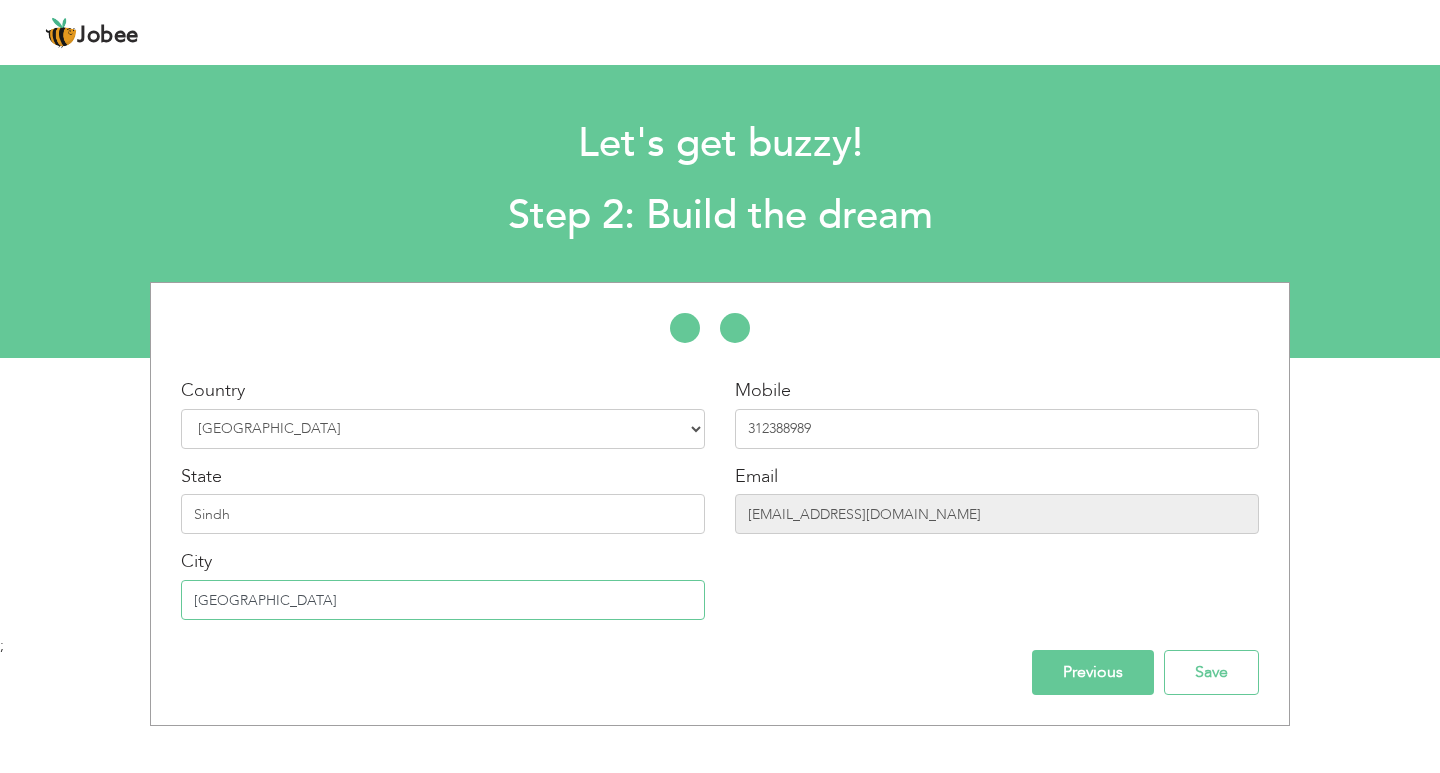 drag, startPoint x: 267, startPoint y: 593, endPoint x: 132, endPoint y: 593, distance: 135 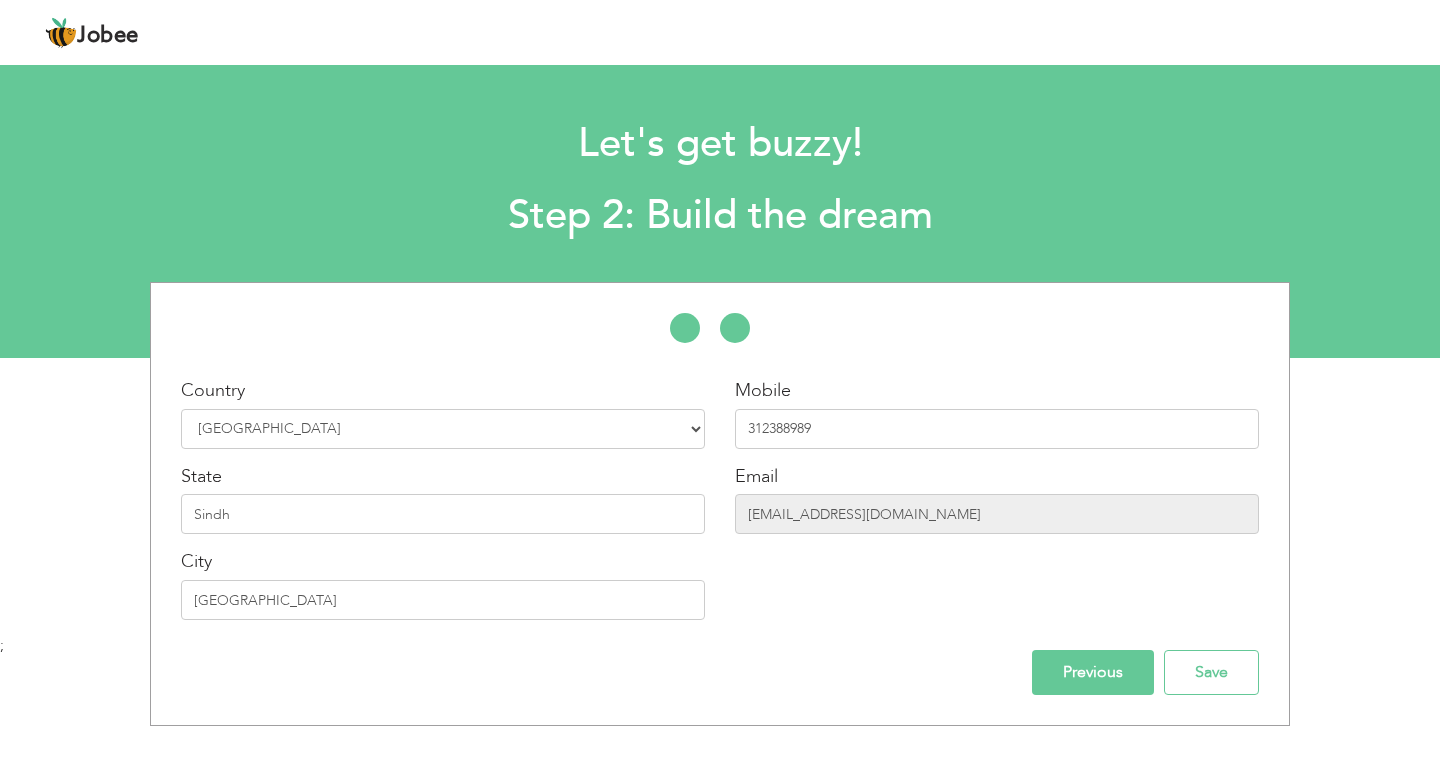 click on "Mobile
312388989
Email
shahzaibahmed7007@gmail.com" at bounding box center [997, 506] 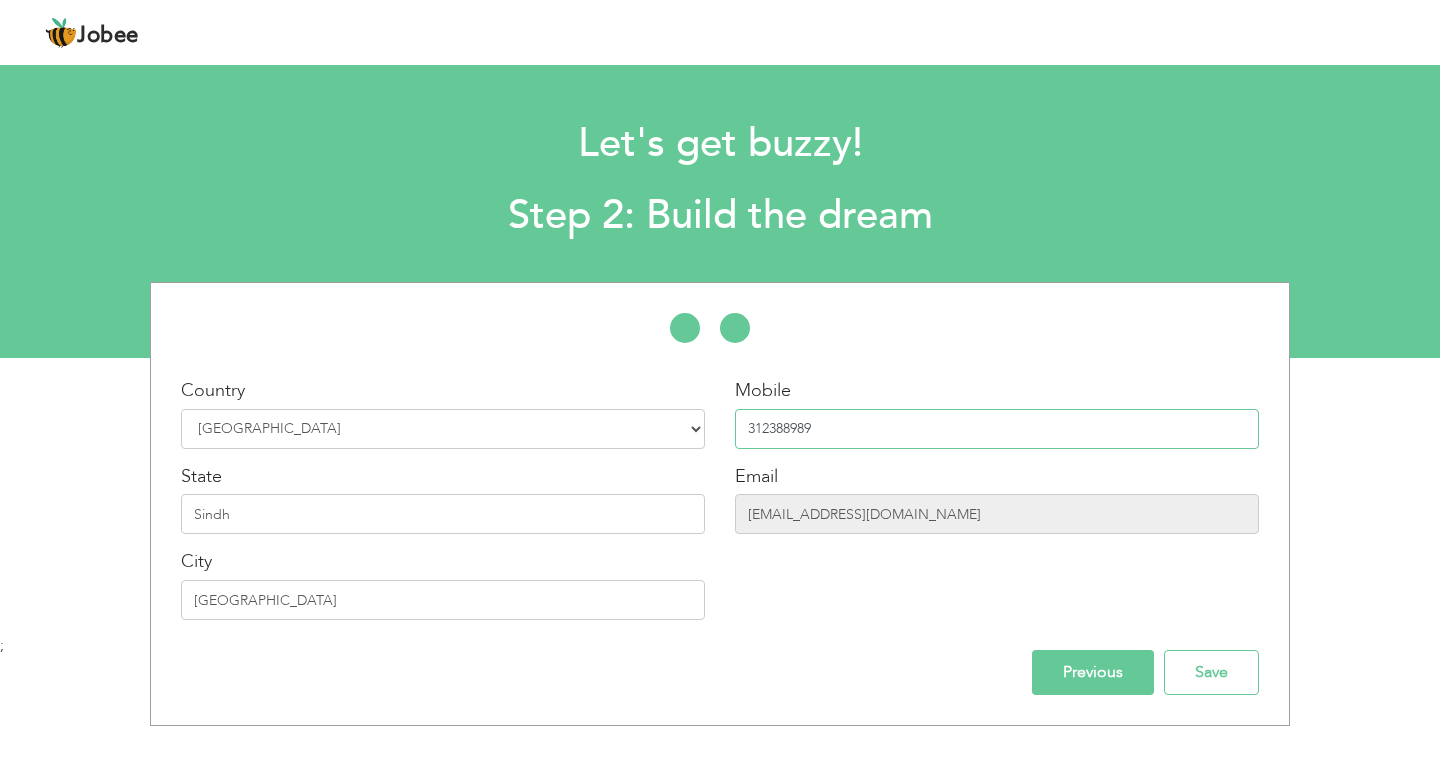 drag, startPoint x: 868, startPoint y: 432, endPoint x: 641, endPoint y: 420, distance: 227.31696 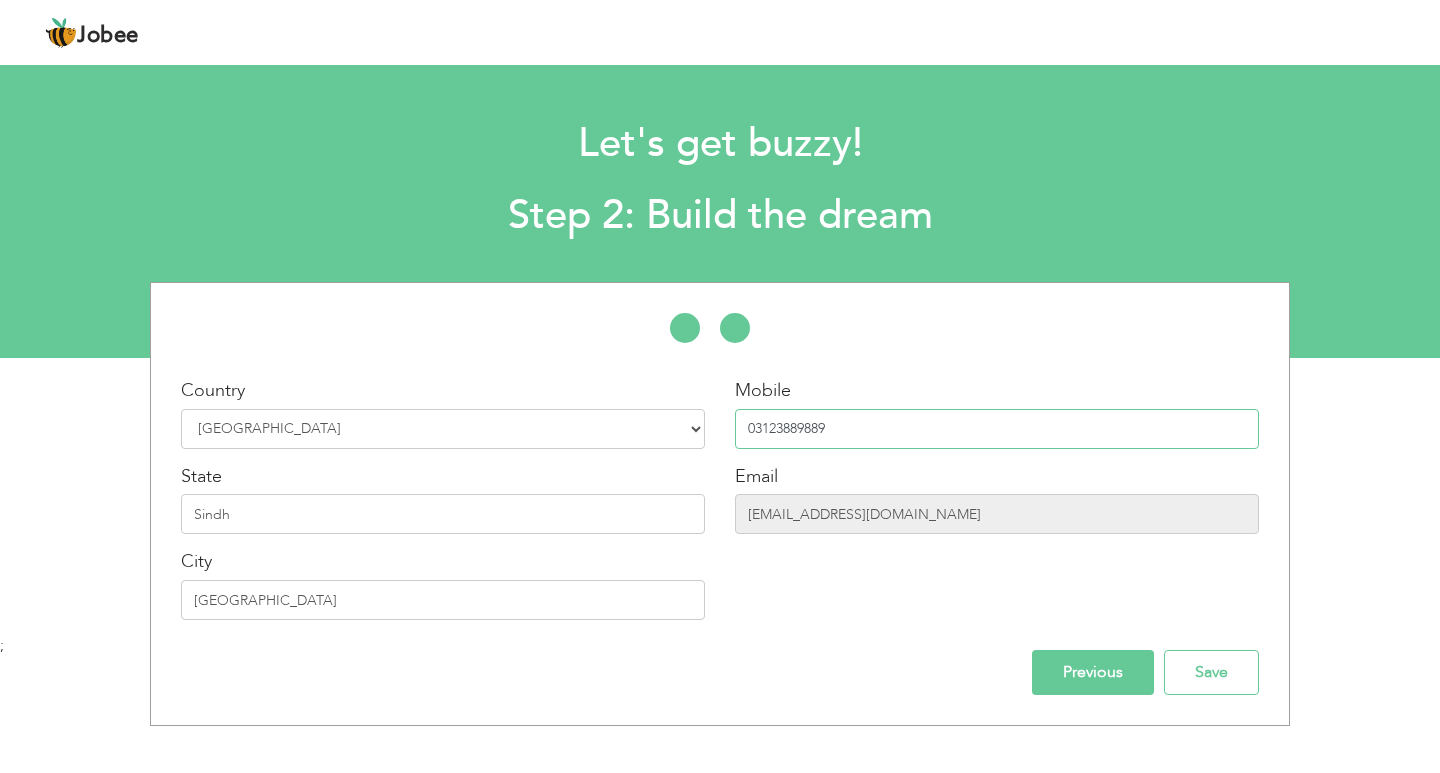 type on "03123889889" 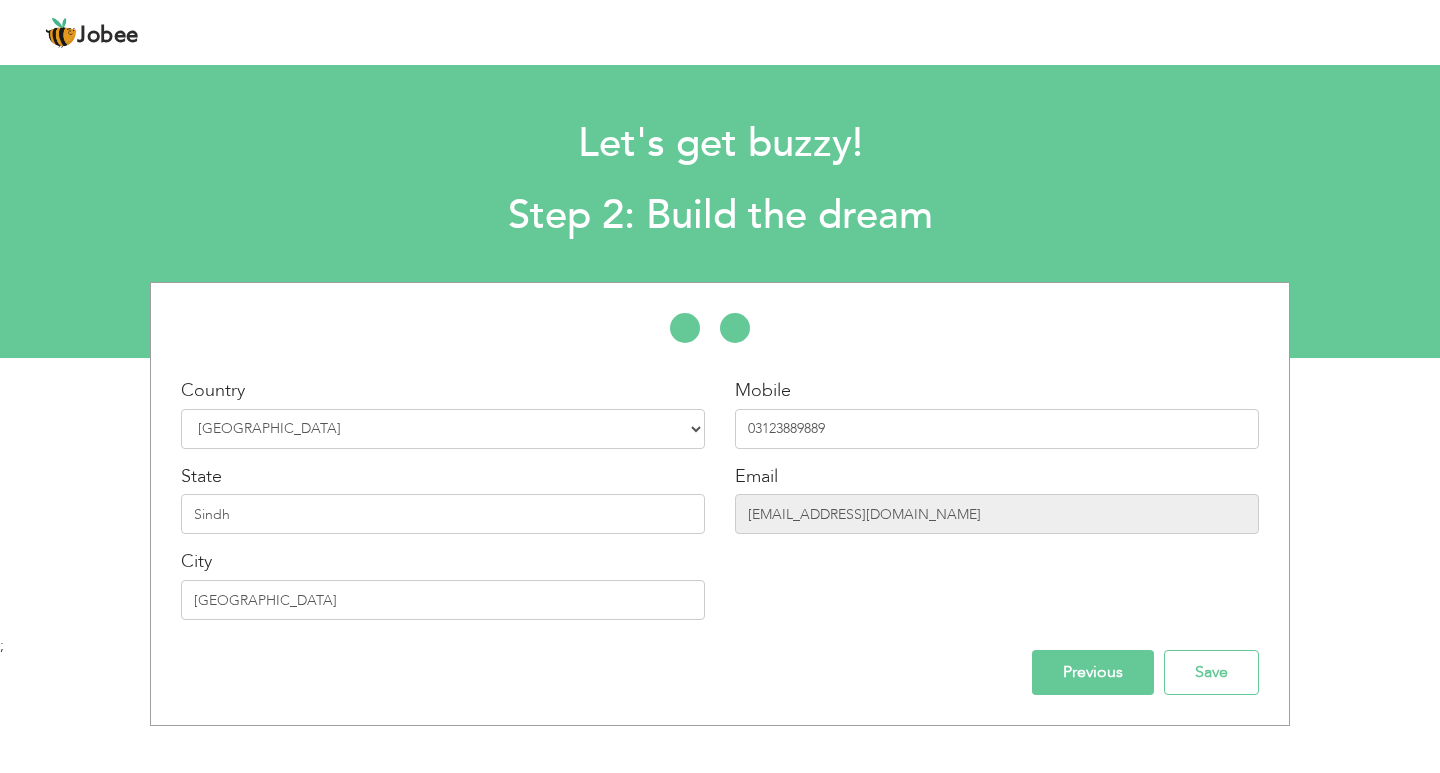 click on "* First Name
shahzaib
* Last Name
ahmed
* Experience Entry Level
1 Year" at bounding box center [720, 504] 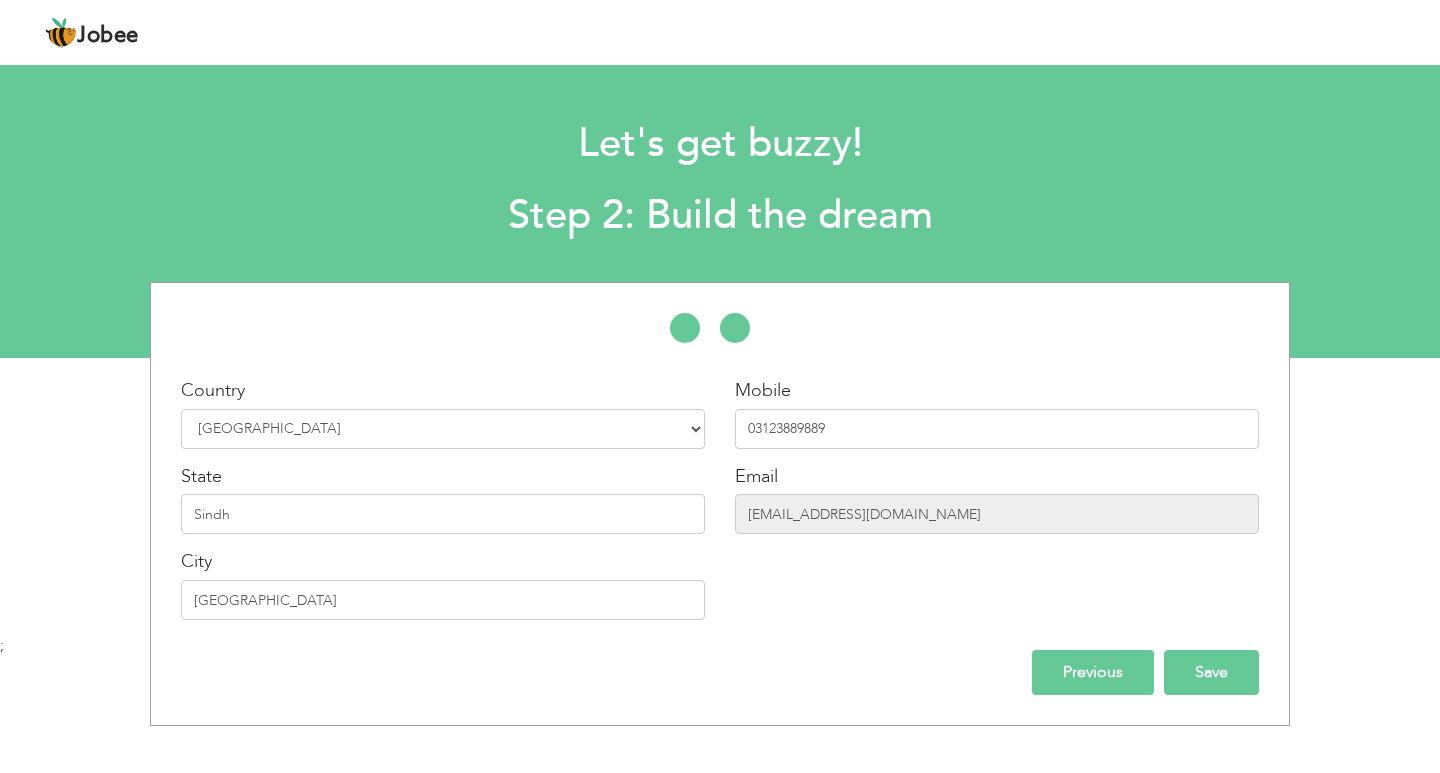 click on "Save" at bounding box center (1211, 672) 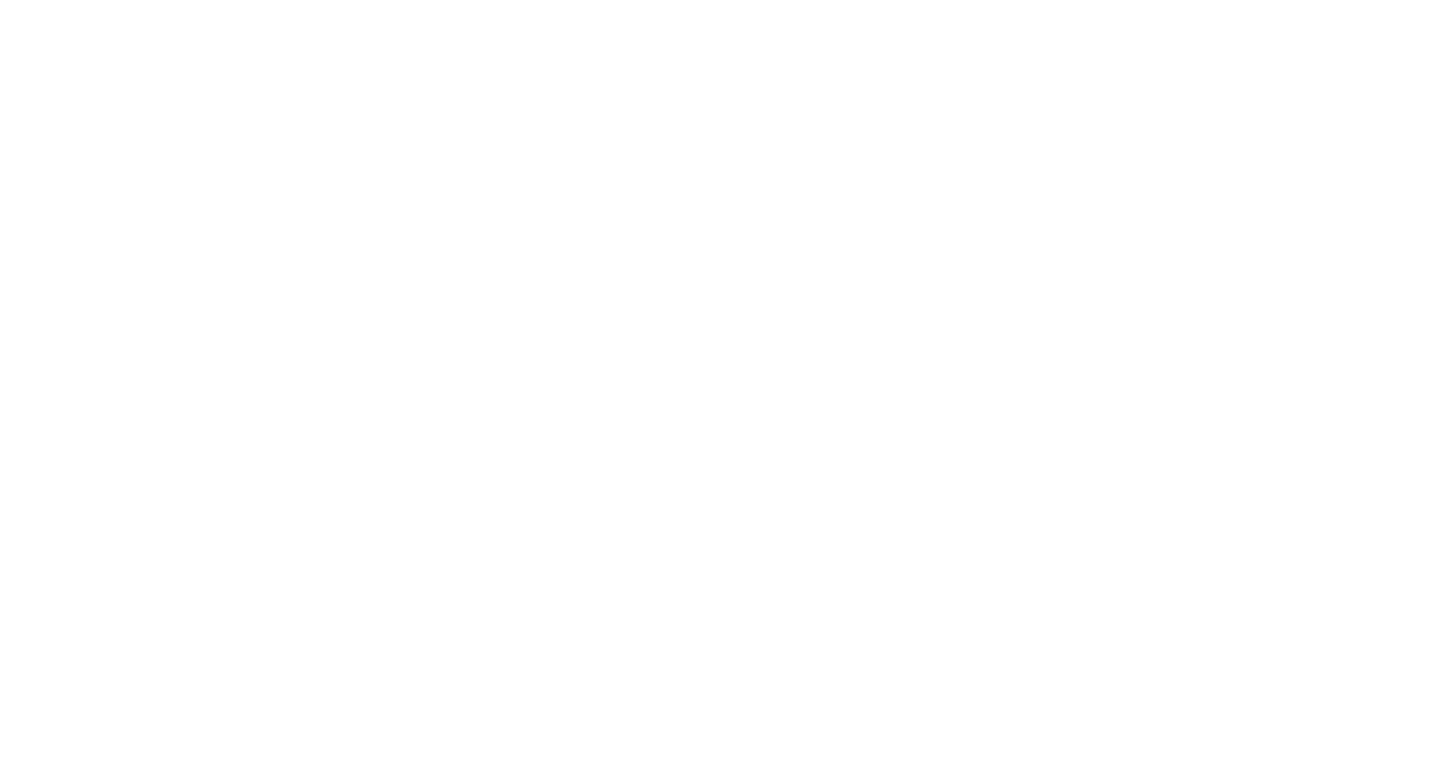 scroll, scrollTop: 0, scrollLeft: 0, axis: both 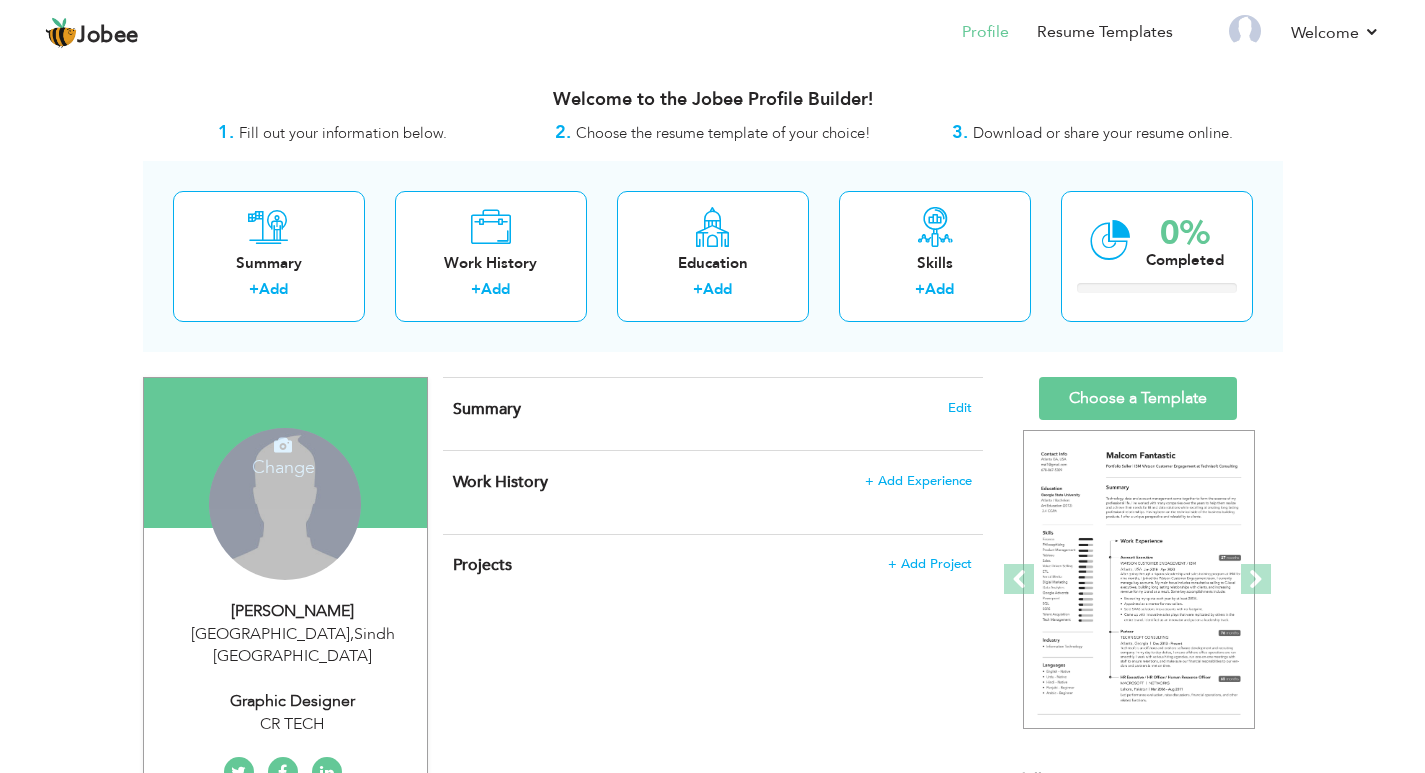 click on "View Resume
Export PDF
Profile
Summary
Public Link
Experience
Education
Awards
Work Histroy
Projects
Certifications
Skills
Preferred Job City" at bounding box center [712, 736] 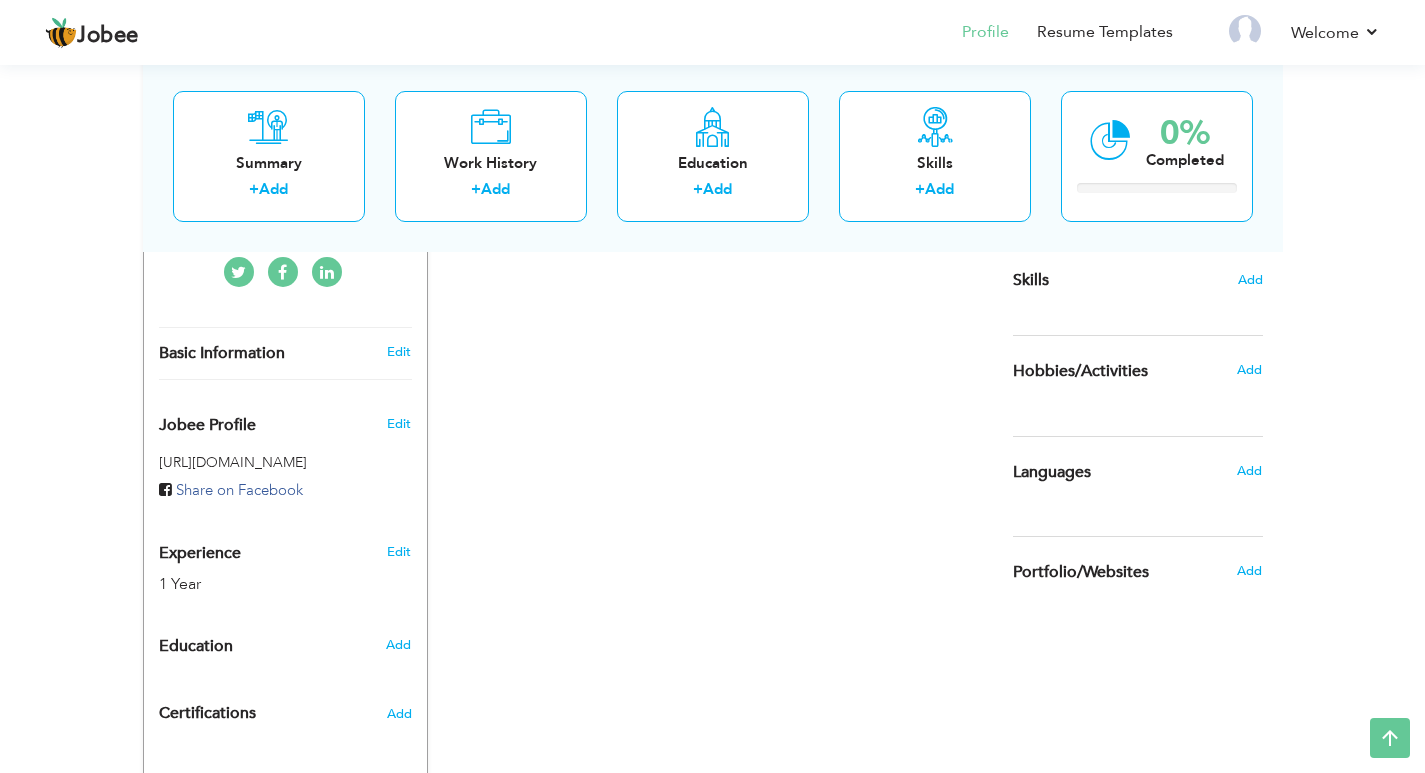 scroll, scrollTop: 640, scrollLeft: 0, axis: vertical 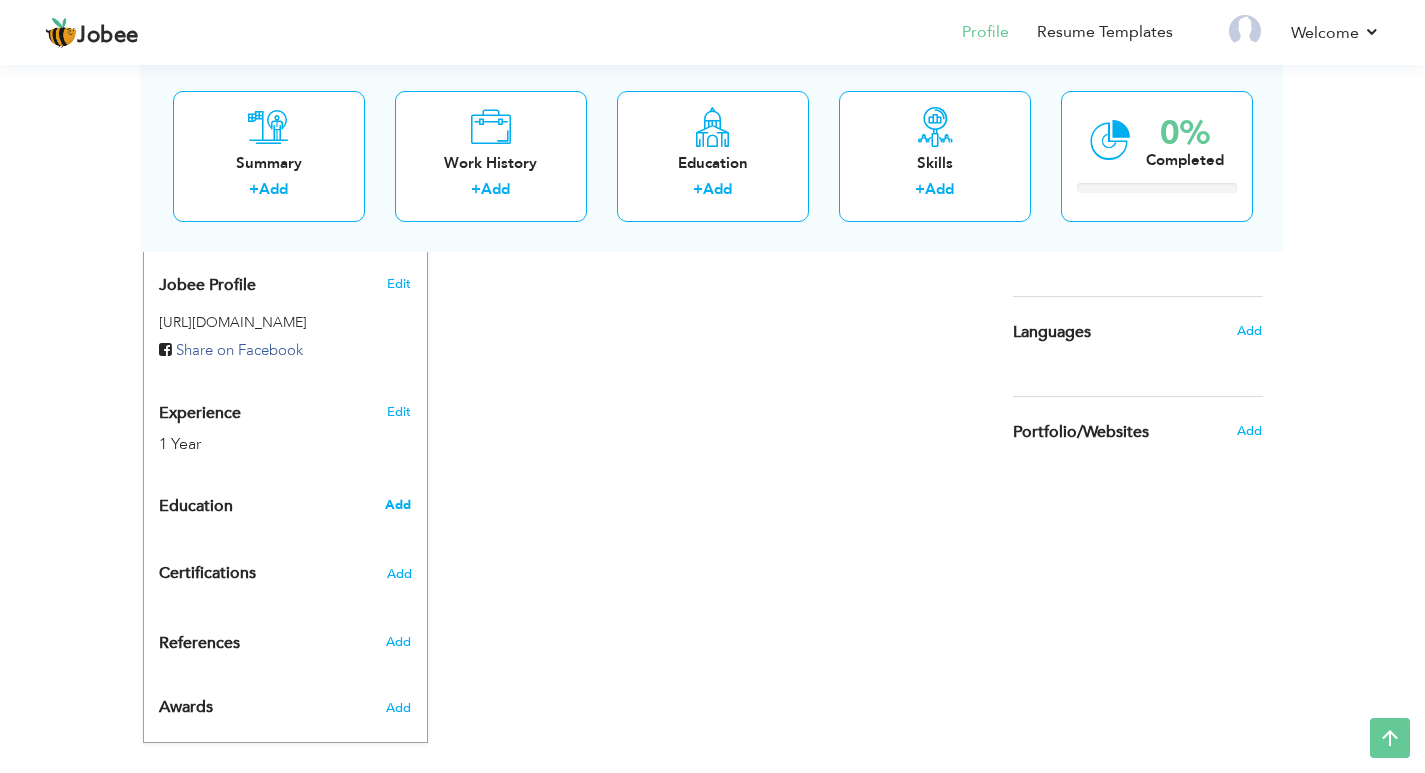 click on "Add" at bounding box center (398, 505) 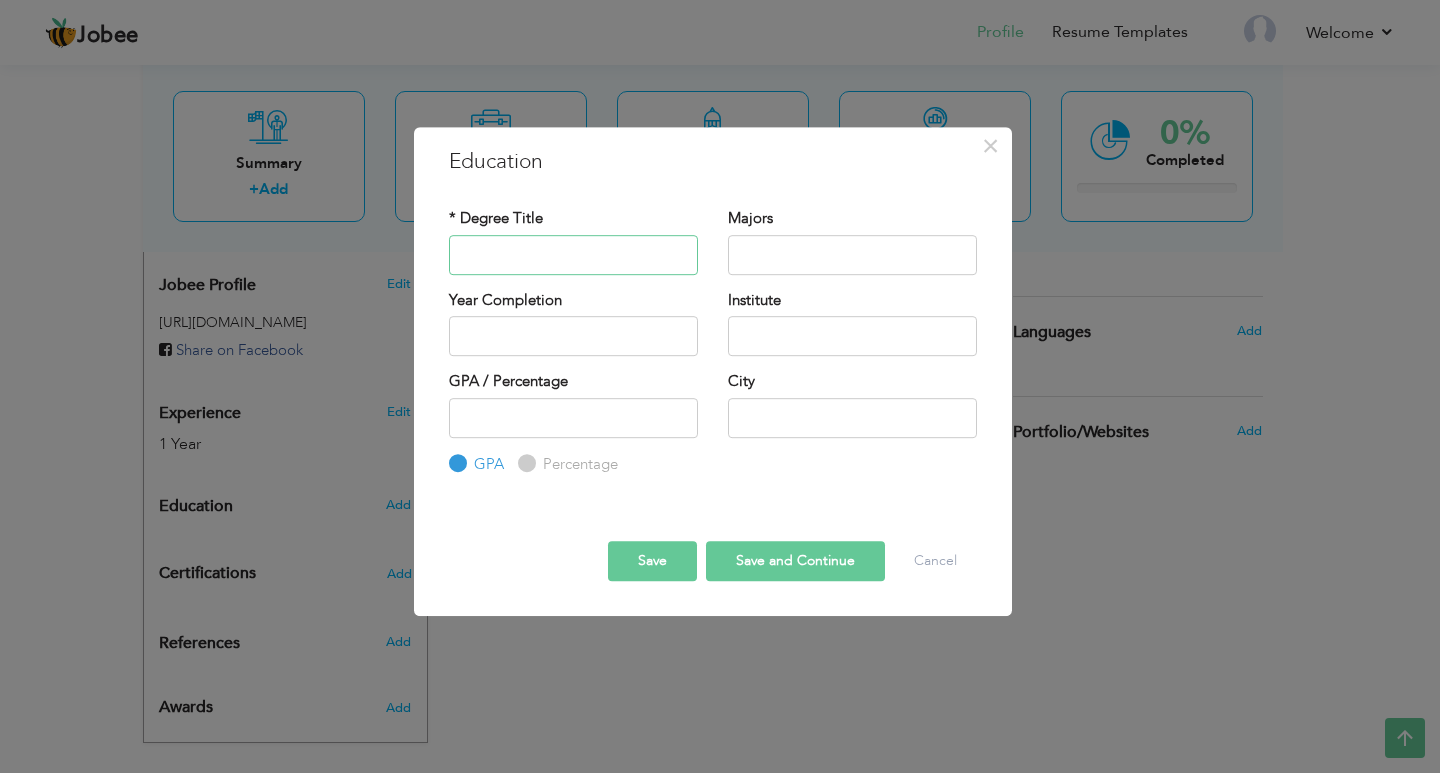 click at bounding box center [573, 255] 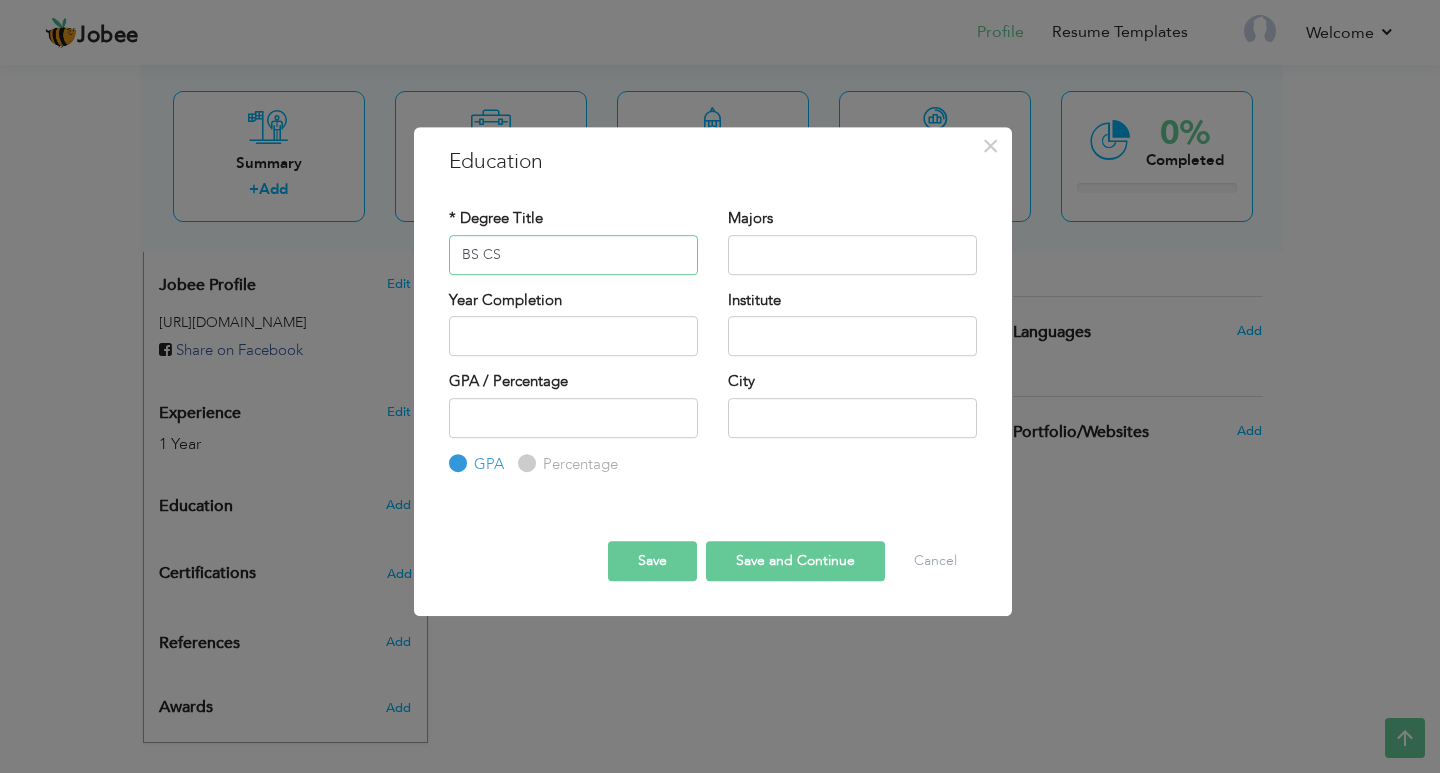 type on "BS CS" 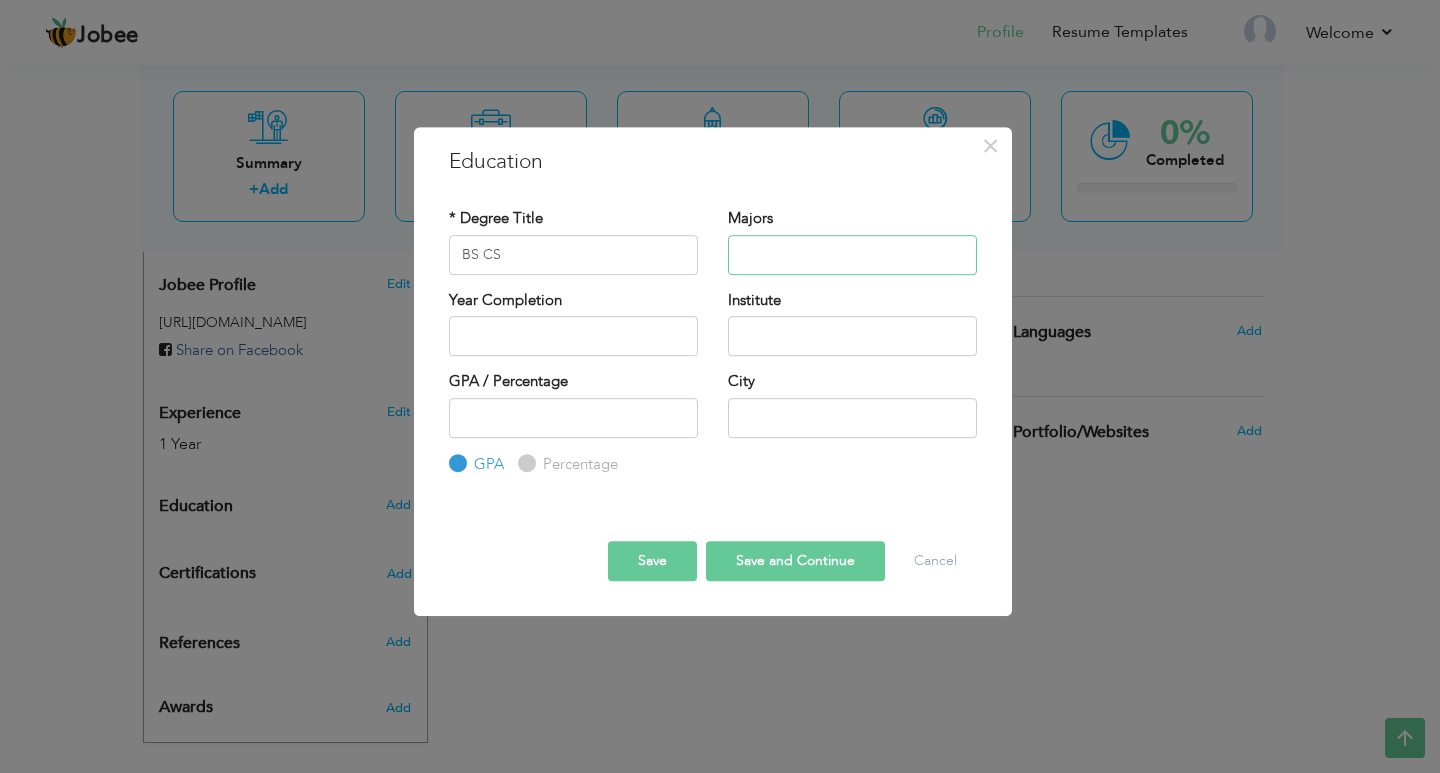 click at bounding box center (852, 255) 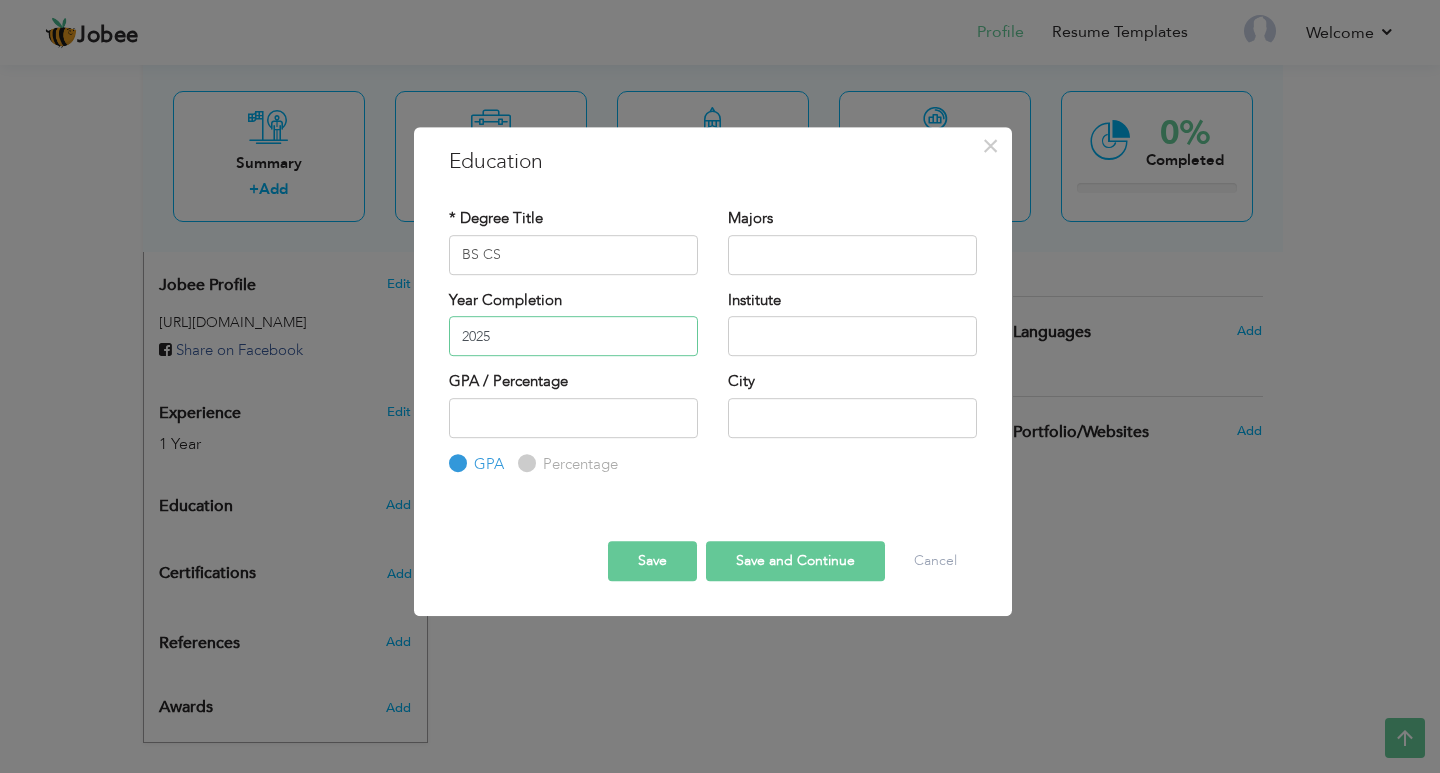 click on "2025" at bounding box center (573, 336) 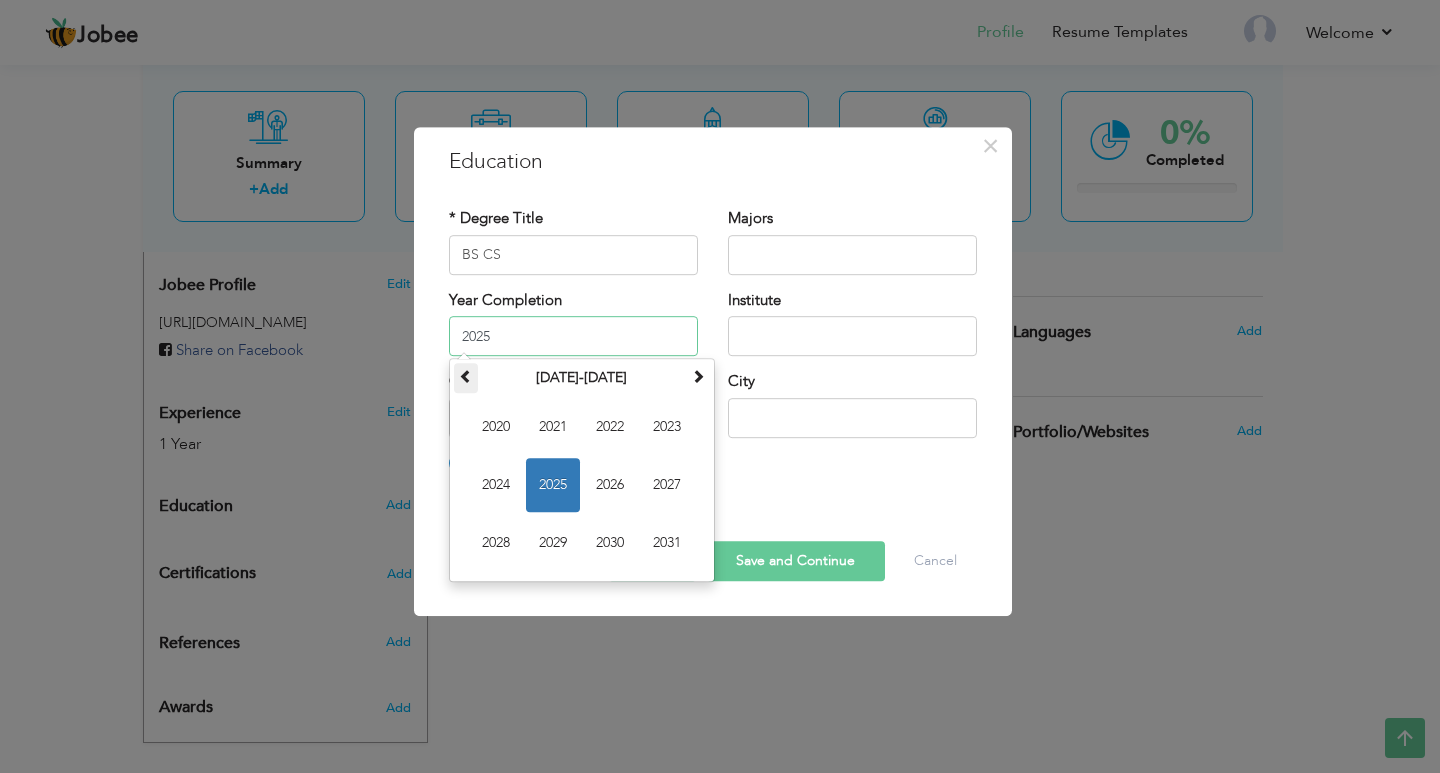 click at bounding box center (466, 376) 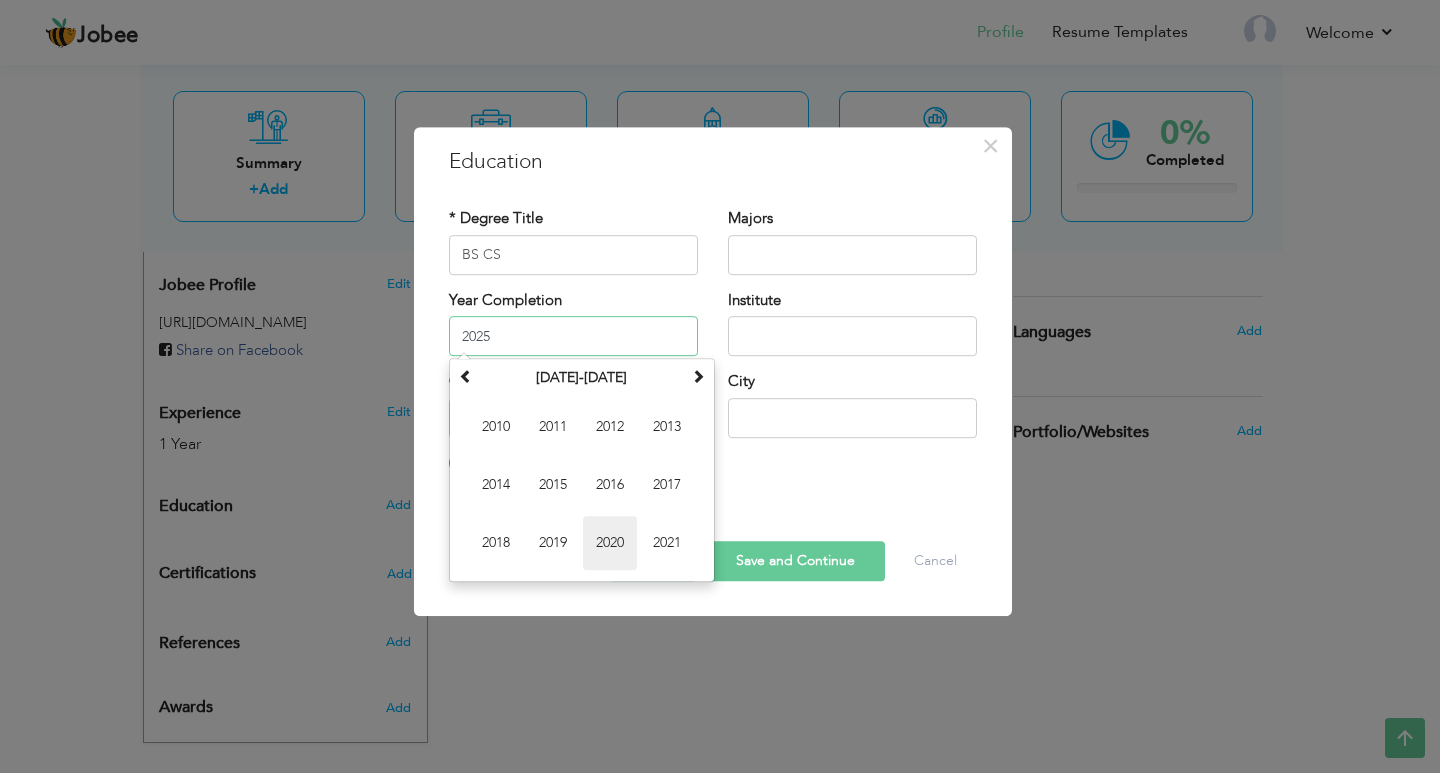 click on "2020" at bounding box center (610, 543) 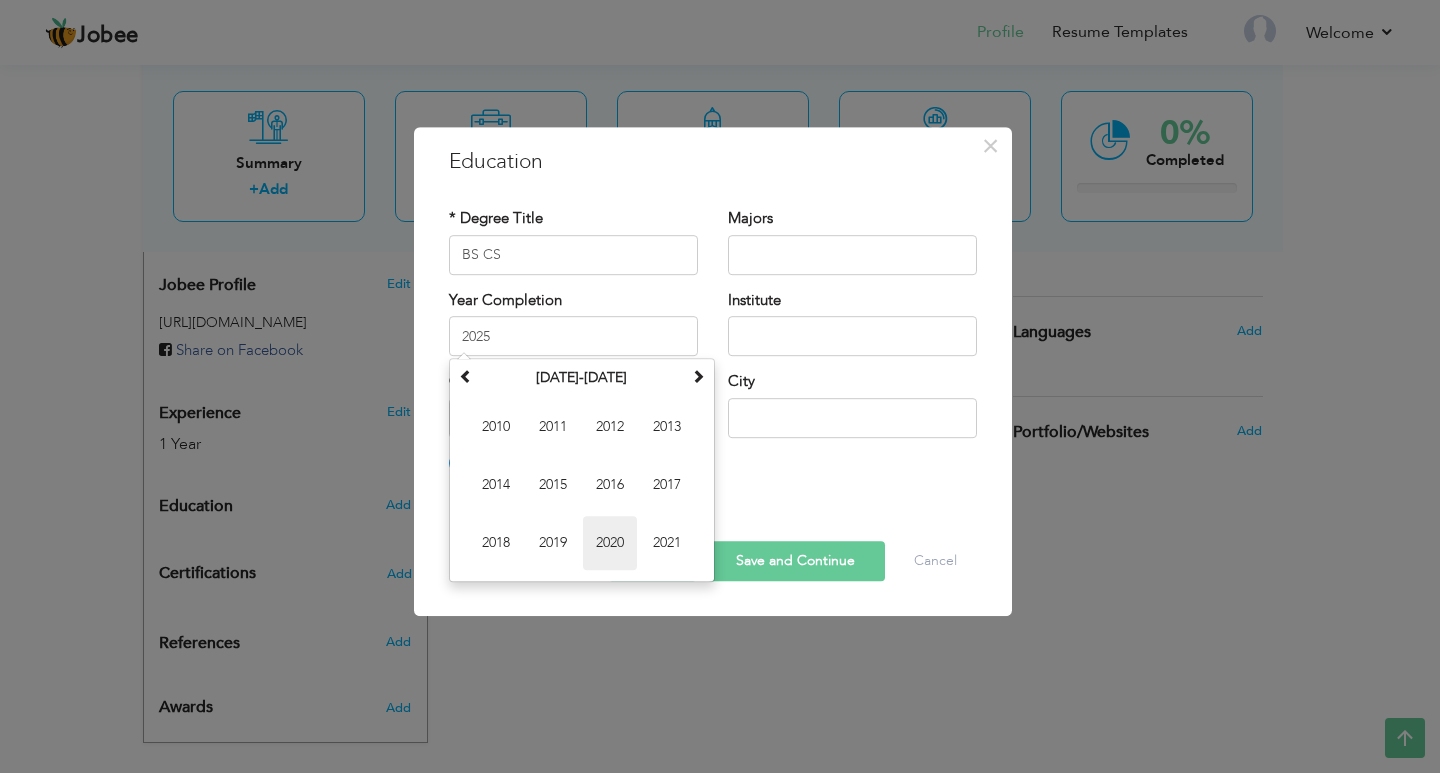 type on "2020" 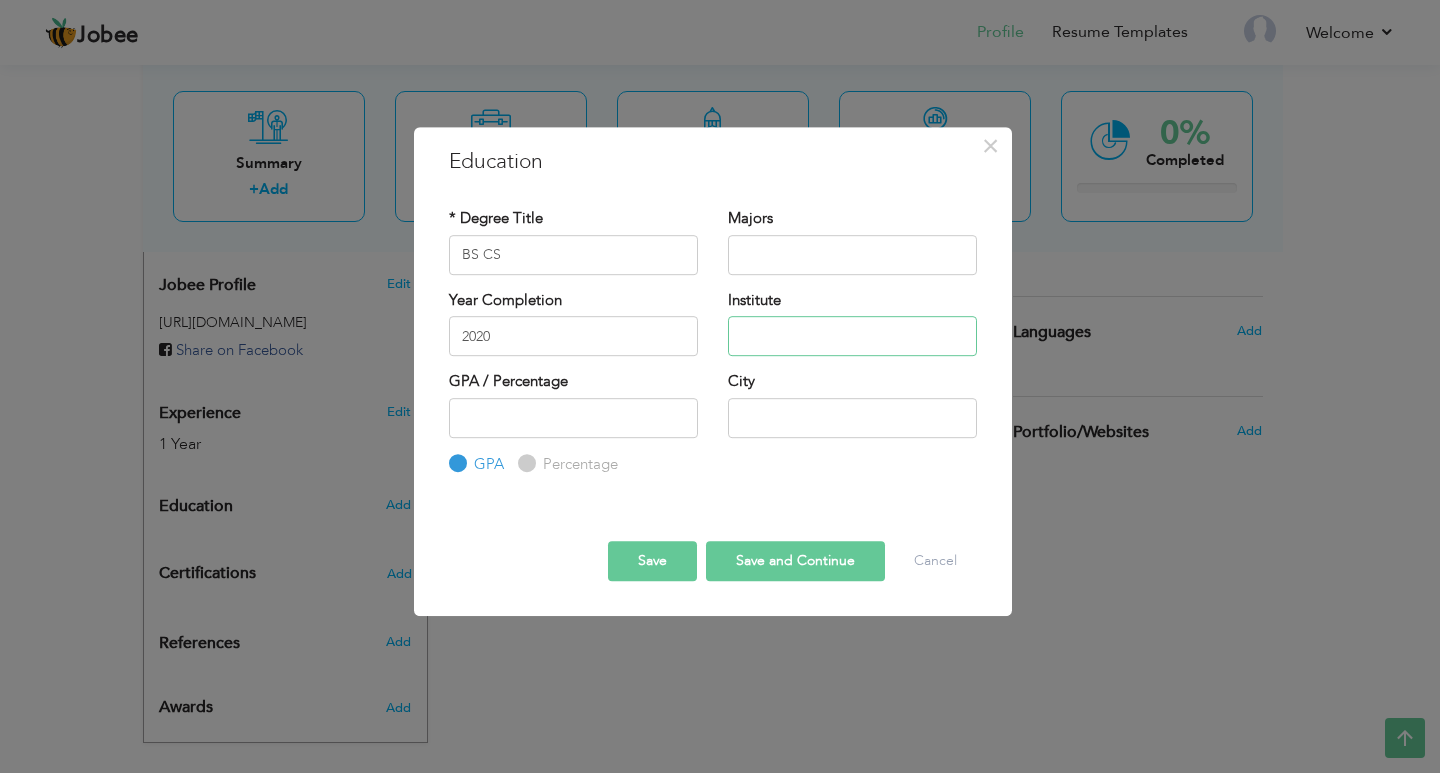 click at bounding box center [852, 336] 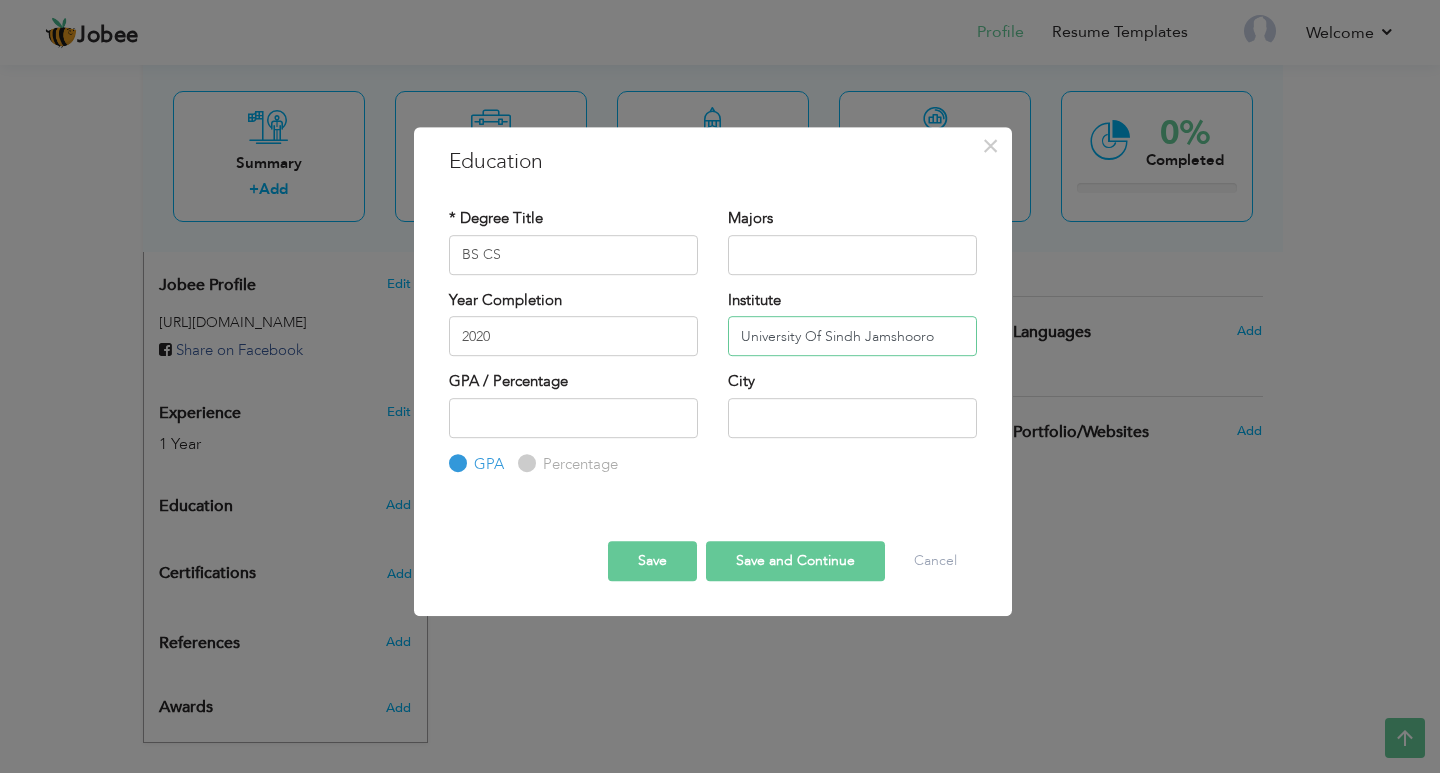 type on "University Of Sindh Jamshooro" 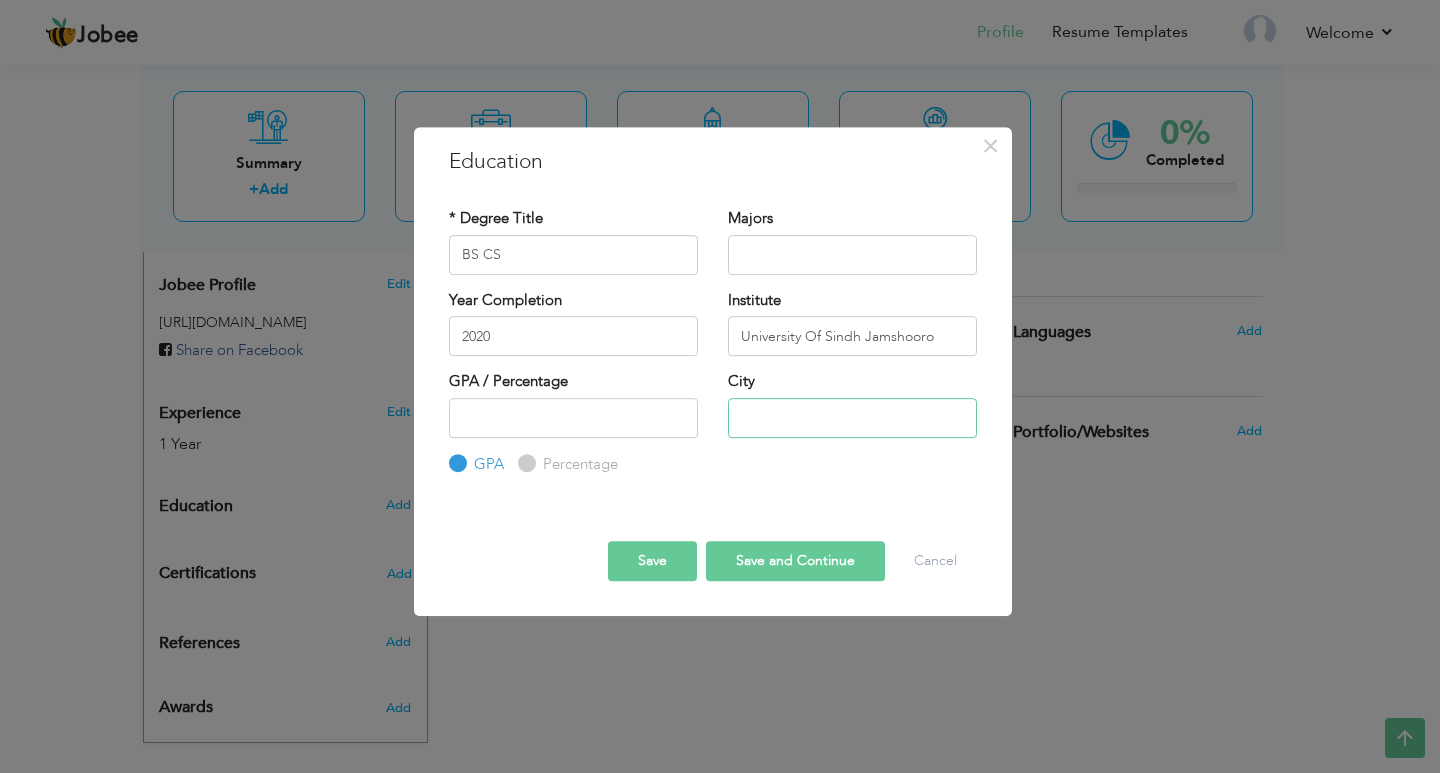 click at bounding box center (852, 418) 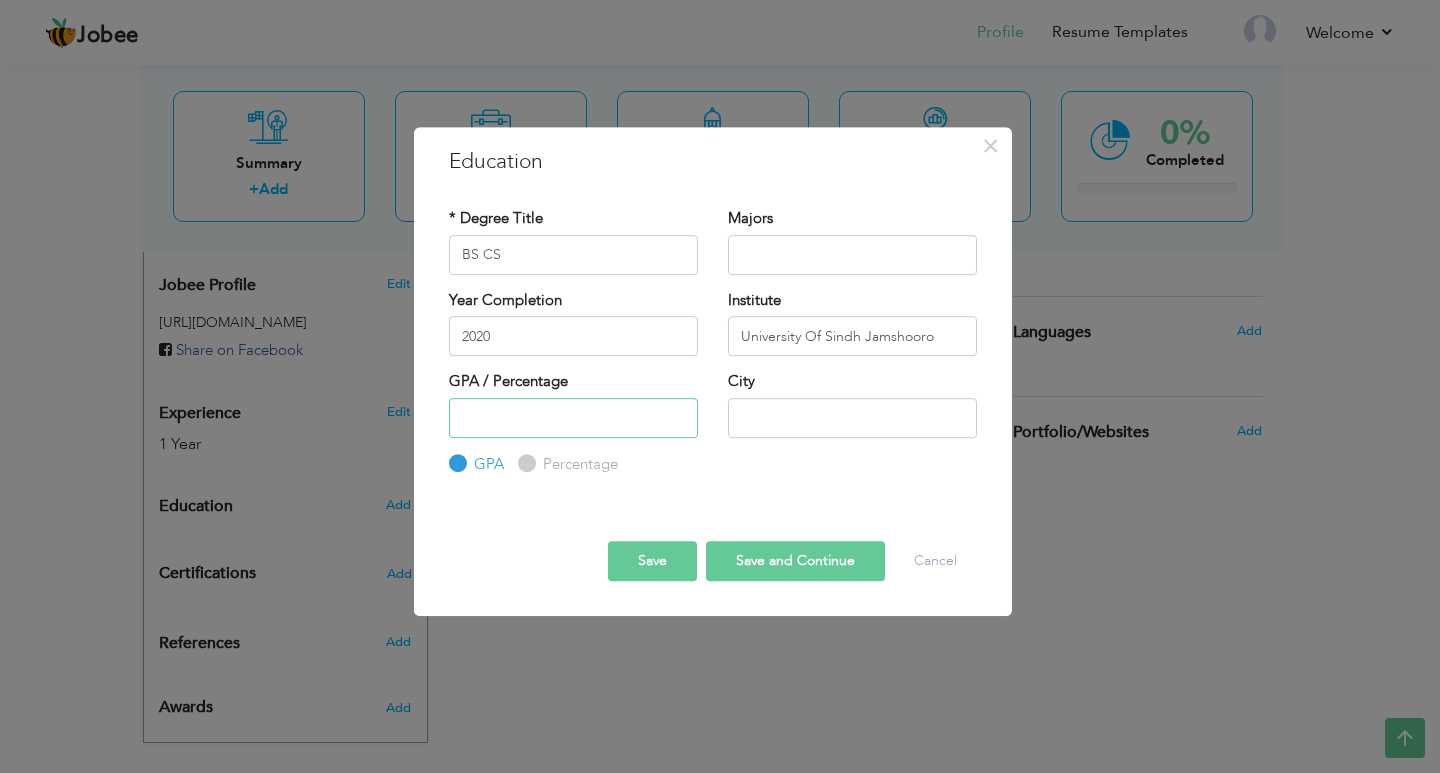 click at bounding box center [573, 418] 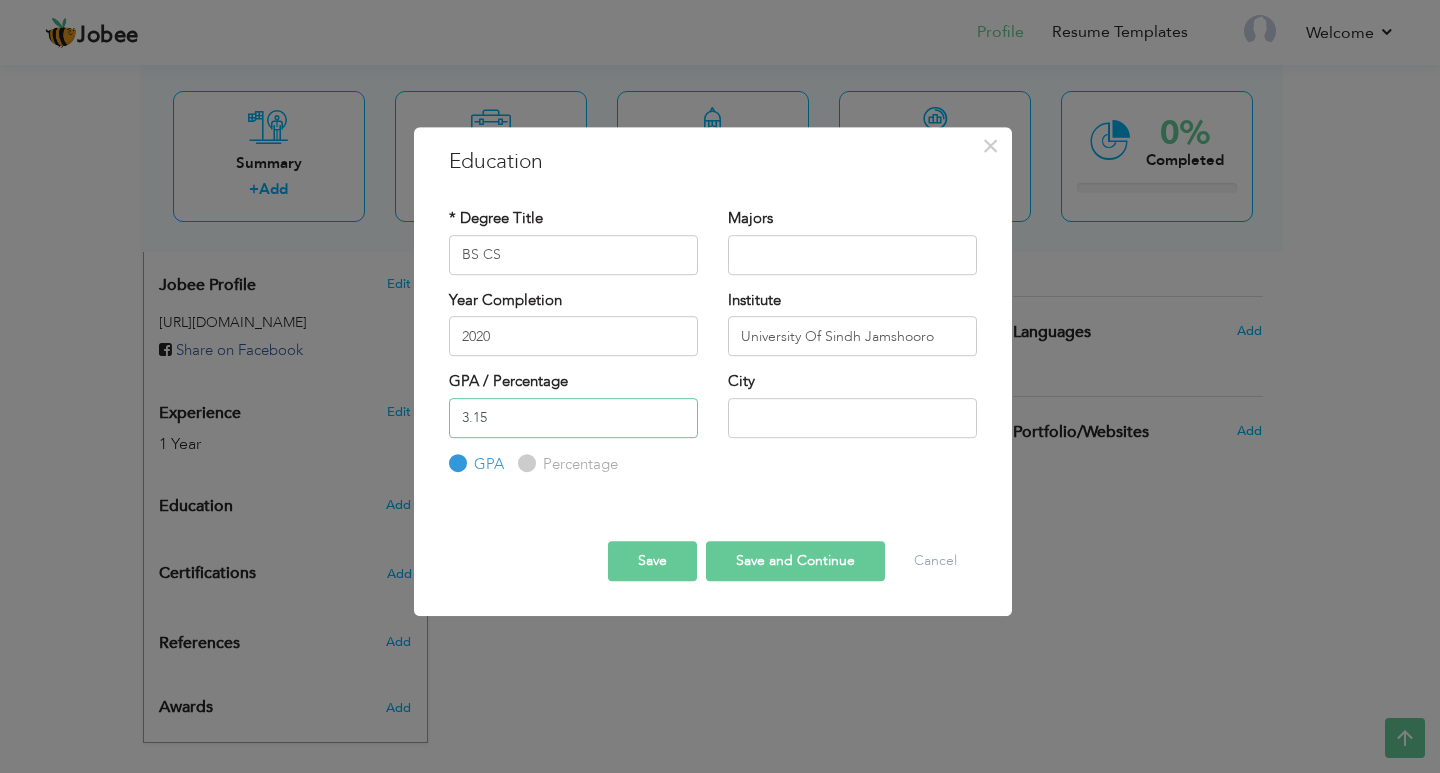 type on "3.15" 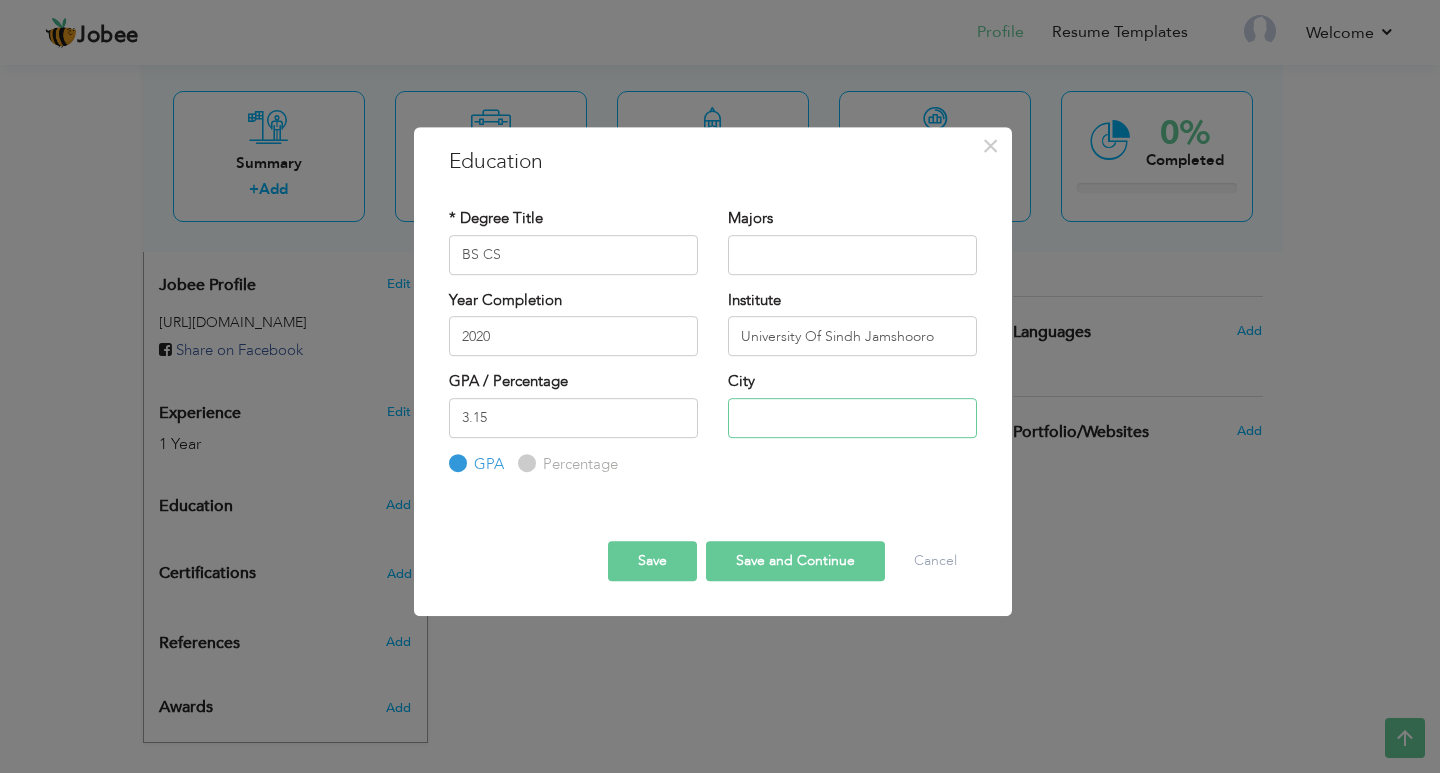 click at bounding box center (852, 418) 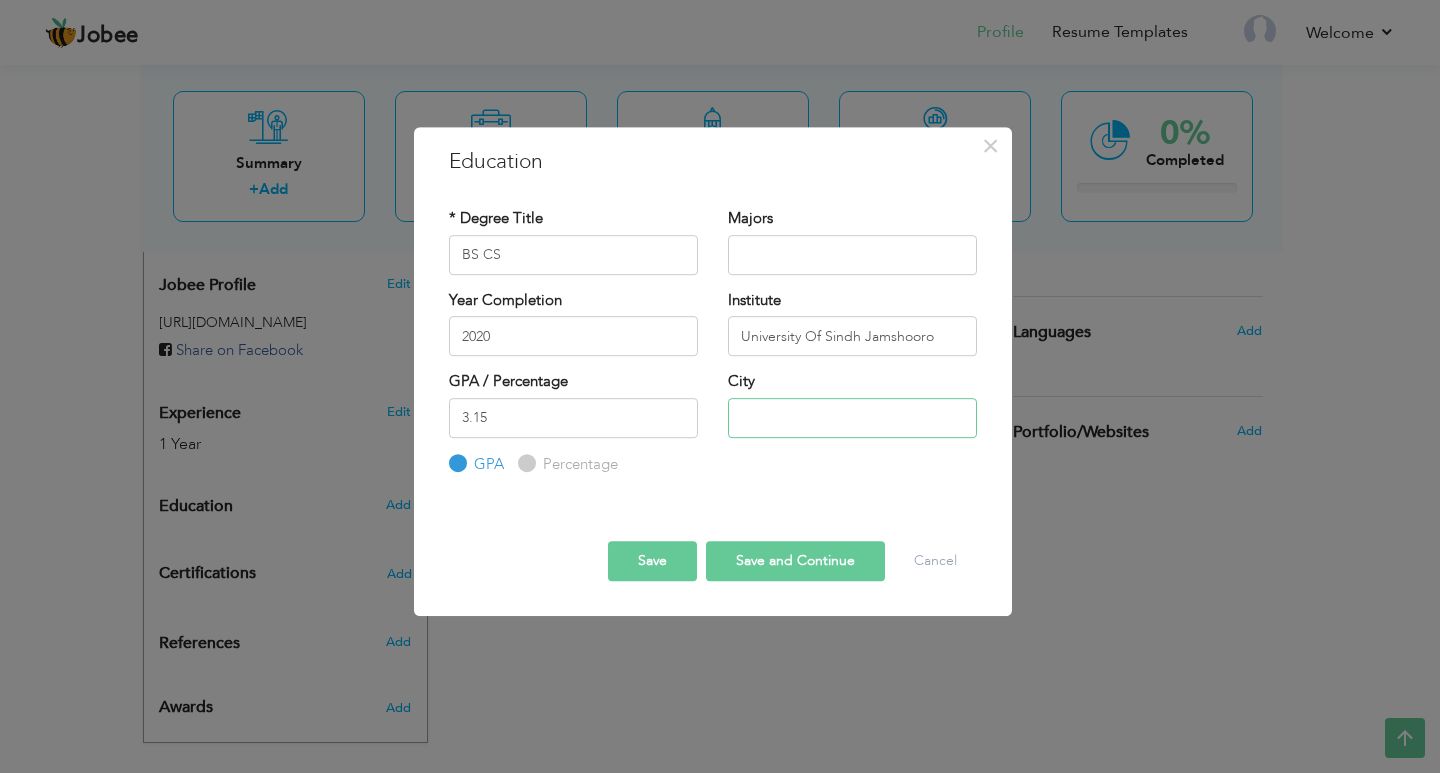 type on "Mirpurkhas" 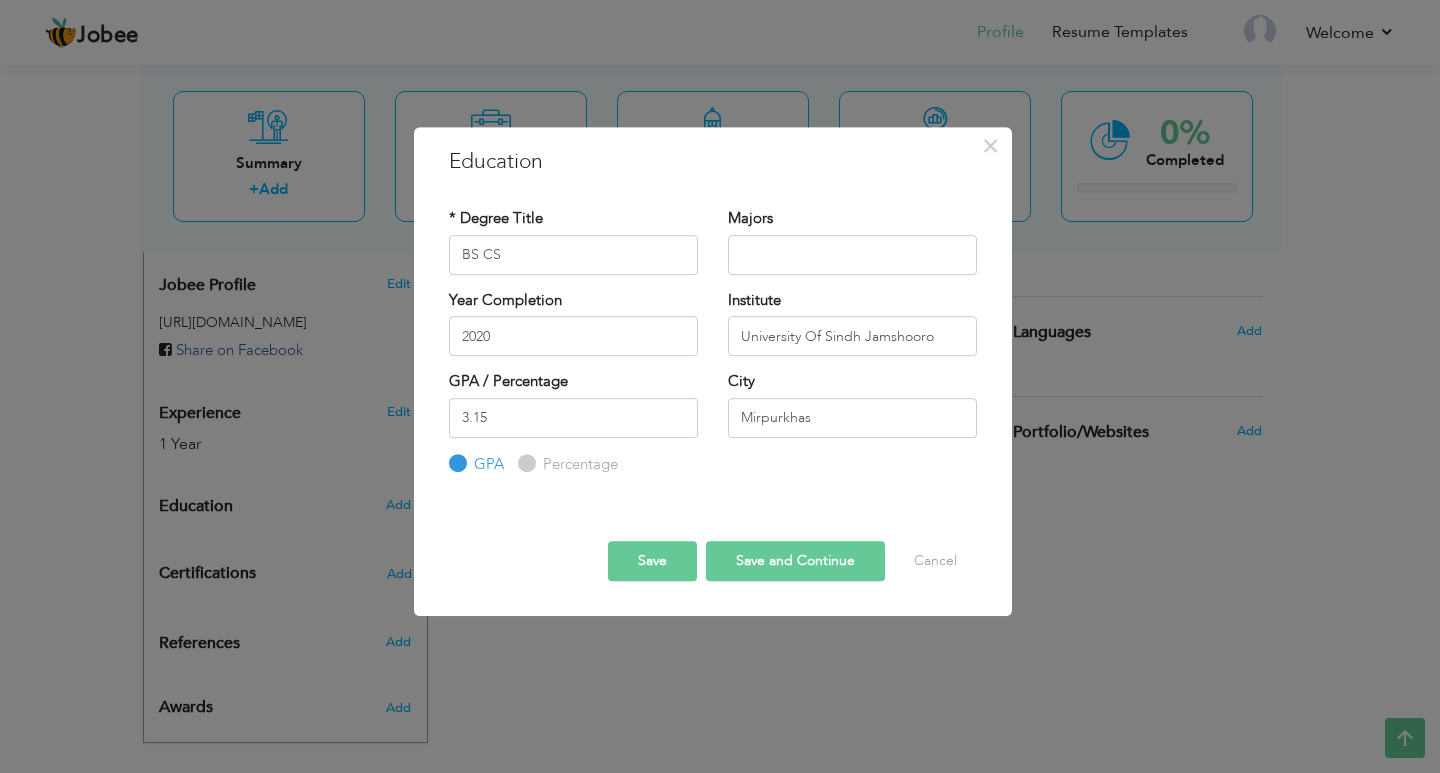 click on "Save and Continue" at bounding box center [795, 561] 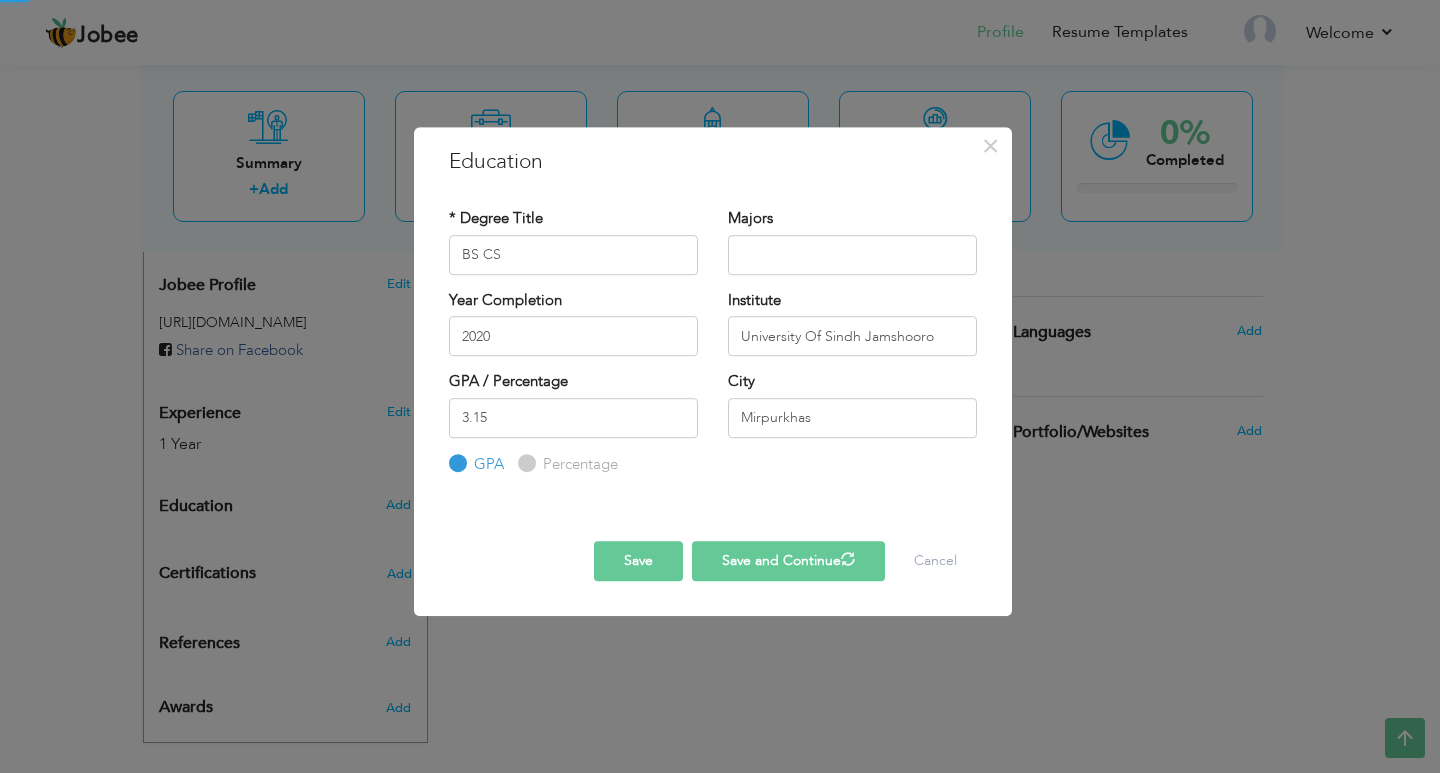 type 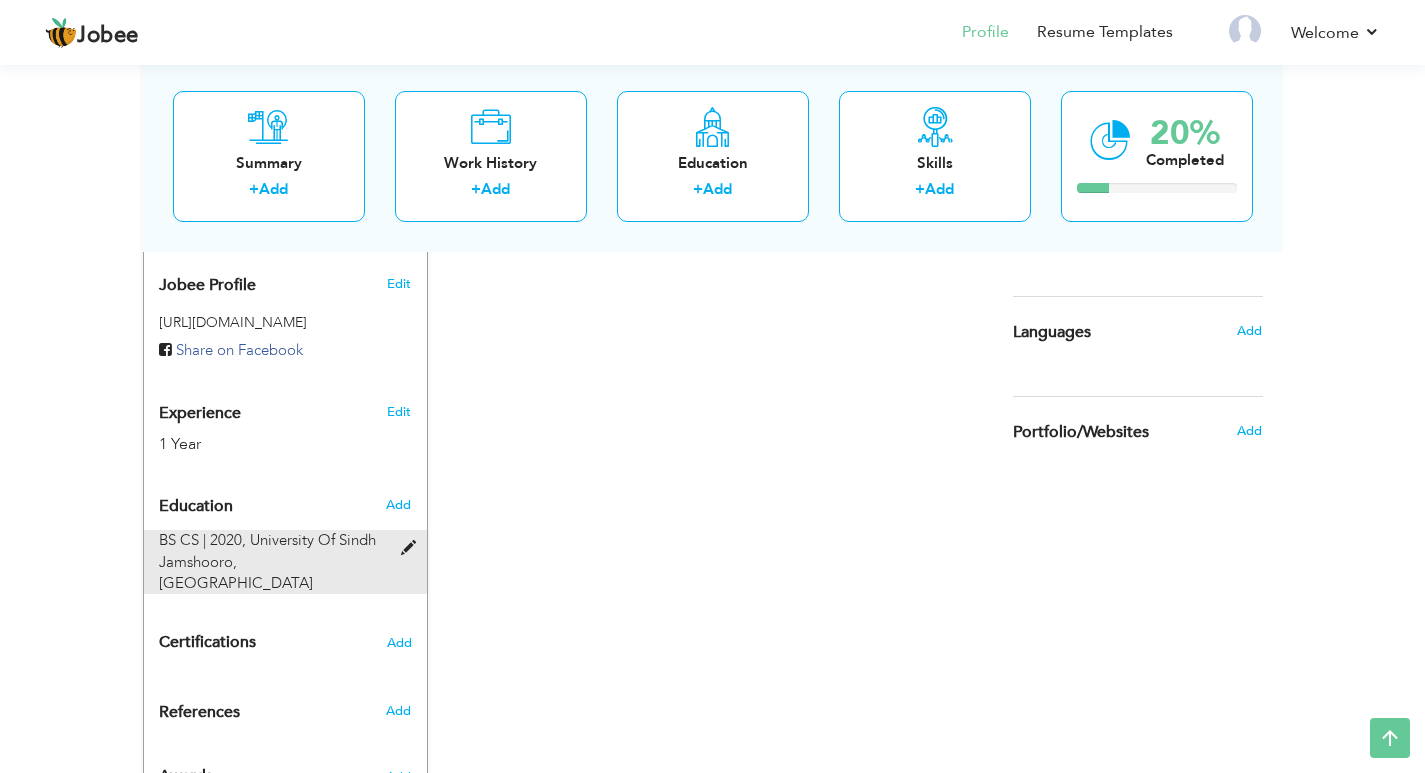 scroll, scrollTop: 688, scrollLeft: 0, axis: vertical 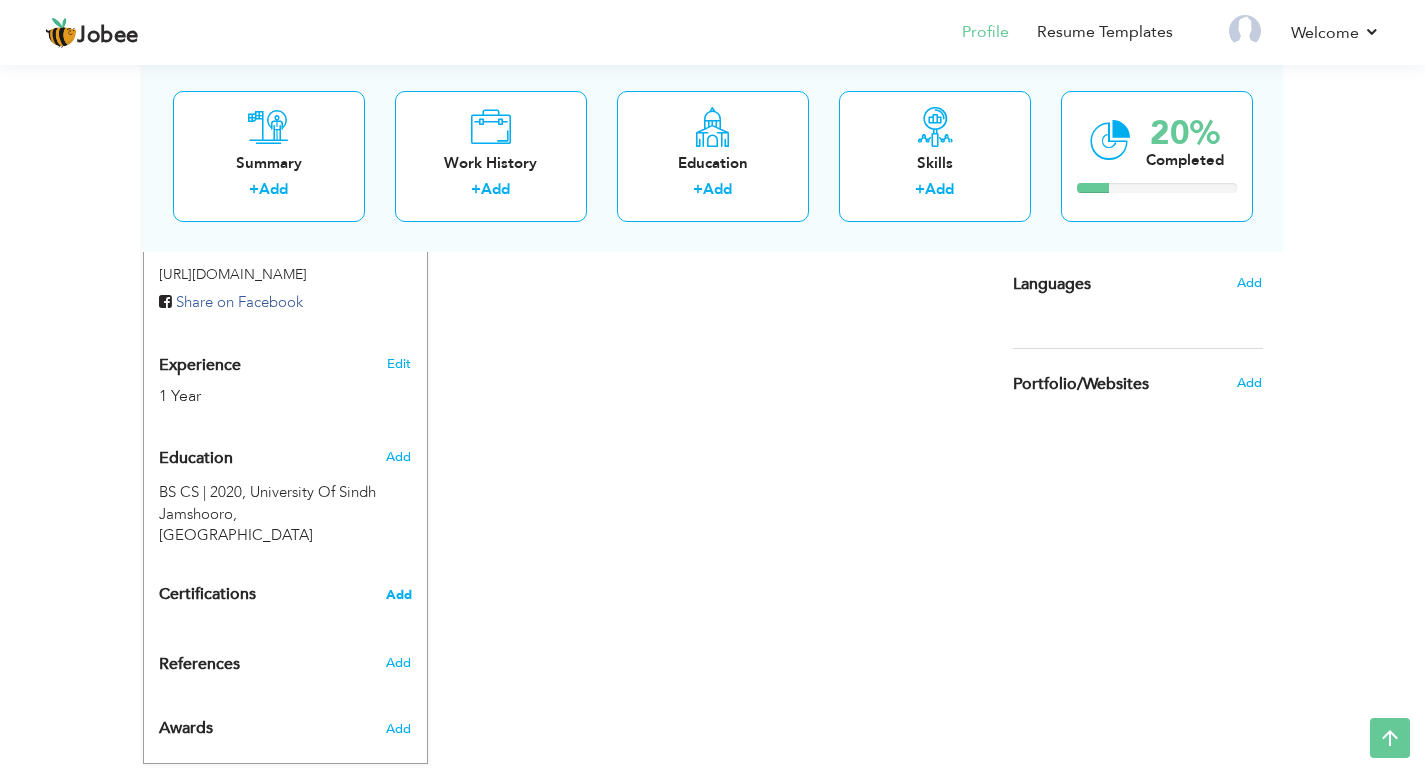 click on "Add" at bounding box center [399, 595] 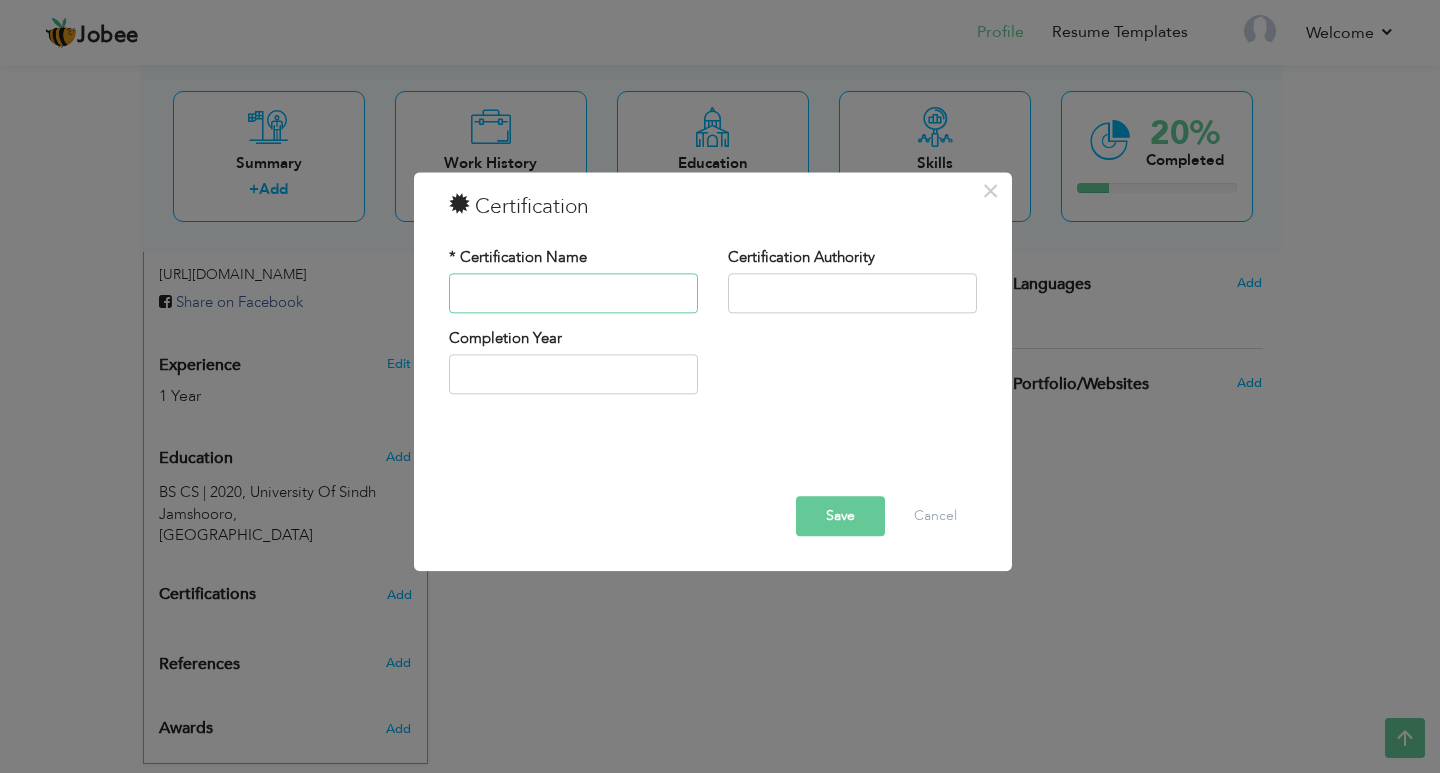click at bounding box center (573, 293) 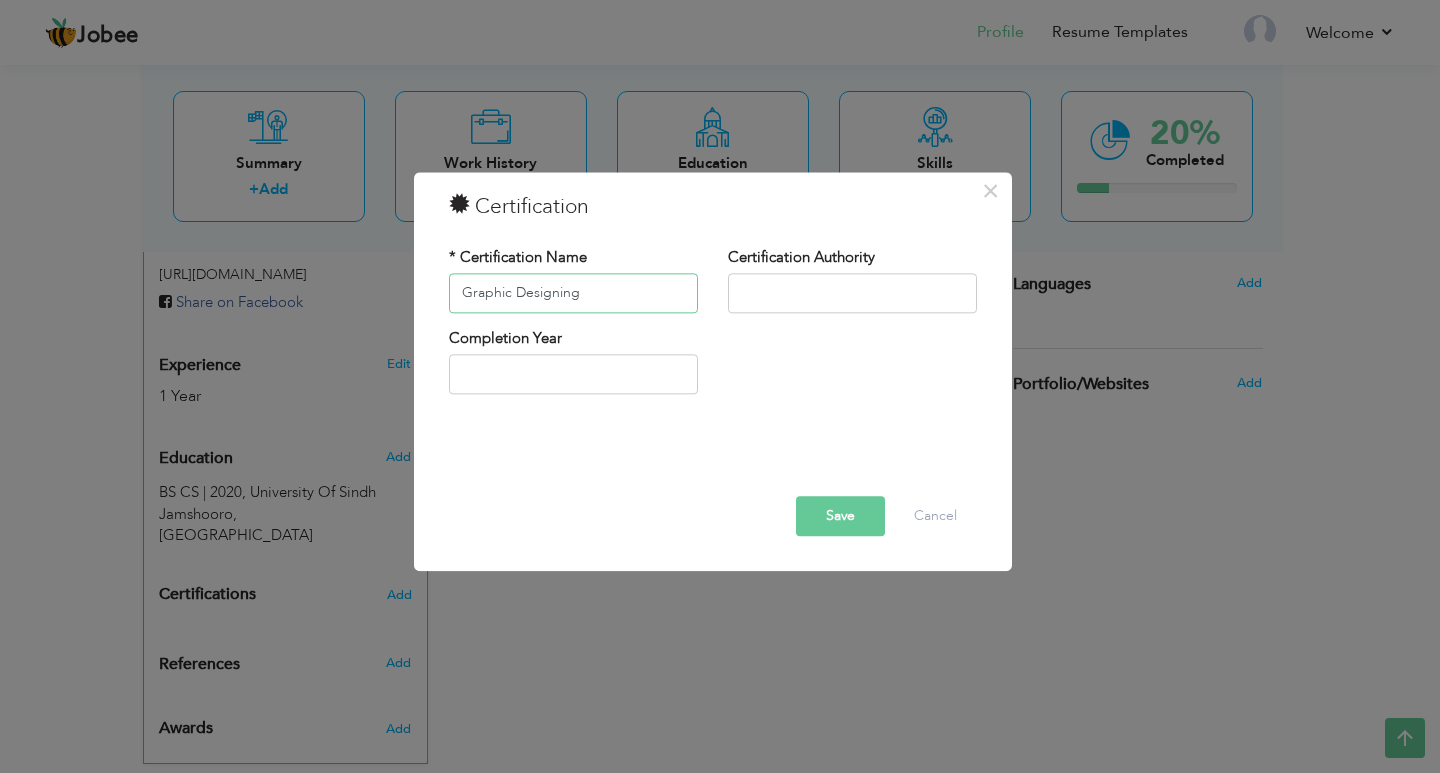 type on "Graphic Designing" 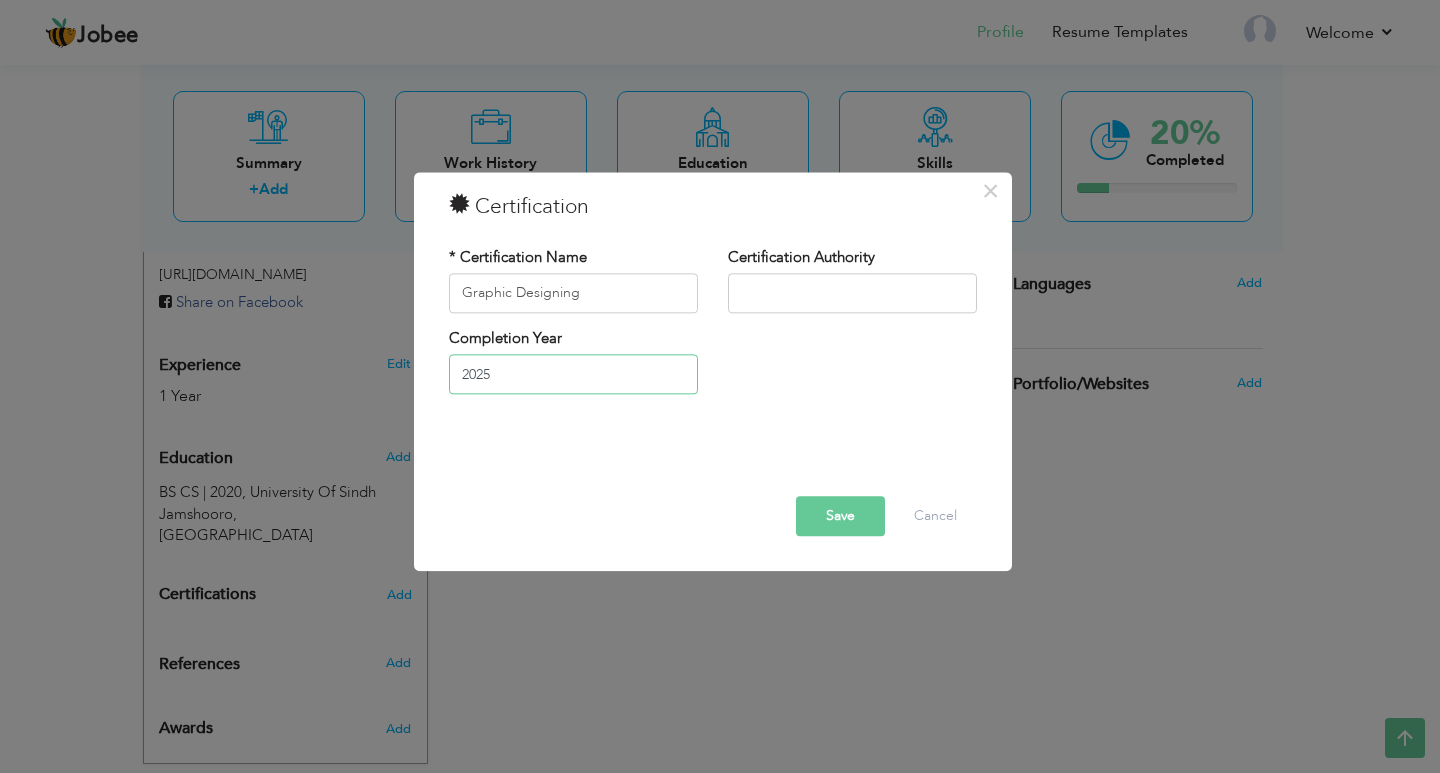 click on "2025" at bounding box center (573, 375) 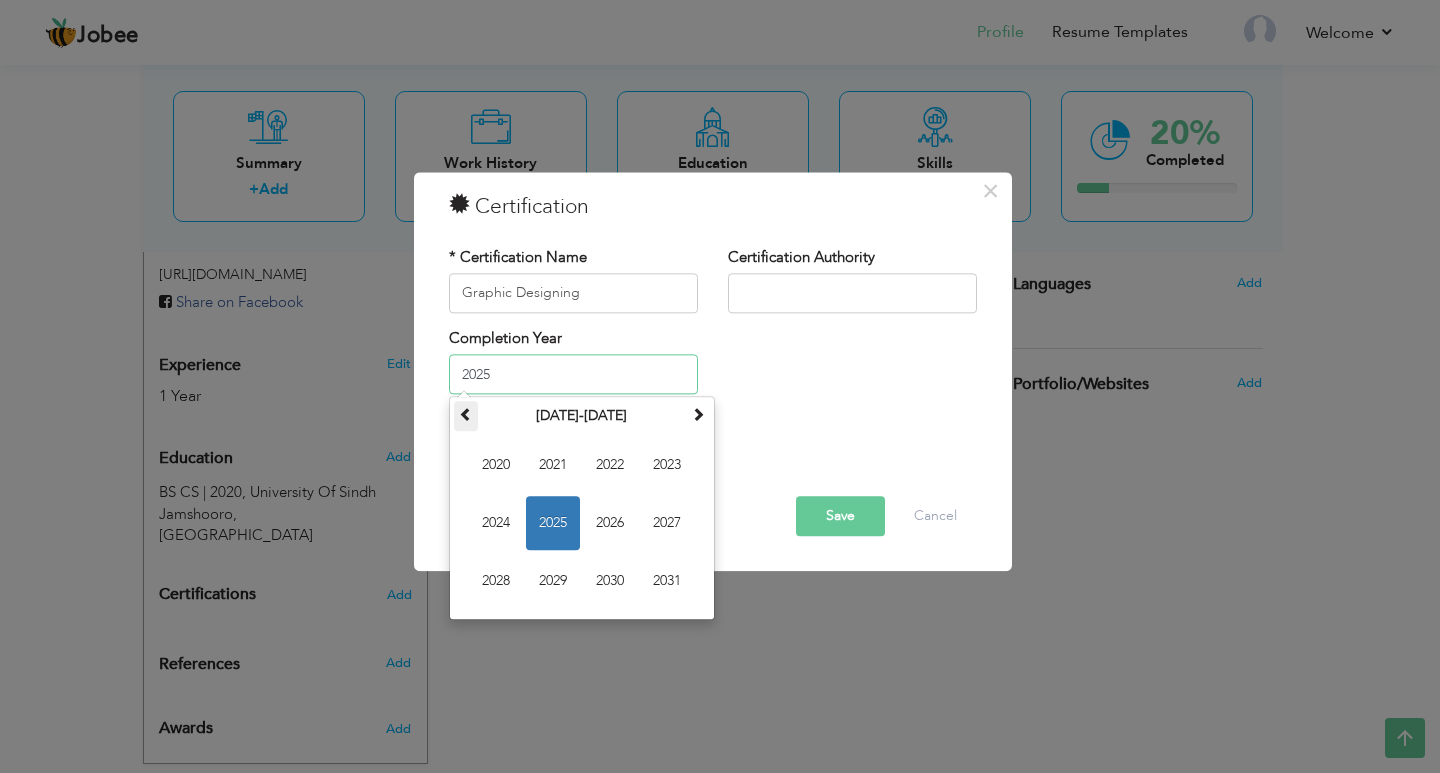 click at bounding box center (466, 415) 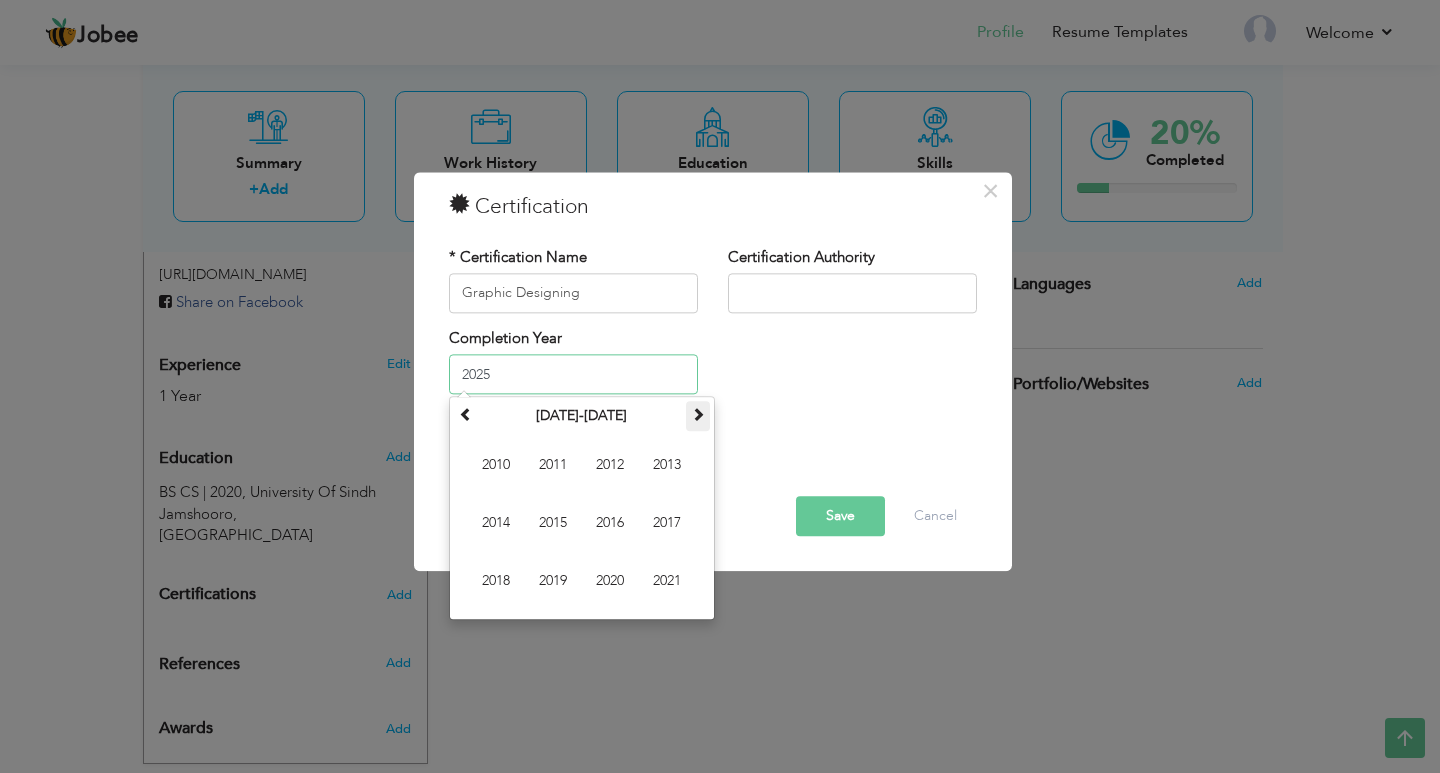 click at bounding box center (698, 415) 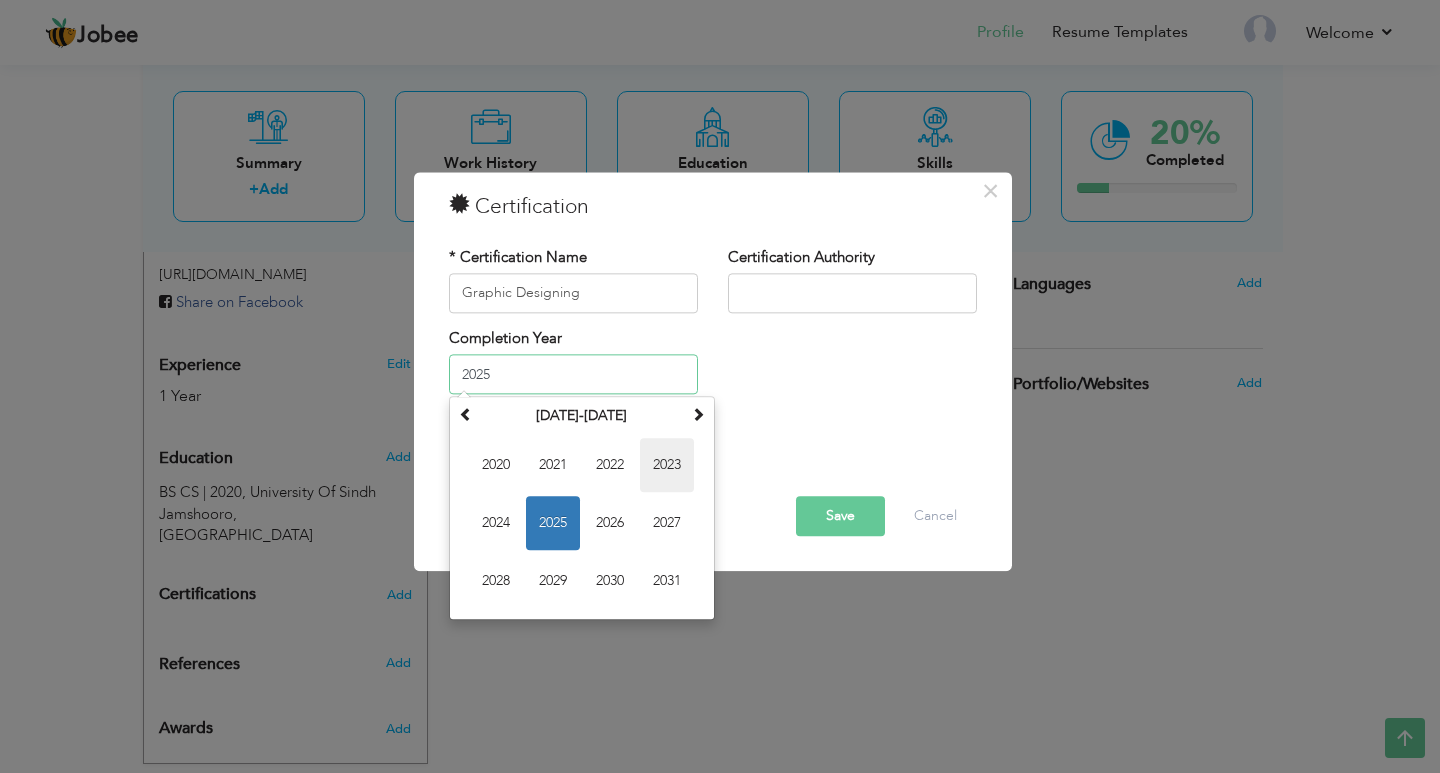 click on "2023" at bounding box center [667, 466] 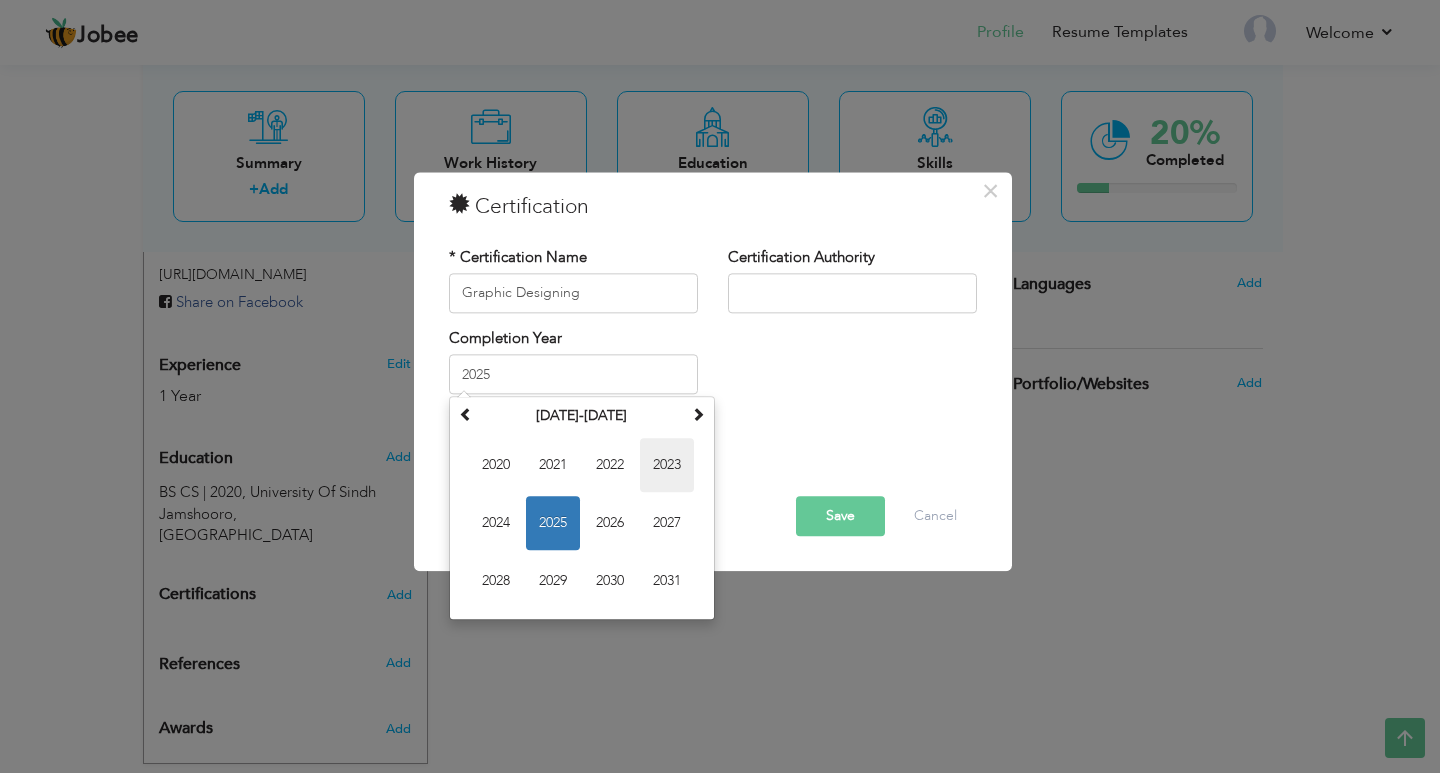 type on "2023" 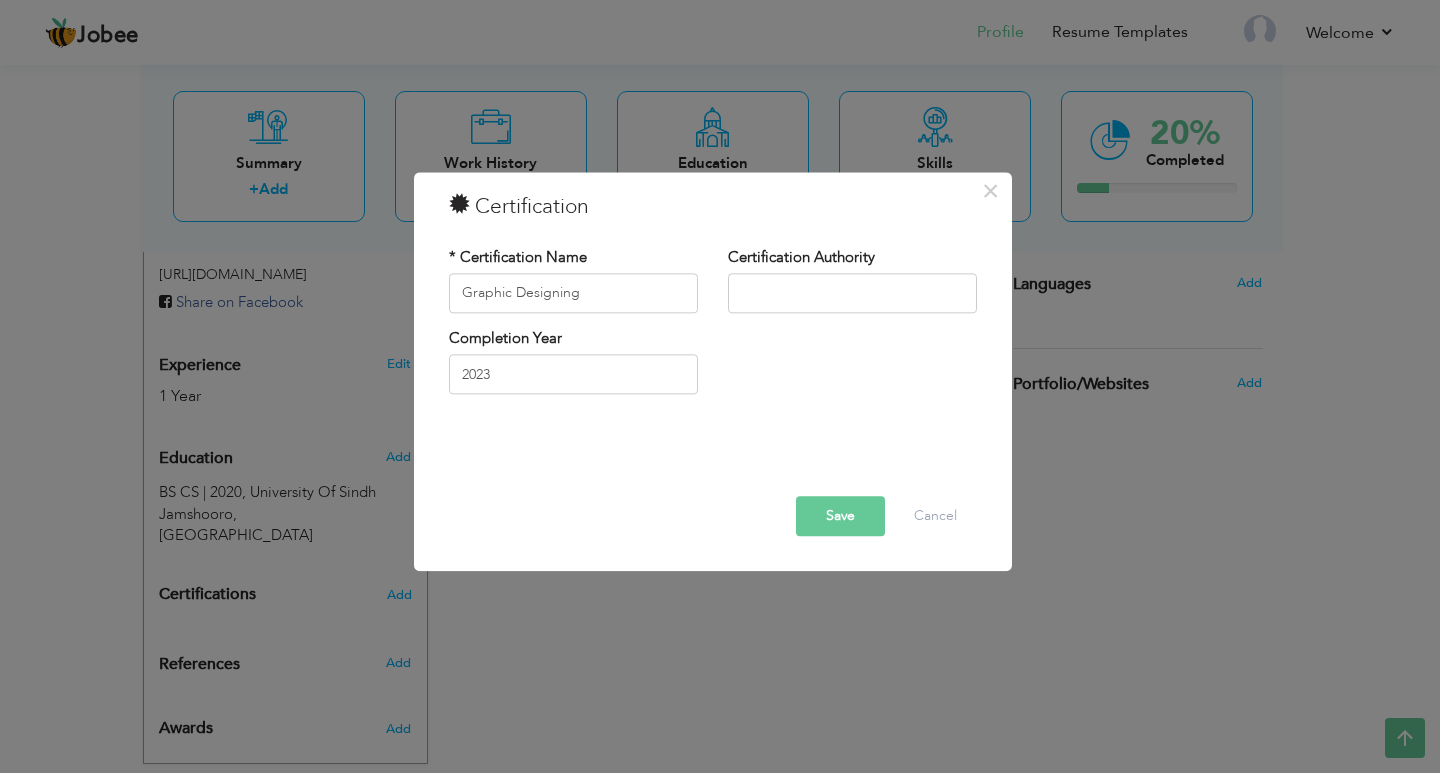 click on "Certification Authority" at bounding box center [852, 280] 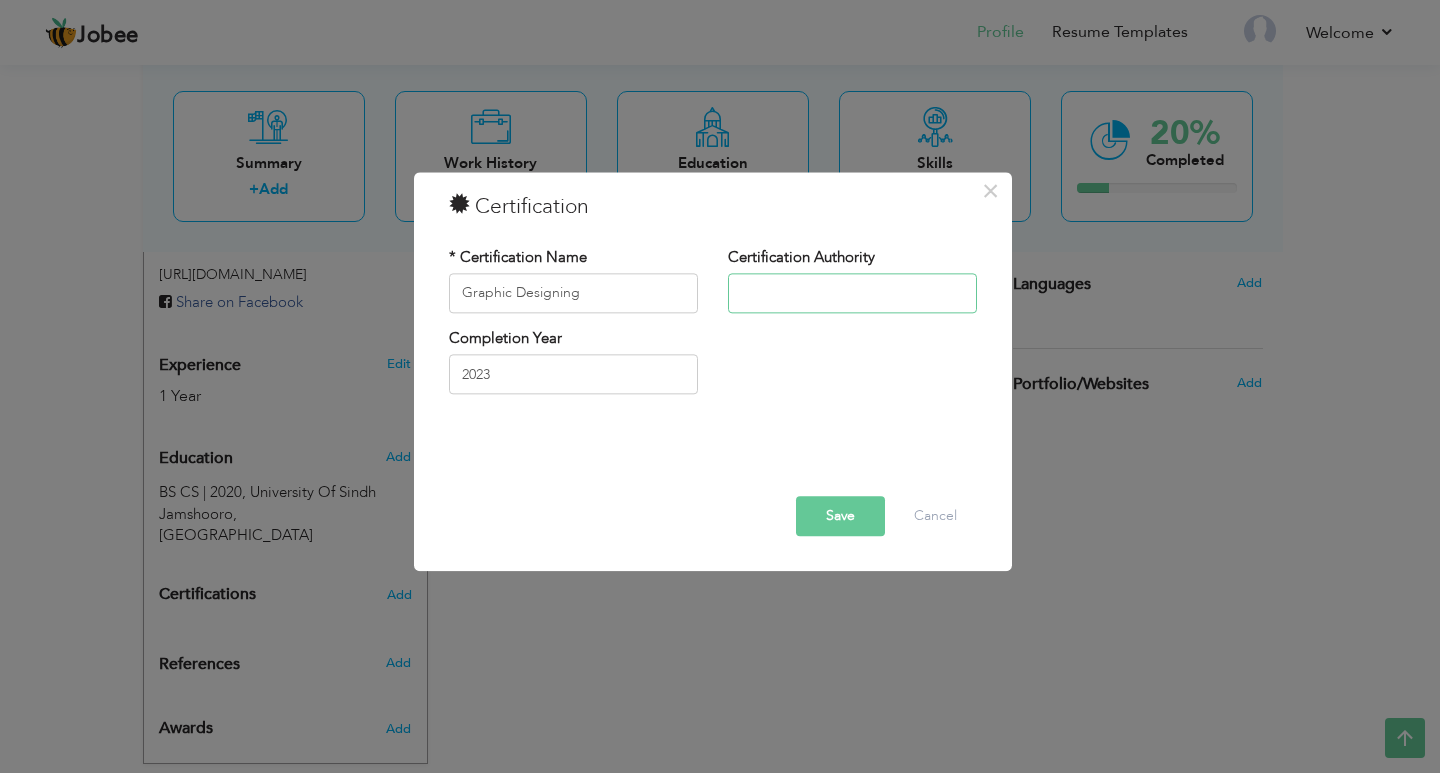 click at bounding box center (852, 293) 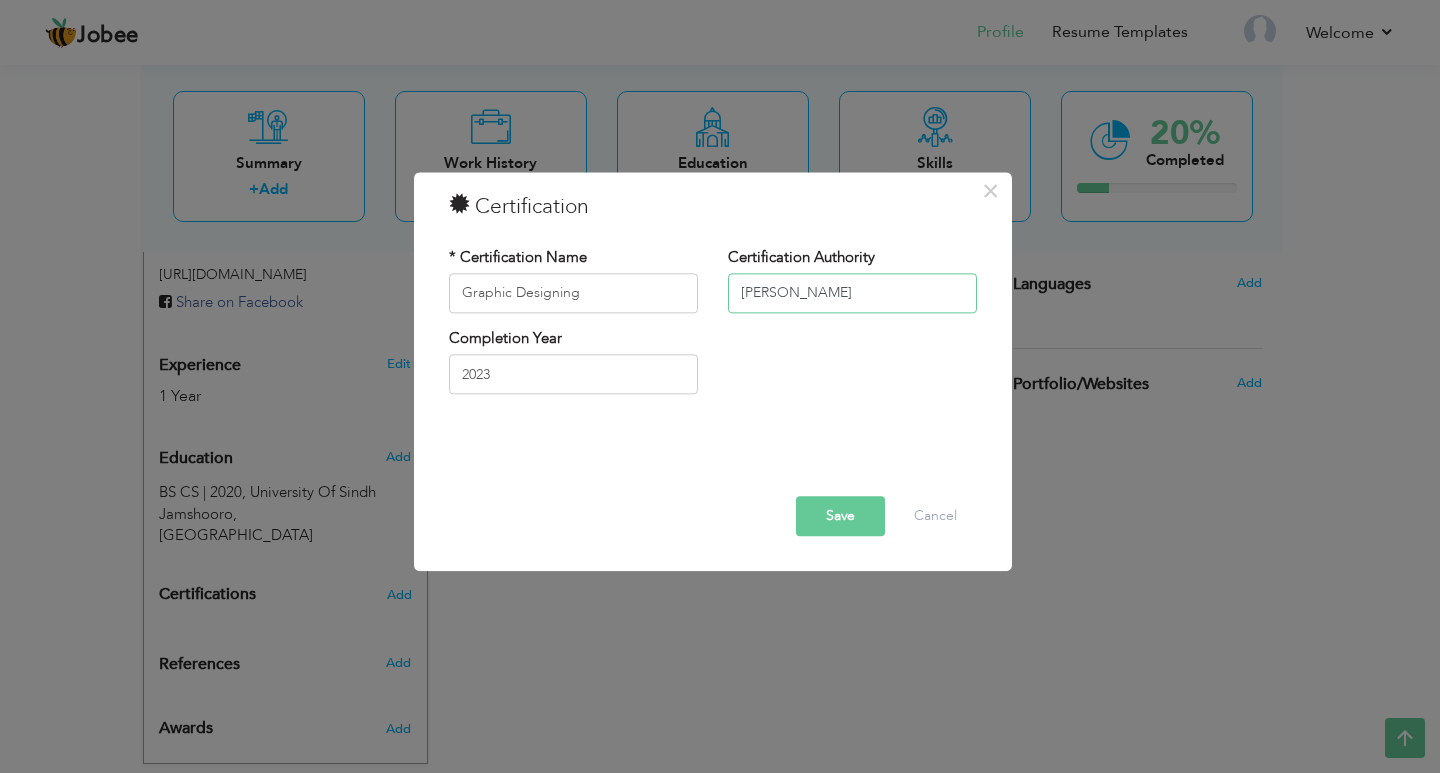 type on "[PERSON_NAME]" 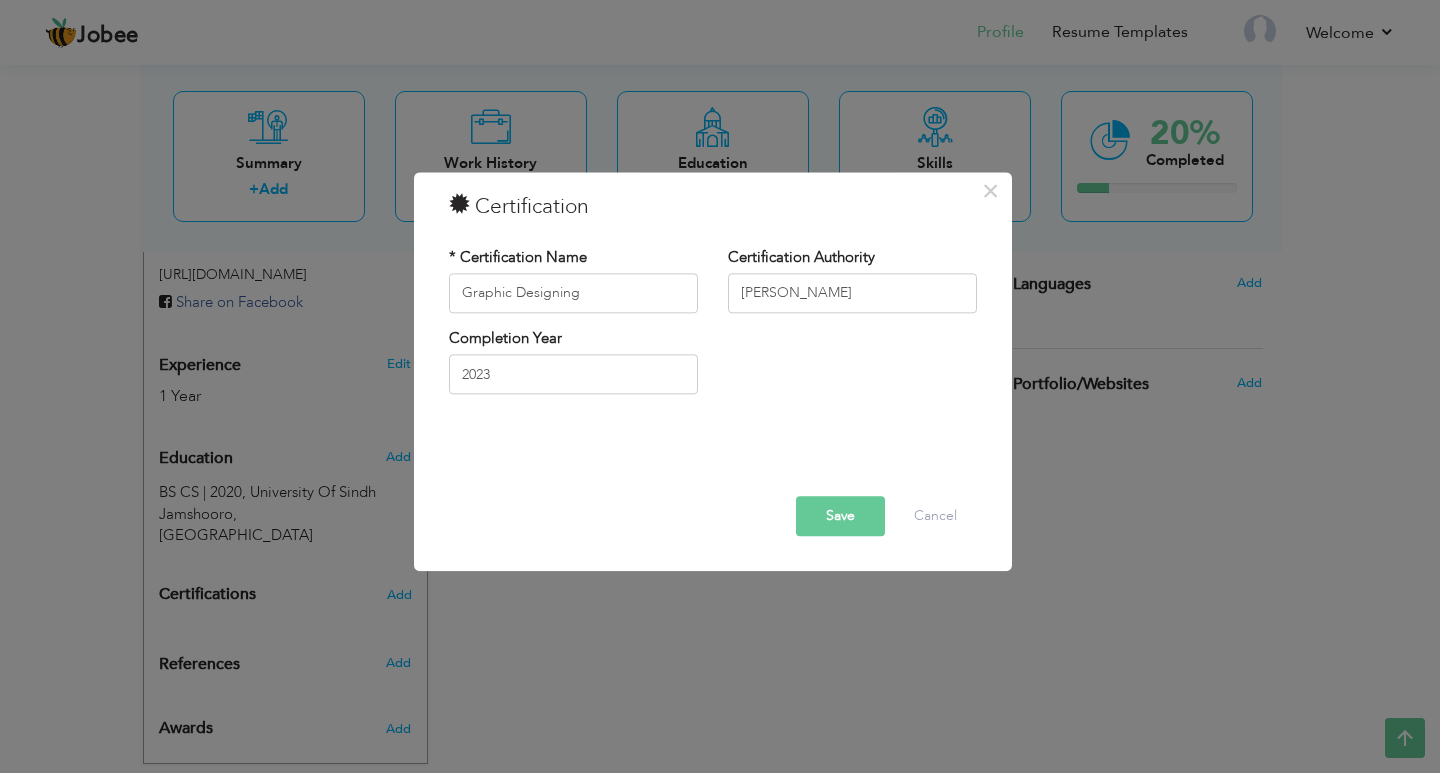 click on "Save" at bounding box center (840, 516) 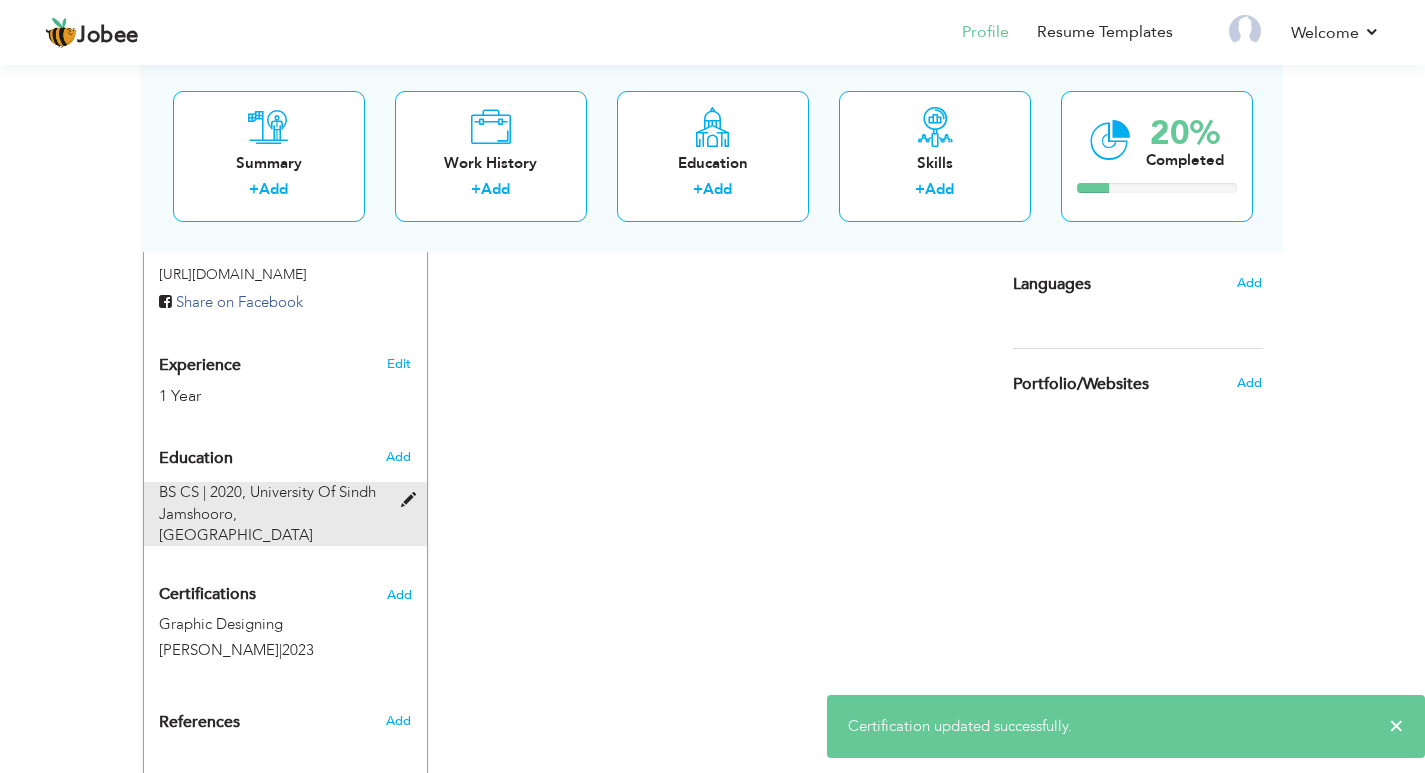 scroll, scrollTop: 746, scrollLeft: 0, axis: vertical 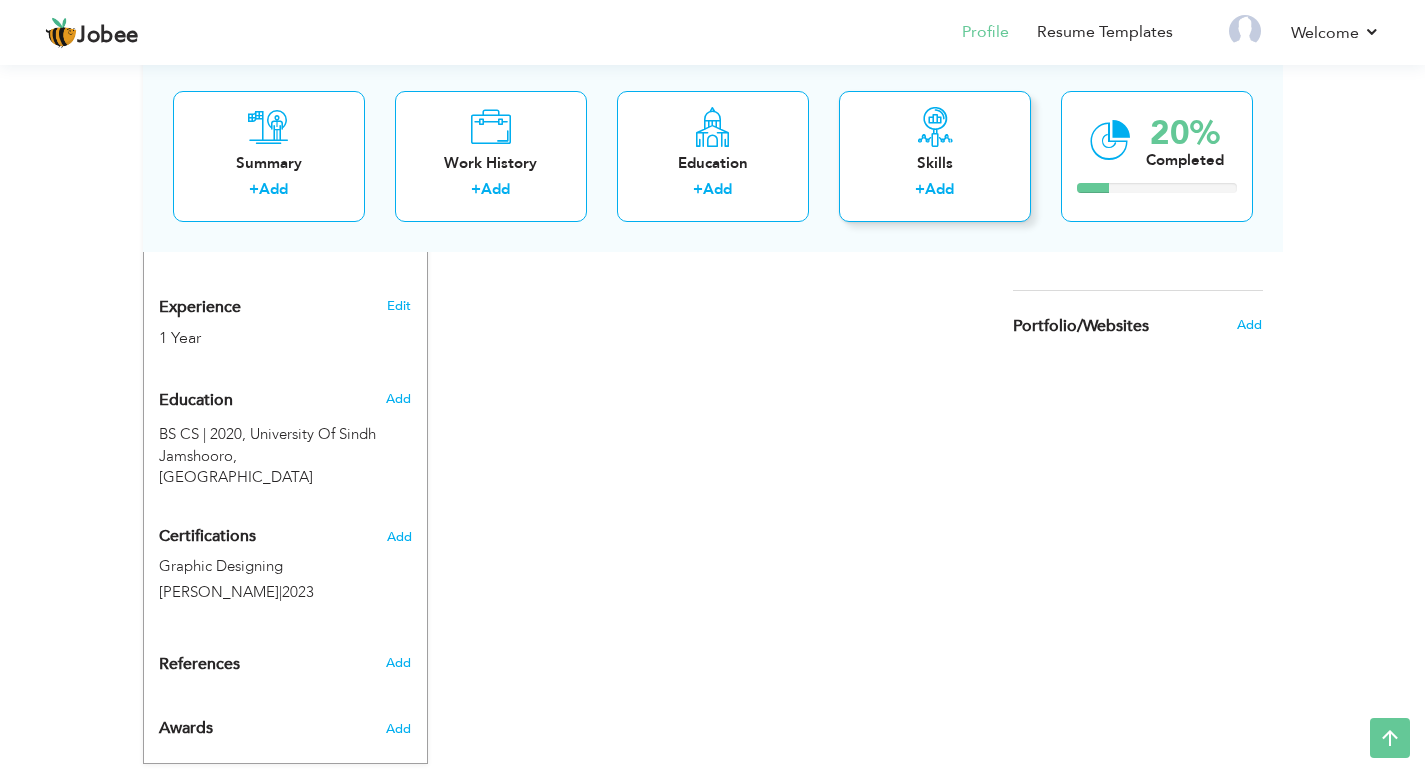 click on "Add" at bounding box center (939, 189) 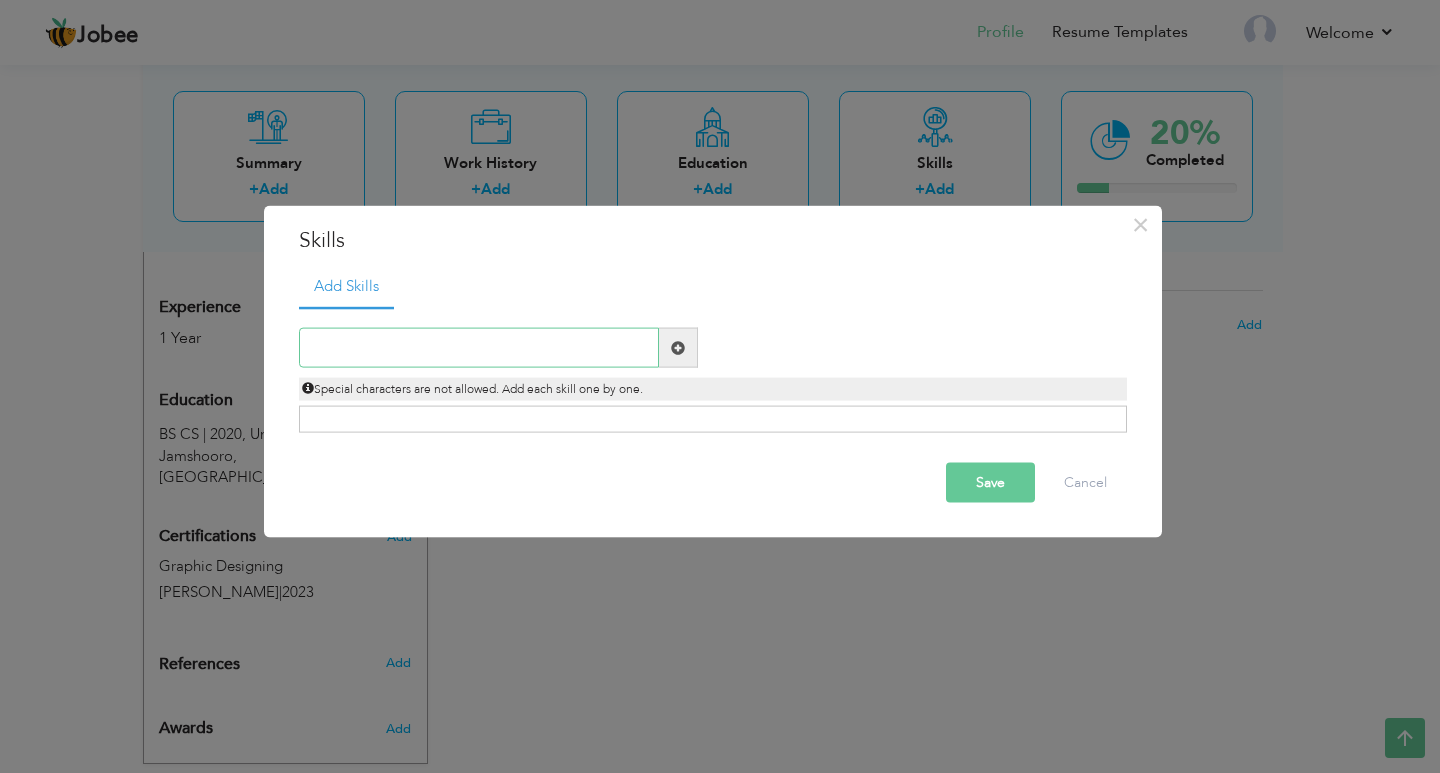 click at bounding box center [479, 348] 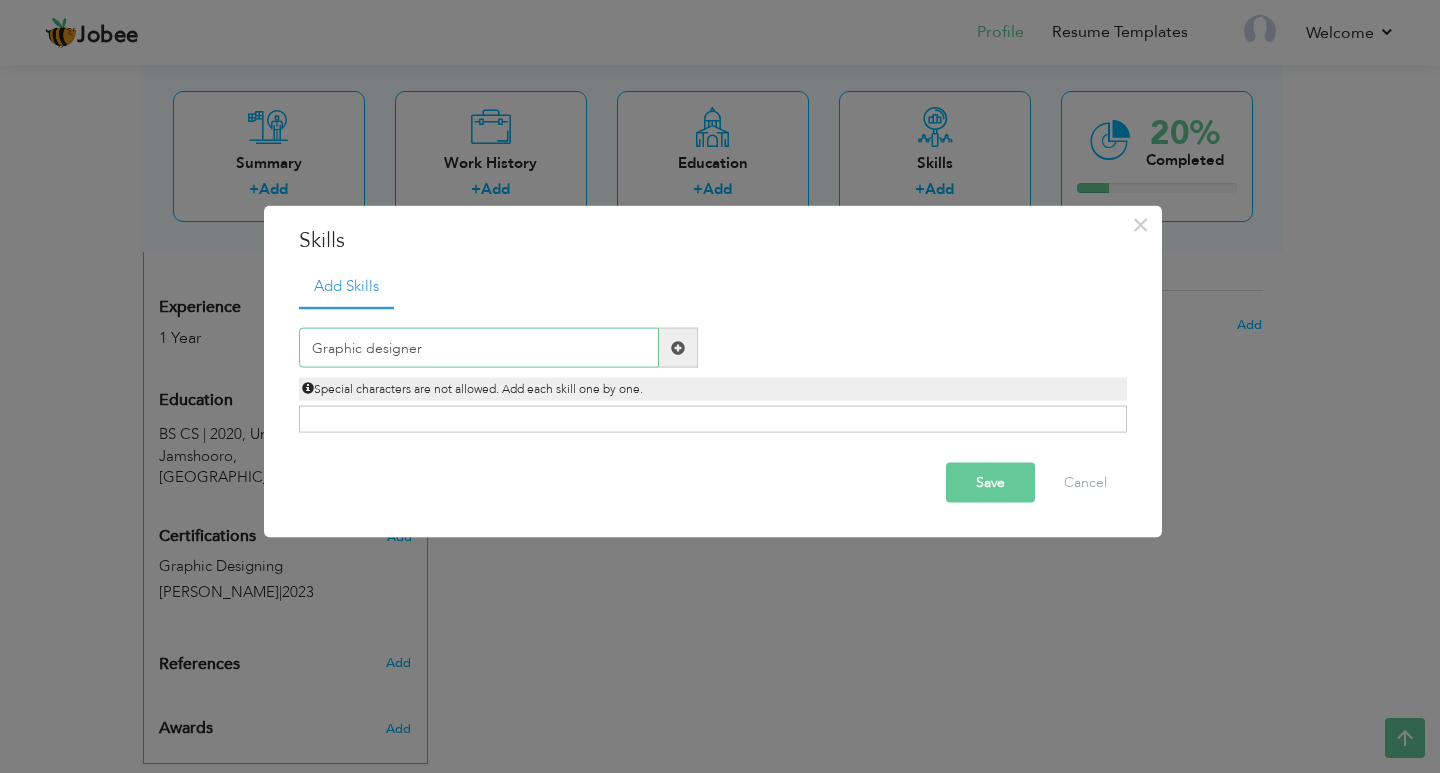 type on "Graphic designer" 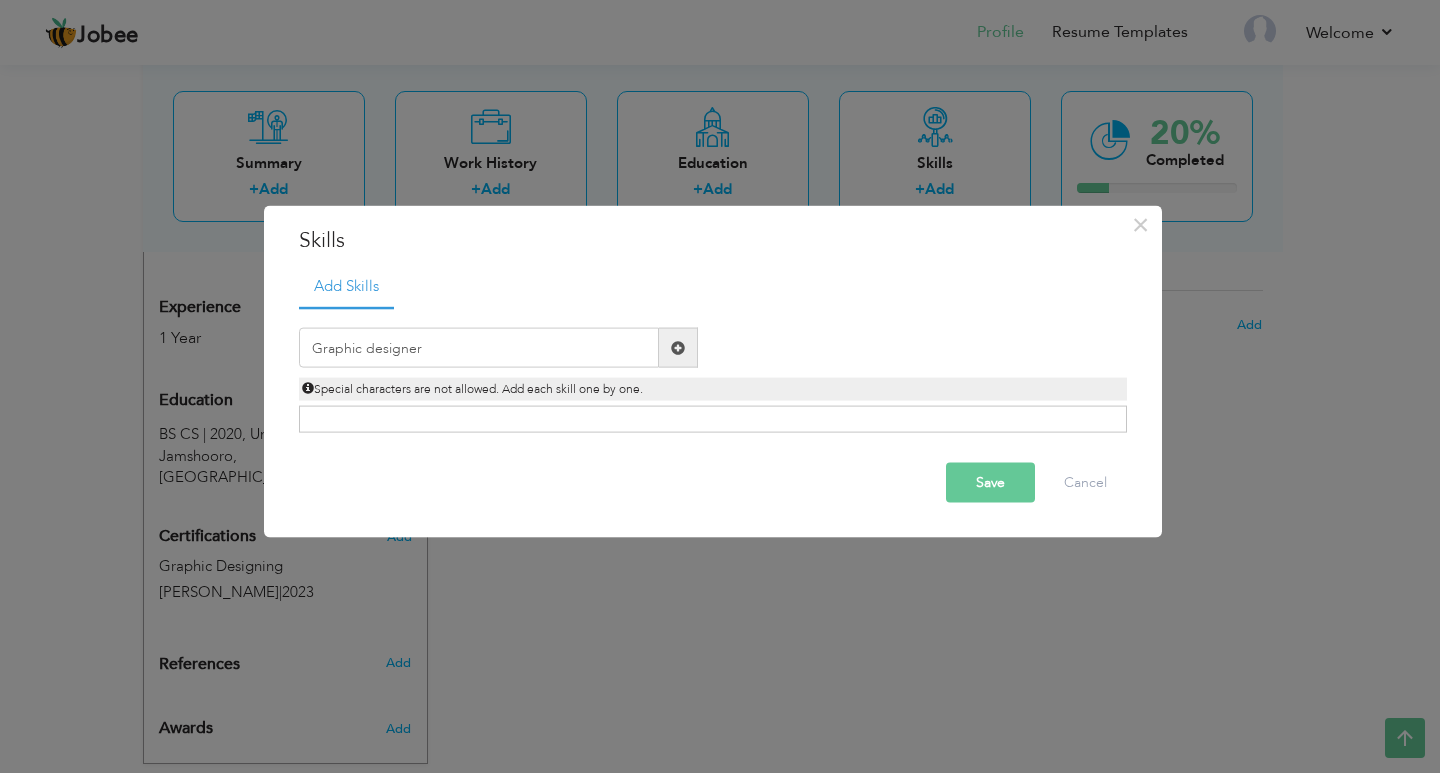 click at bounding box center (678, 348) 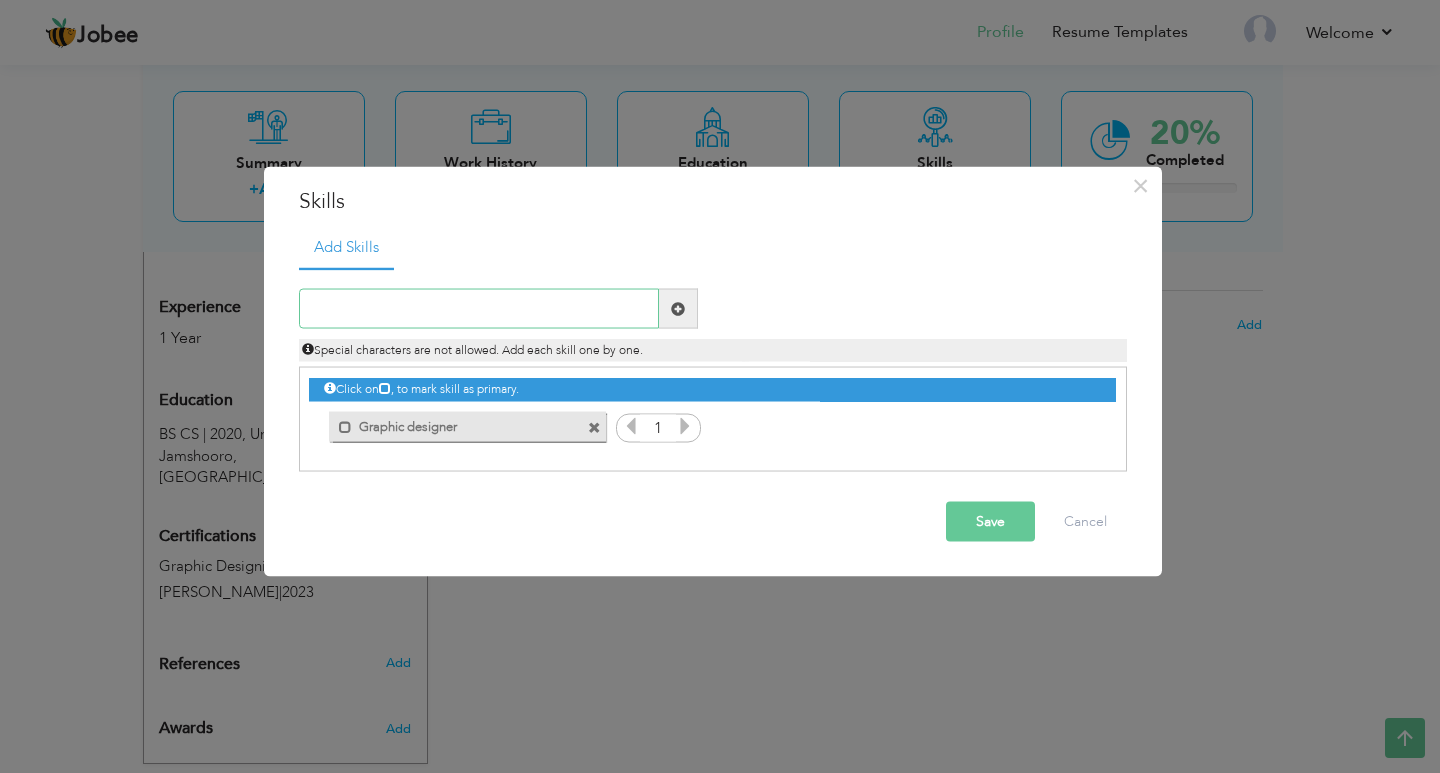 click at bounding box center (479, 309) 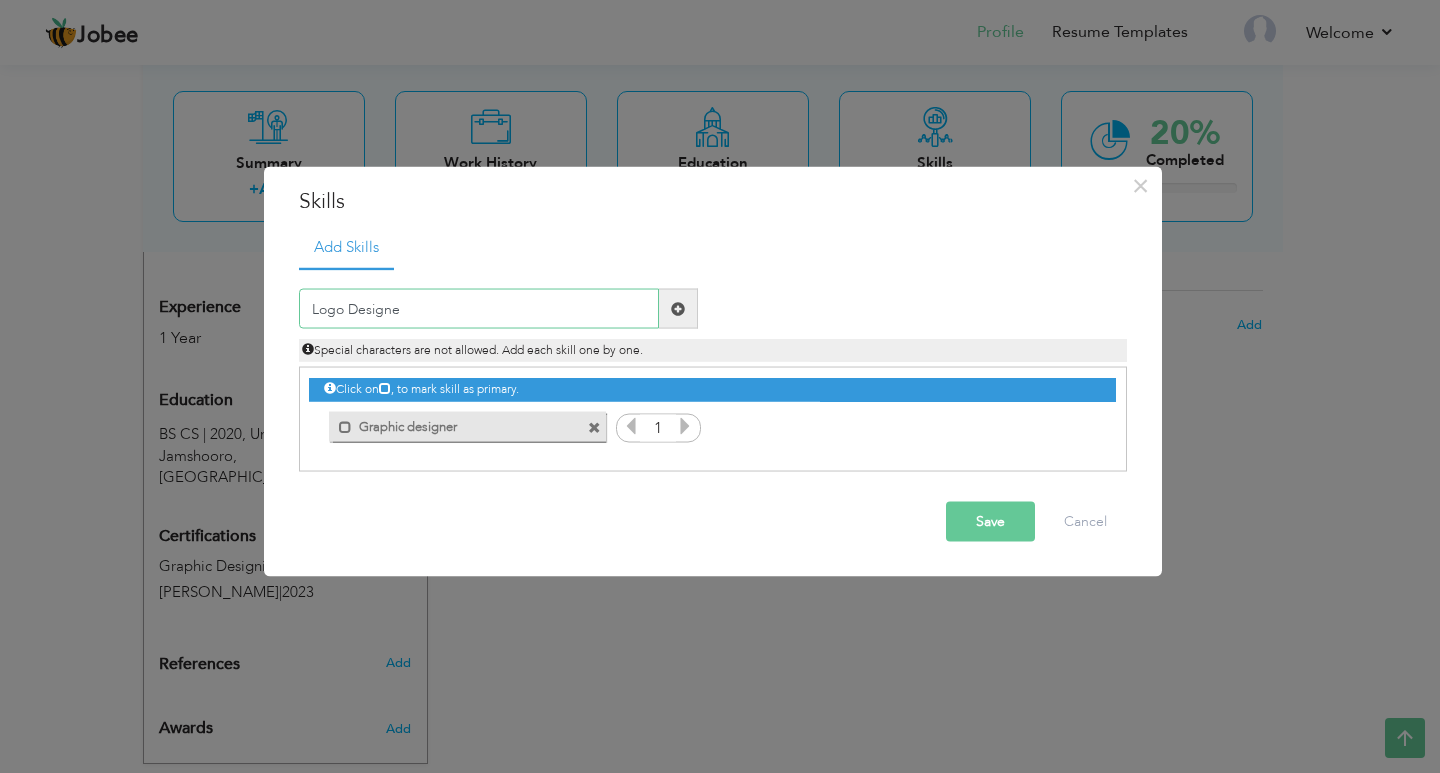 type on "Logo Designer" 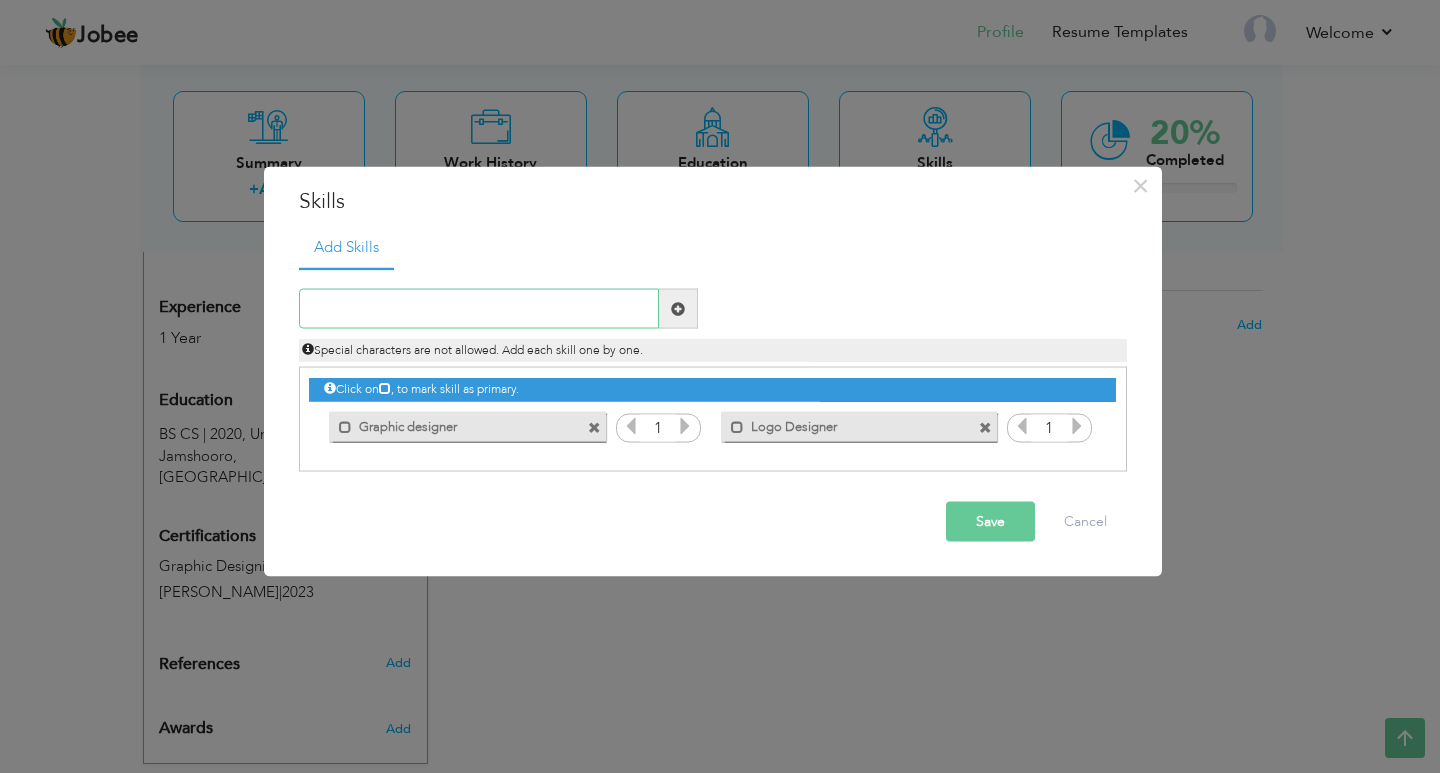 type on "S" 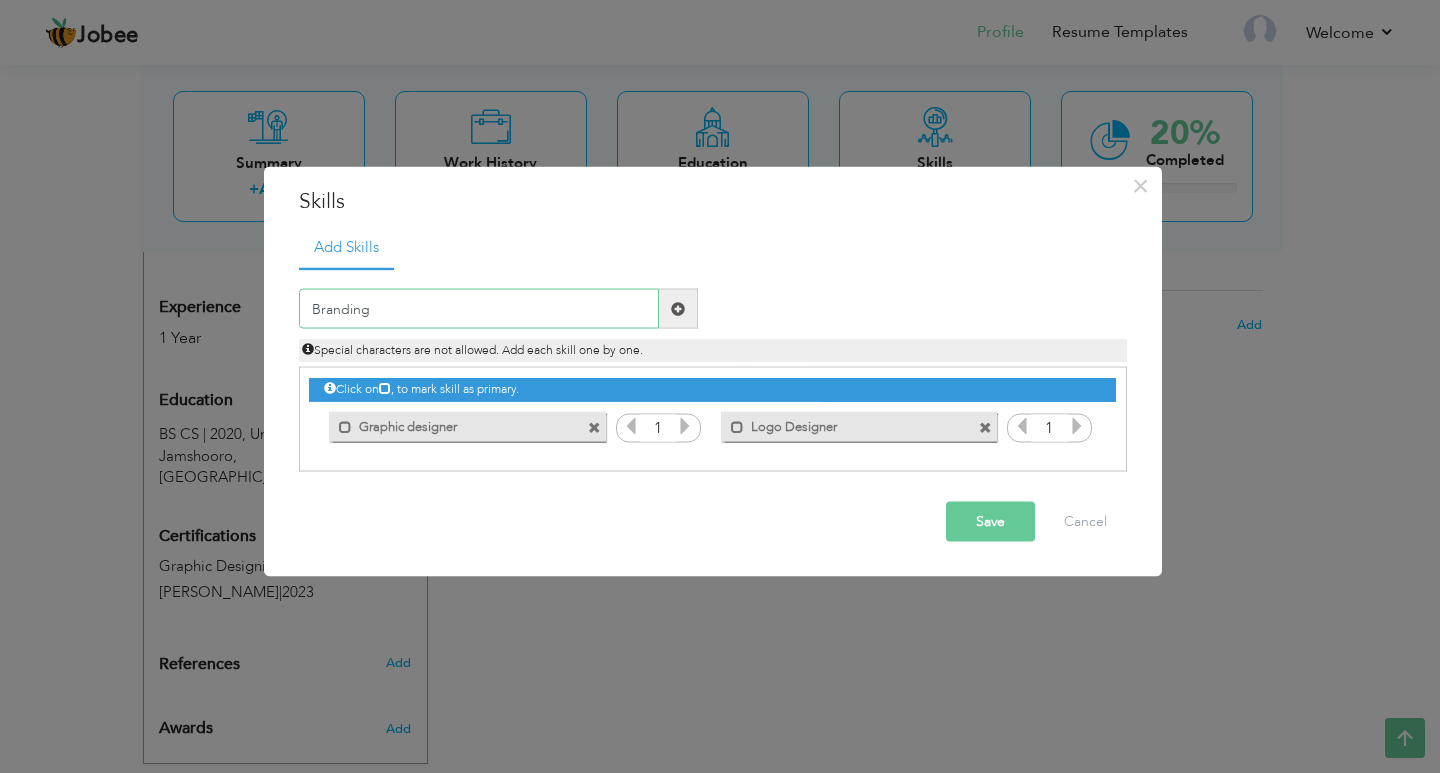 type on "Branding" 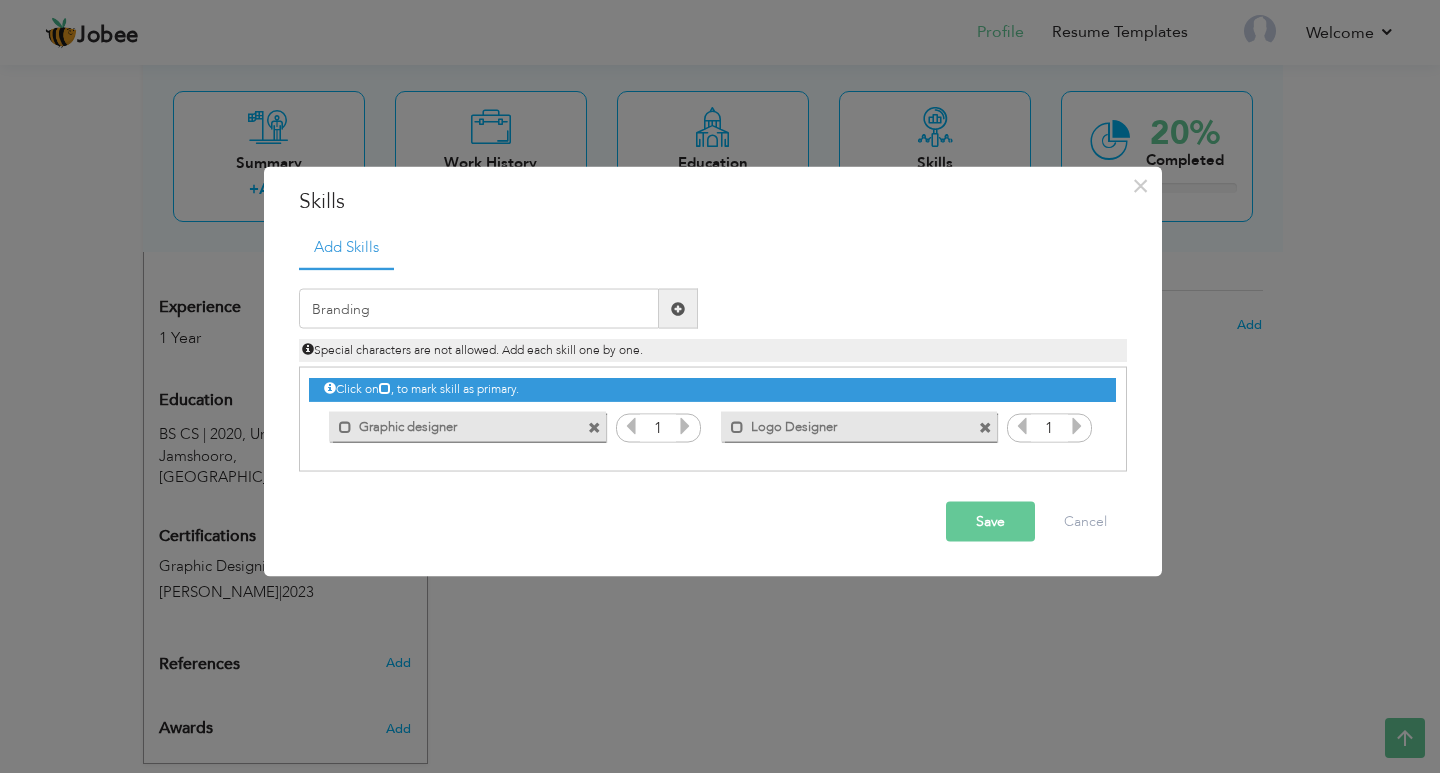 click at bounding box center (678, 308) 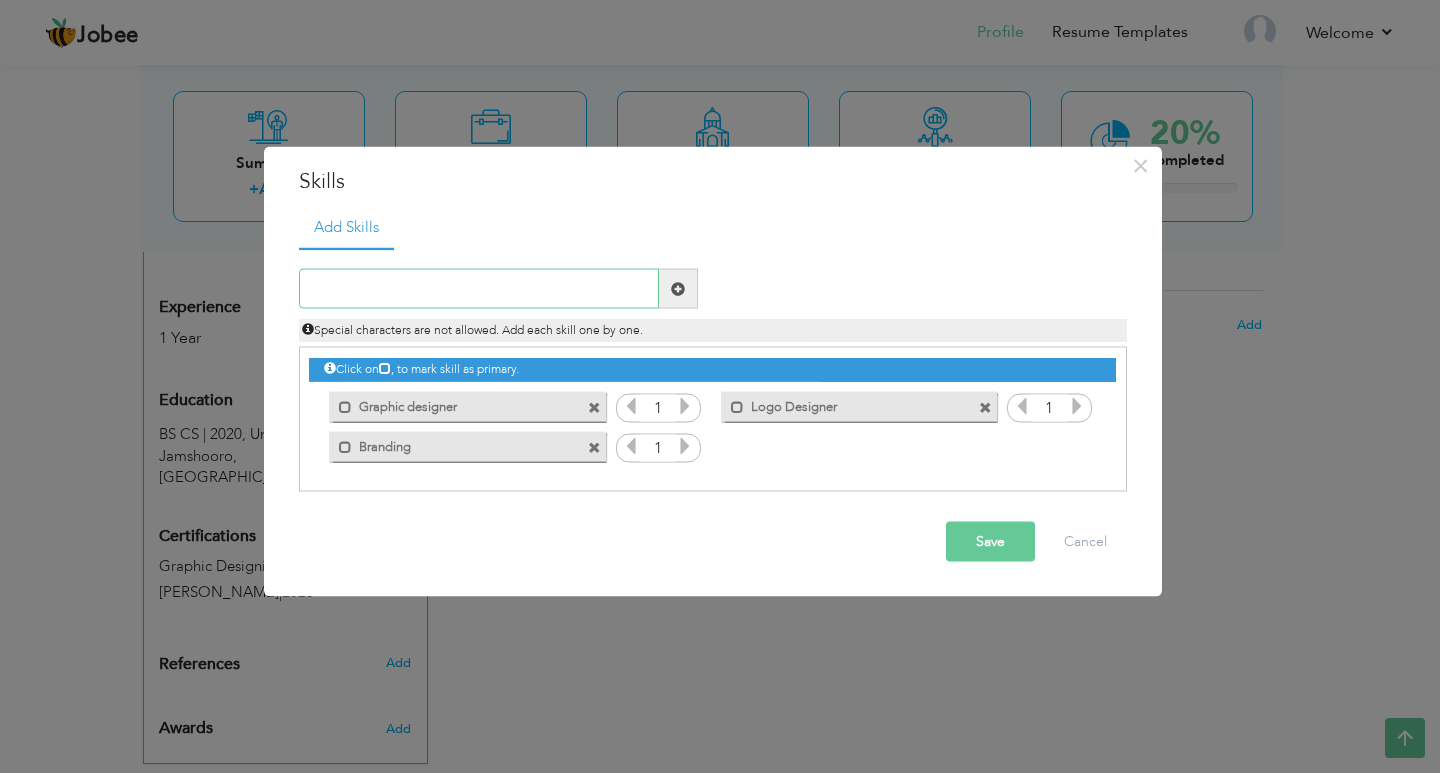 click at bounding box center (479, 289) 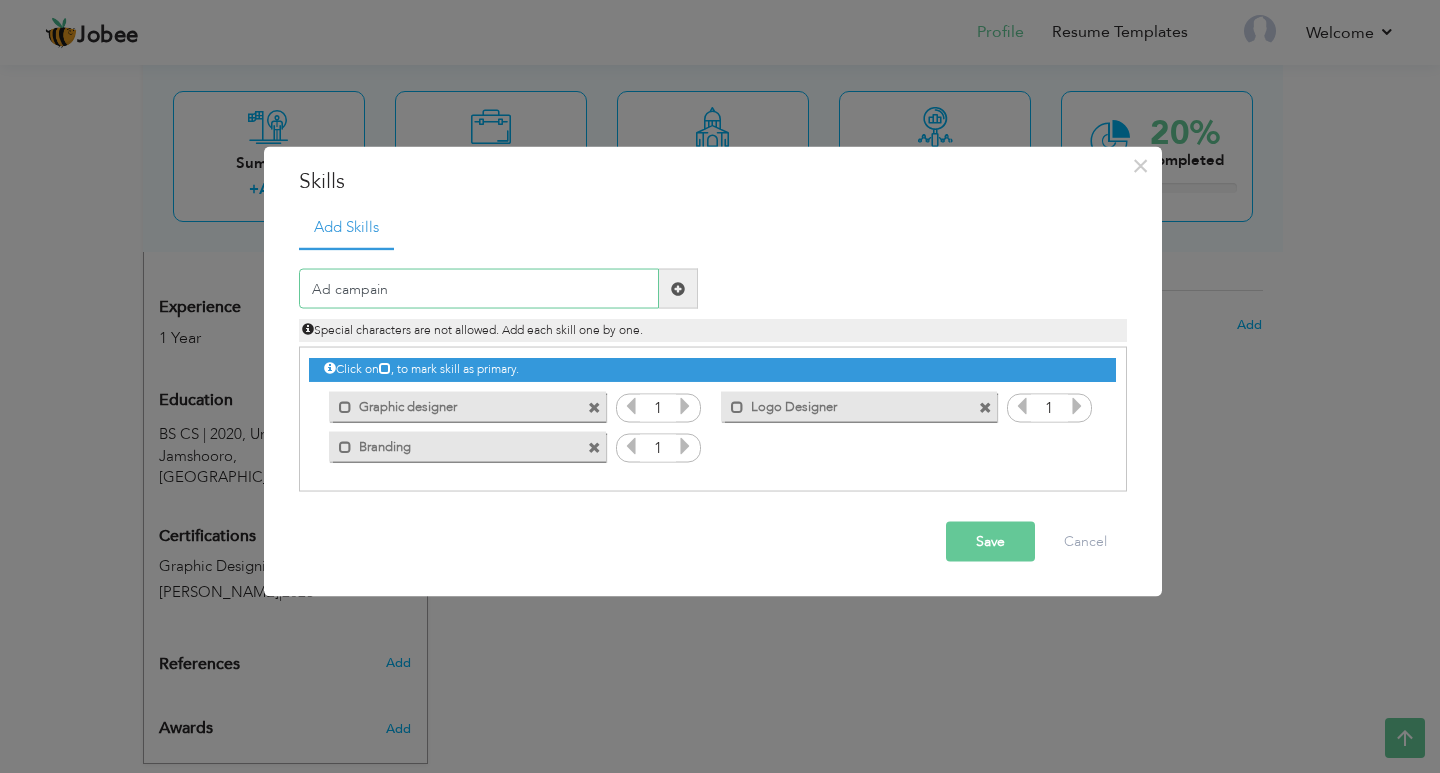 drag, startPoint x: 450, startPoint y: 292, endPoint x: 210, endPoint y: 273, distance: 240.75092 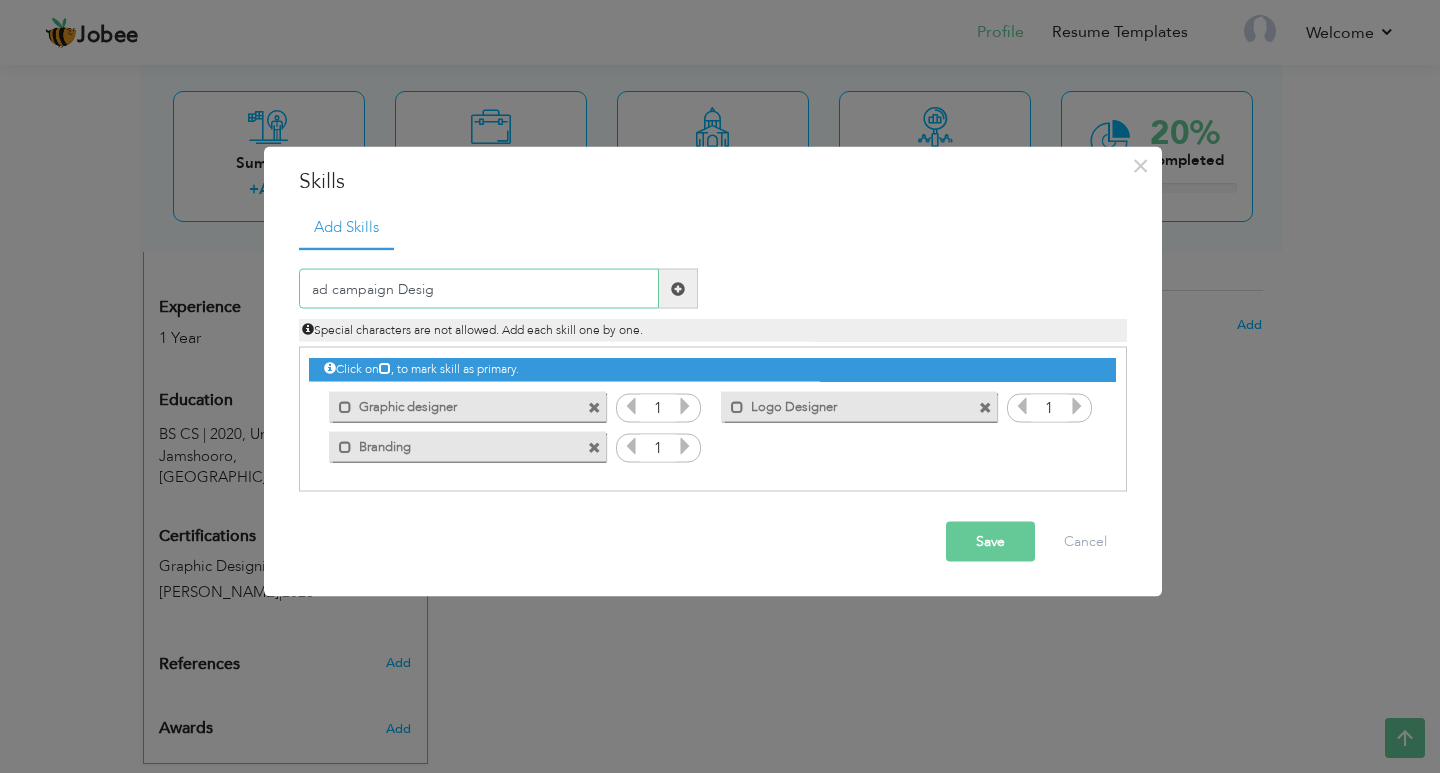 type on "ad campaign Design" 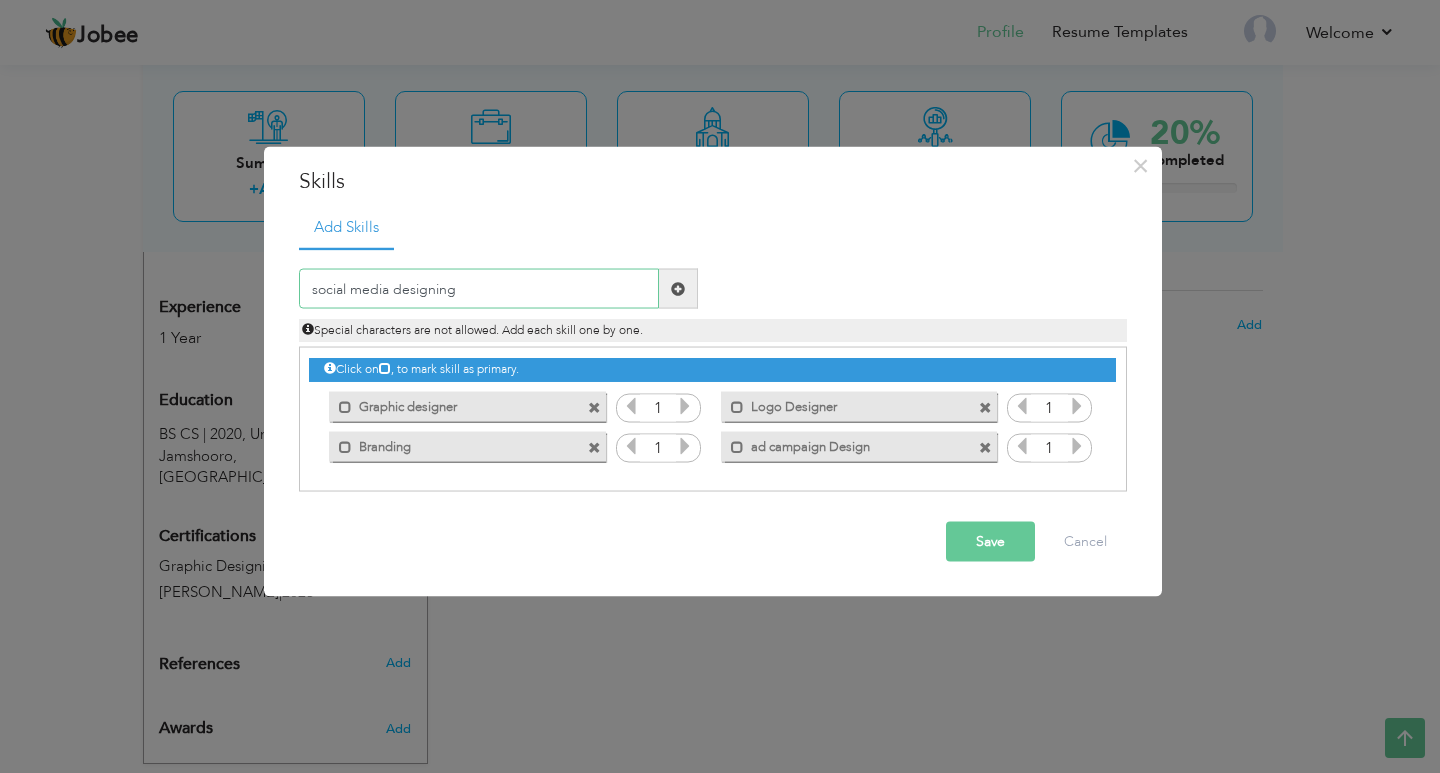 type on "social media designing" 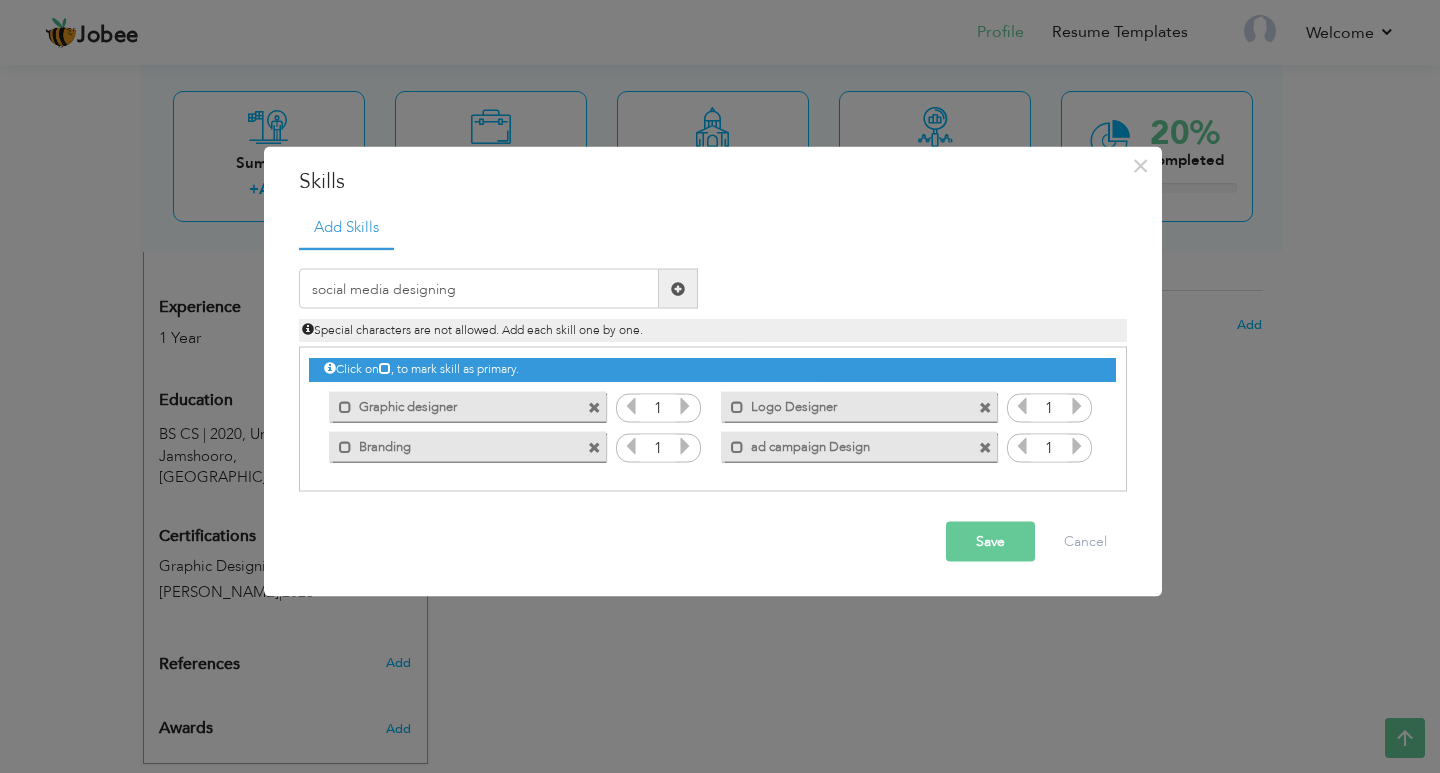 click at bounding box center [678, 288] 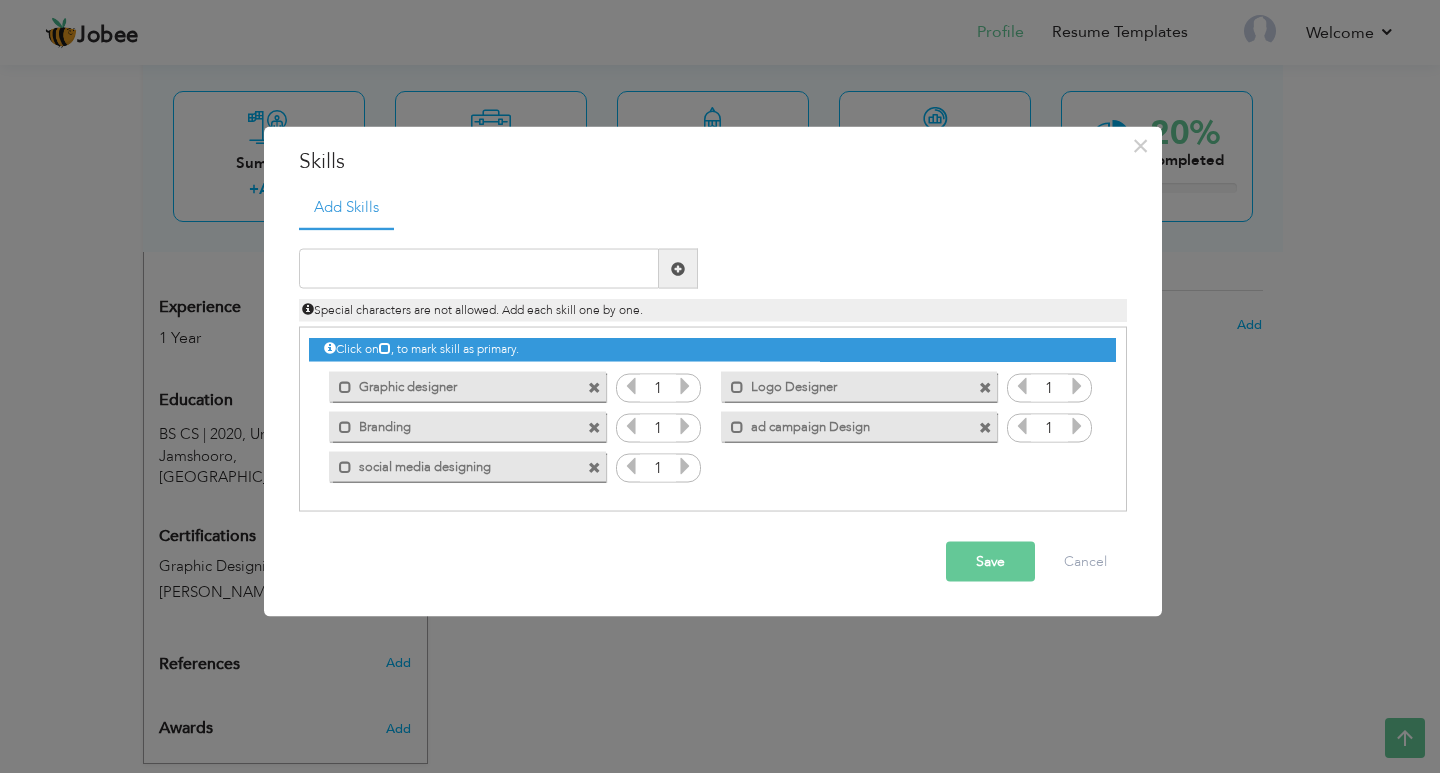 click on "Save" at bounding box center (990, 562) 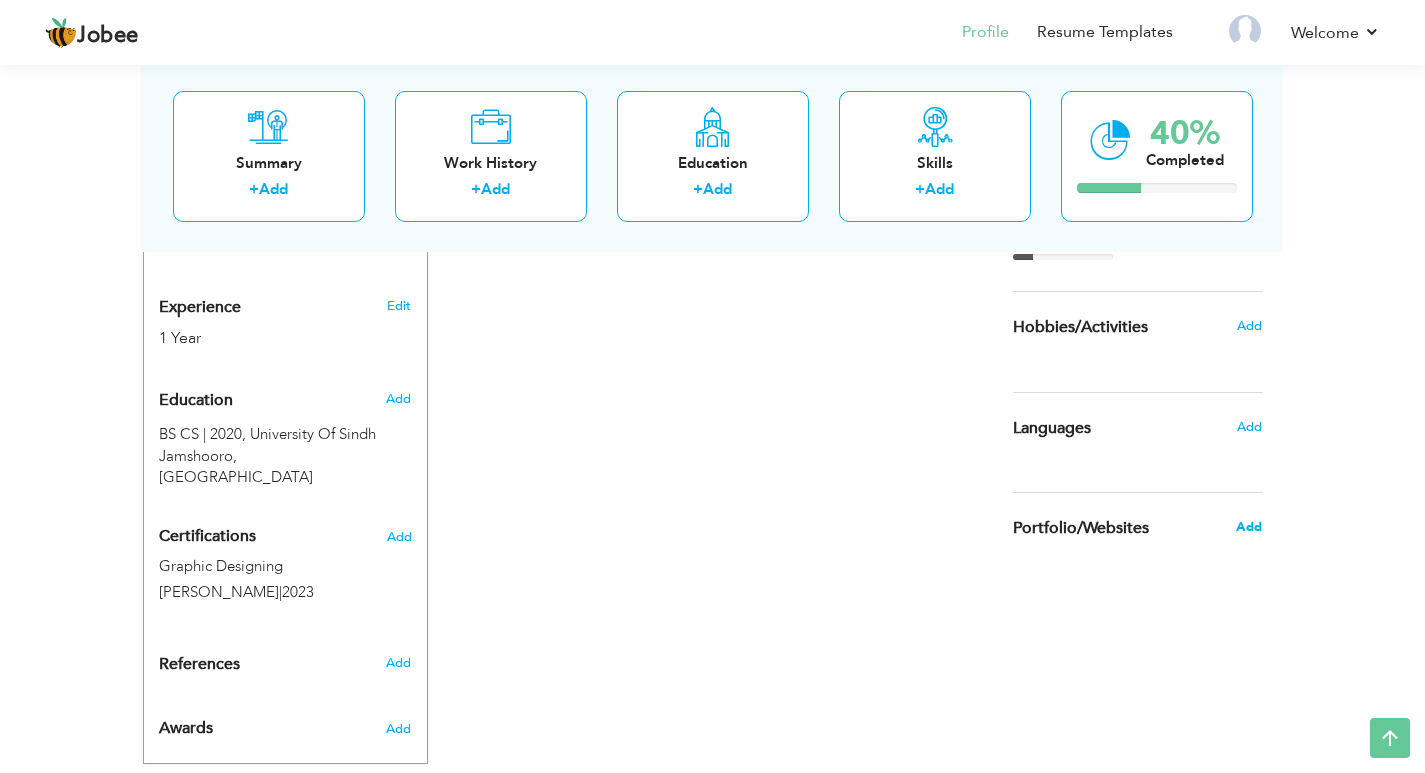 click on "Add" at bounding box center [1249, 527] 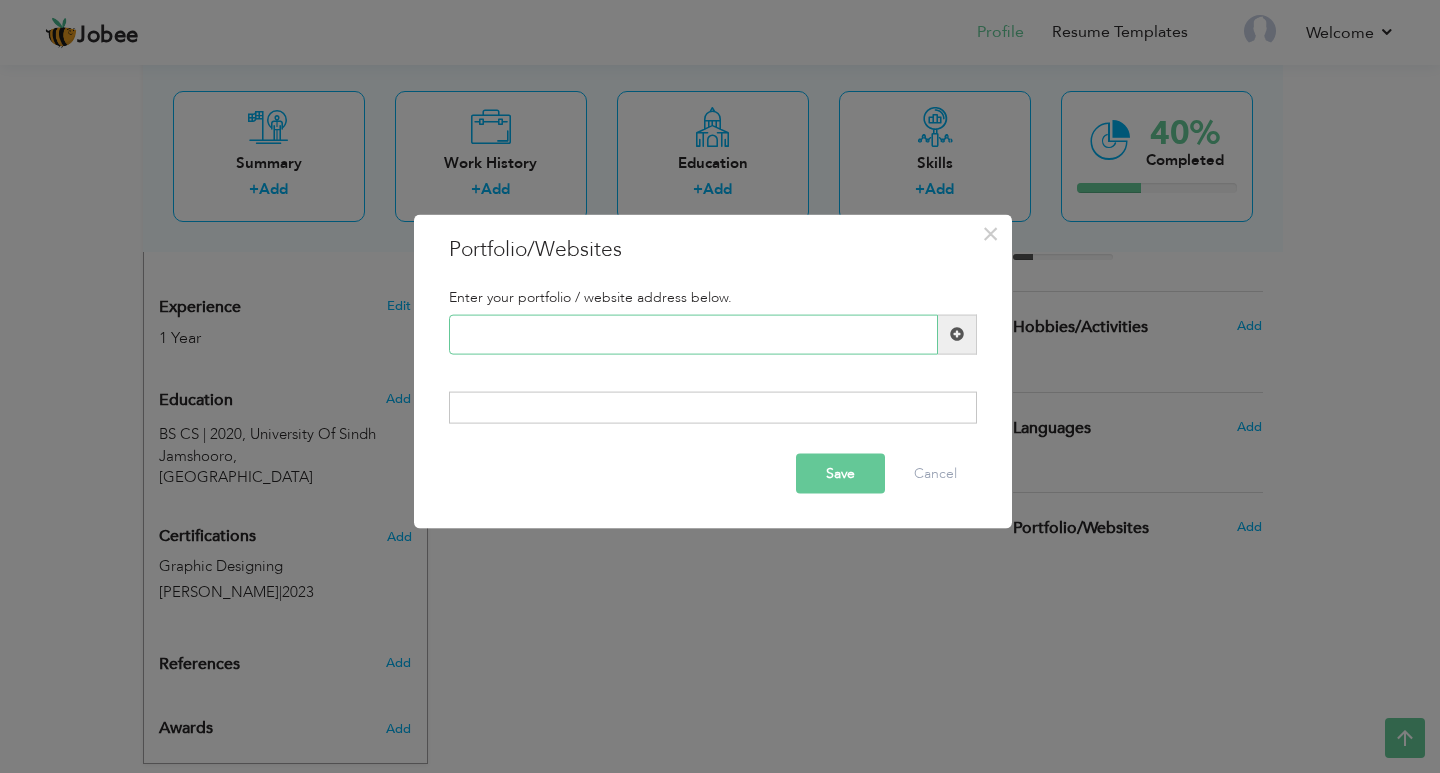 paste on "[URL][DOMAIN_NAME]" 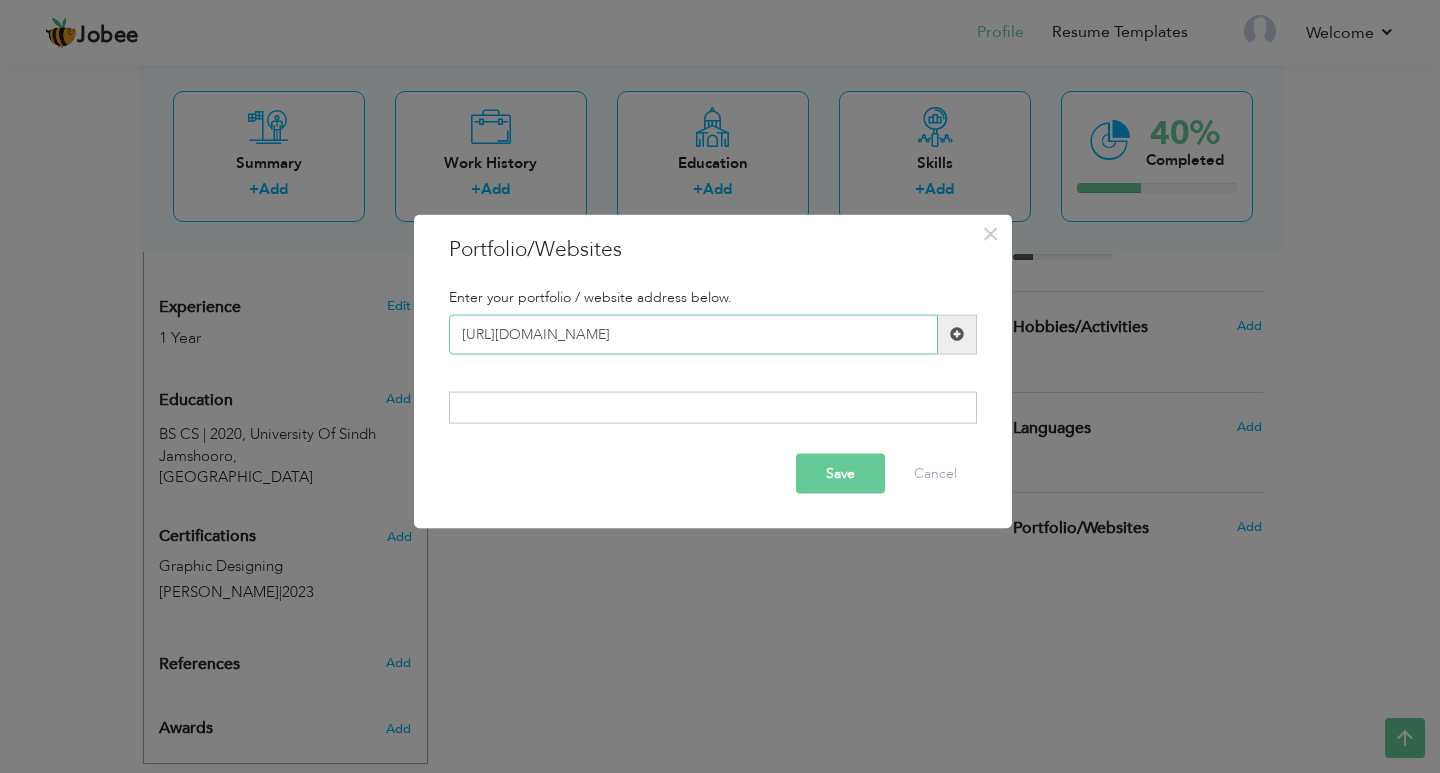 type on "[URL][DOMAIN_NAME]" 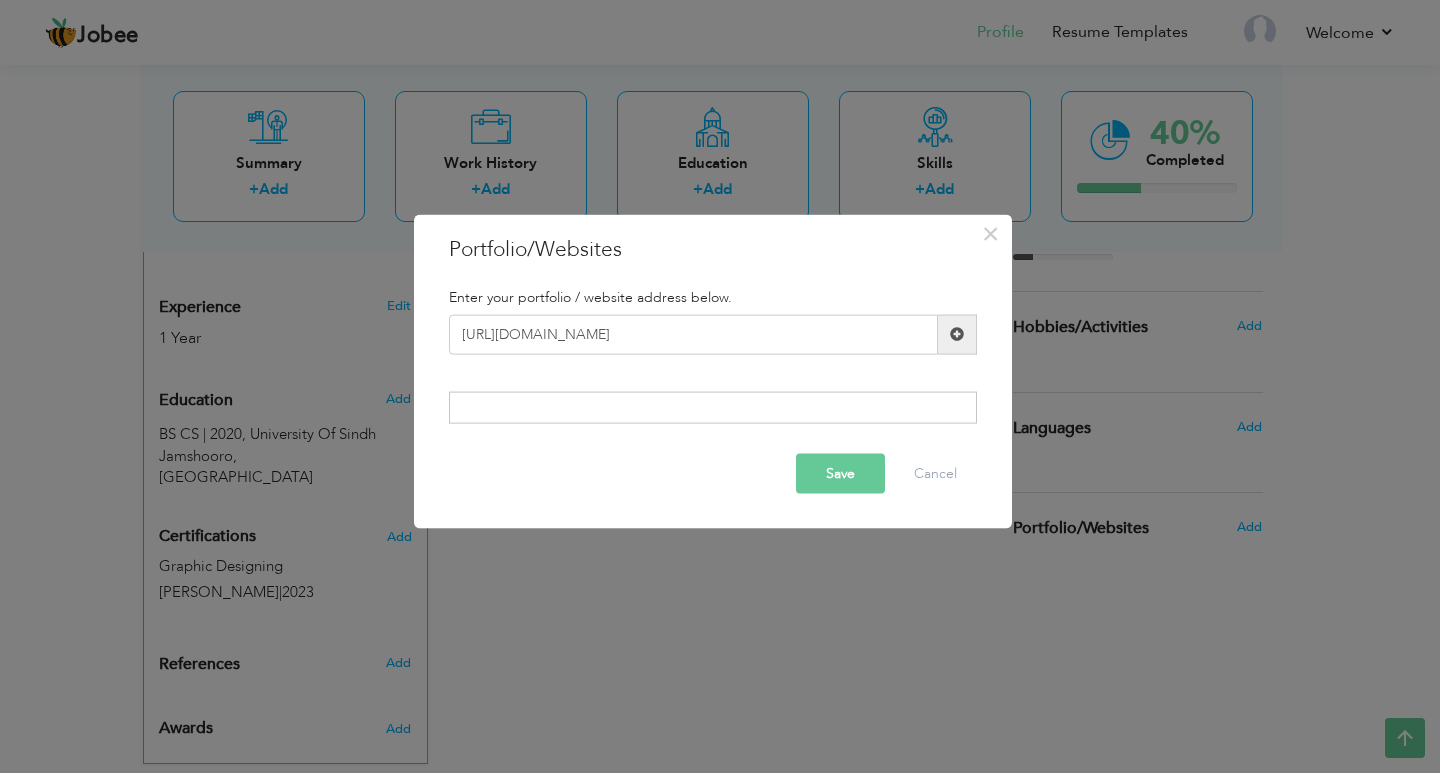 click on "Save" at bounding box center [840, 474] 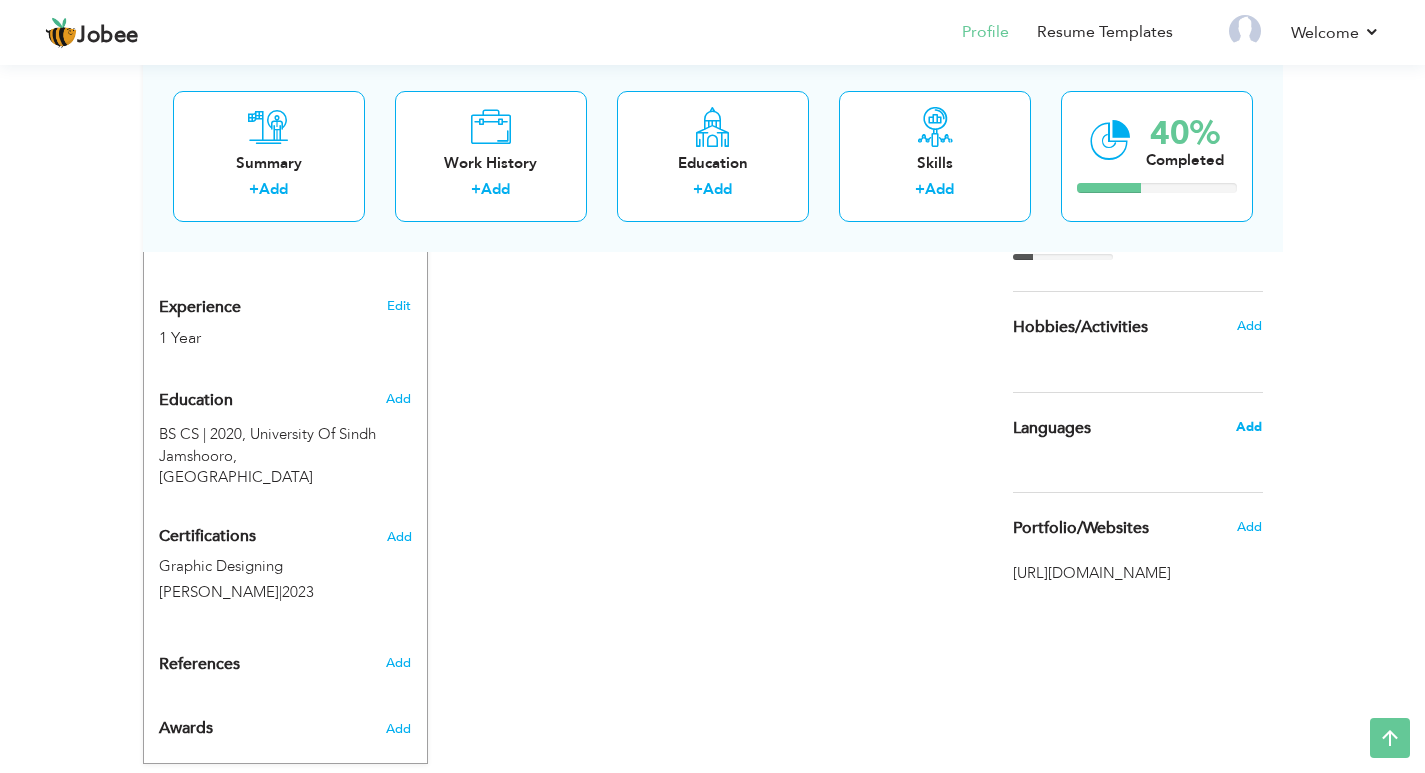 click on "Add" at bounding box center [1249, 427] 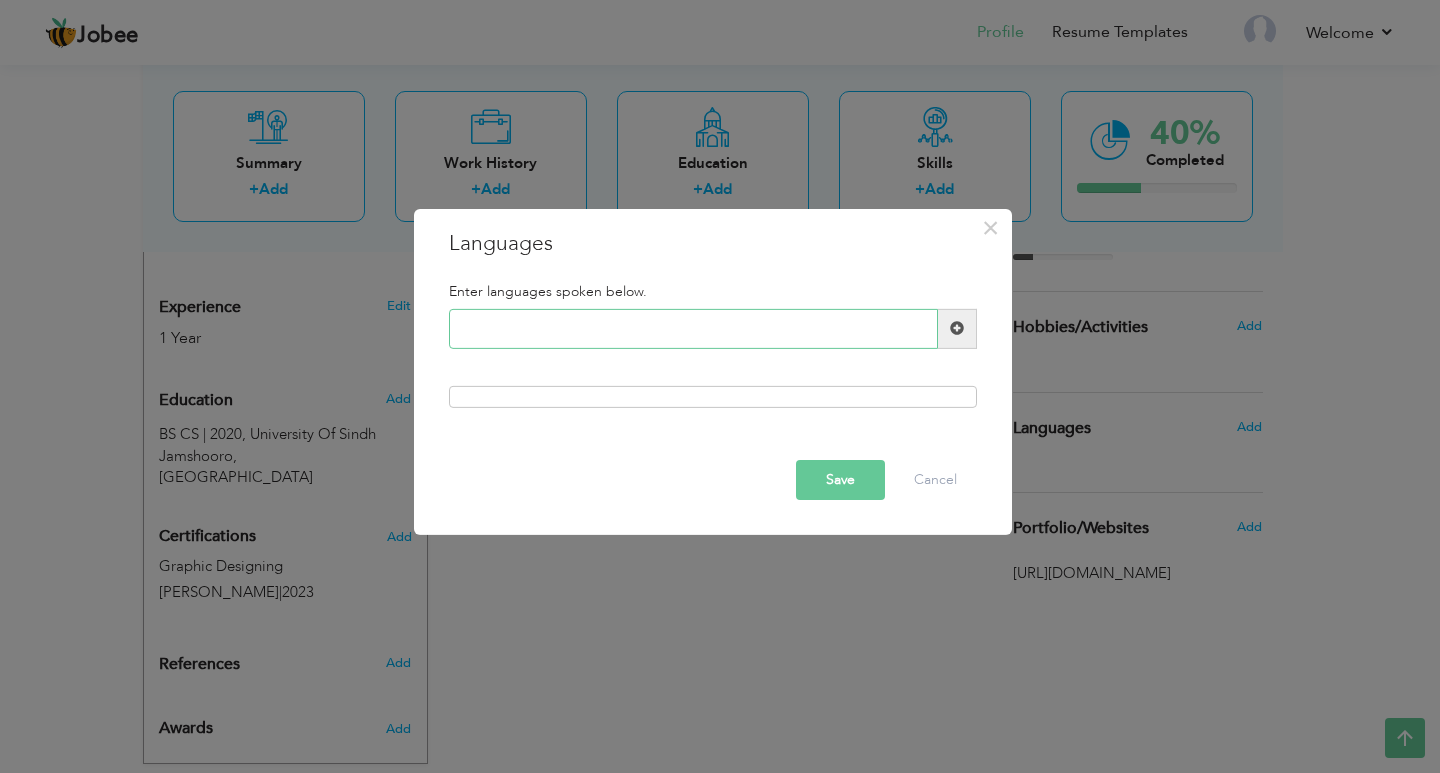 click at bounding box center (693, 329) 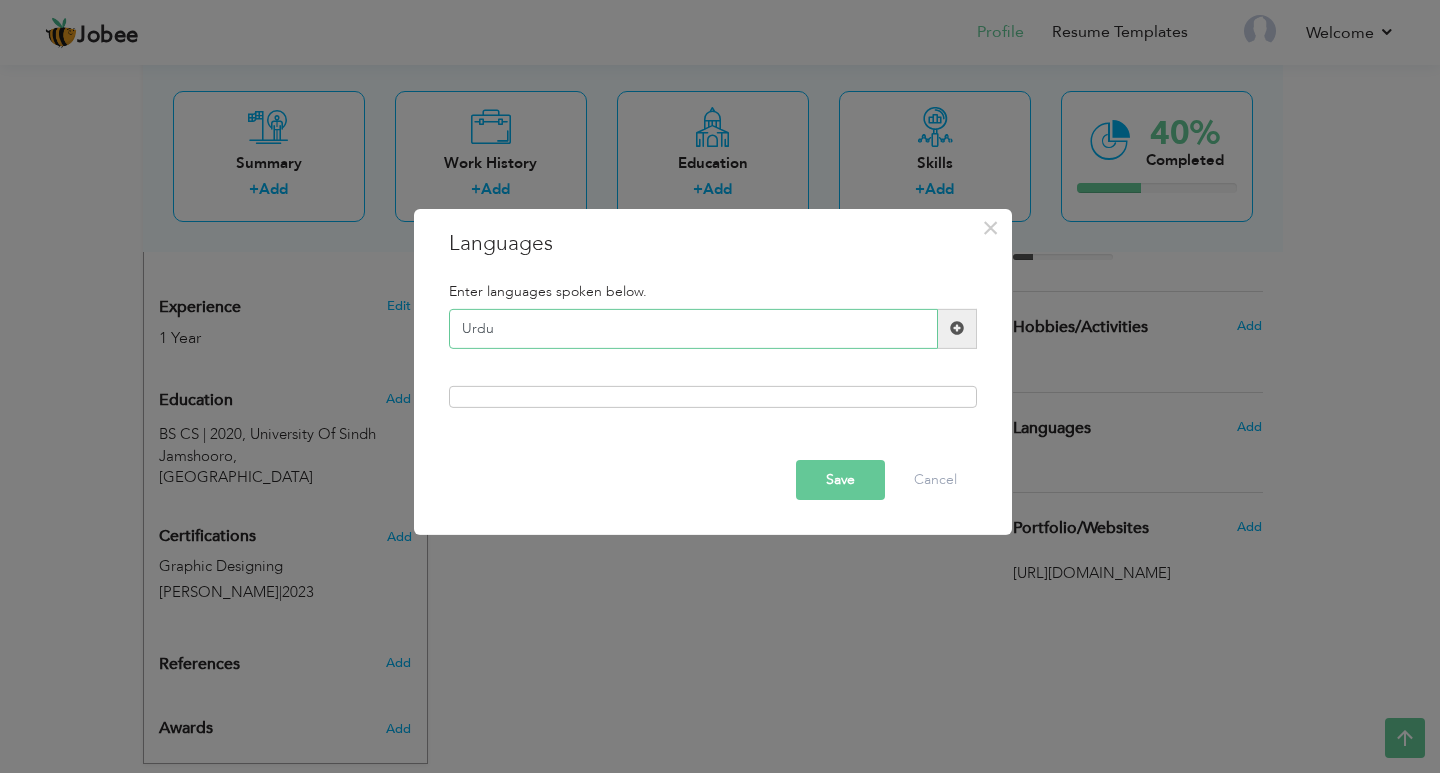 type on "Urdu" 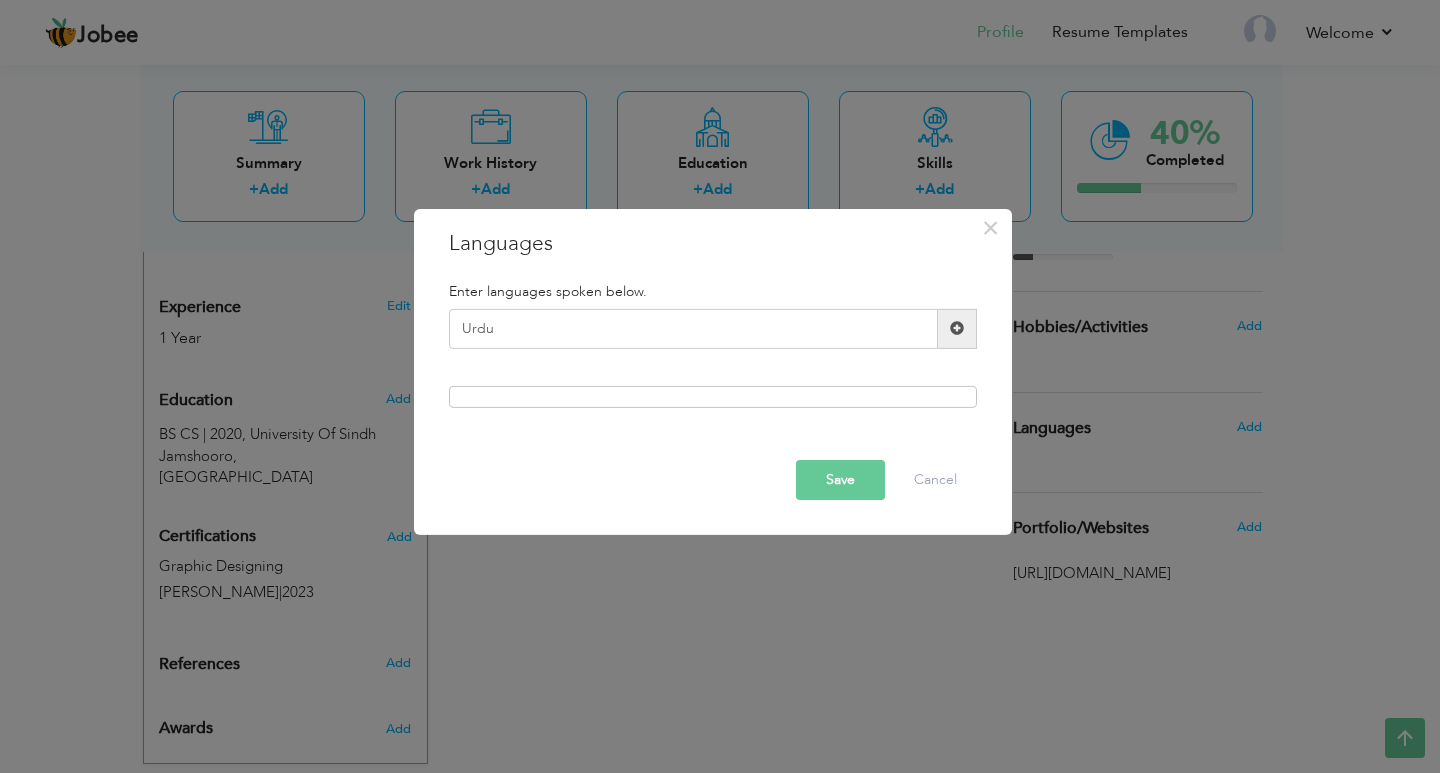 click at bounding box center [957, 329] 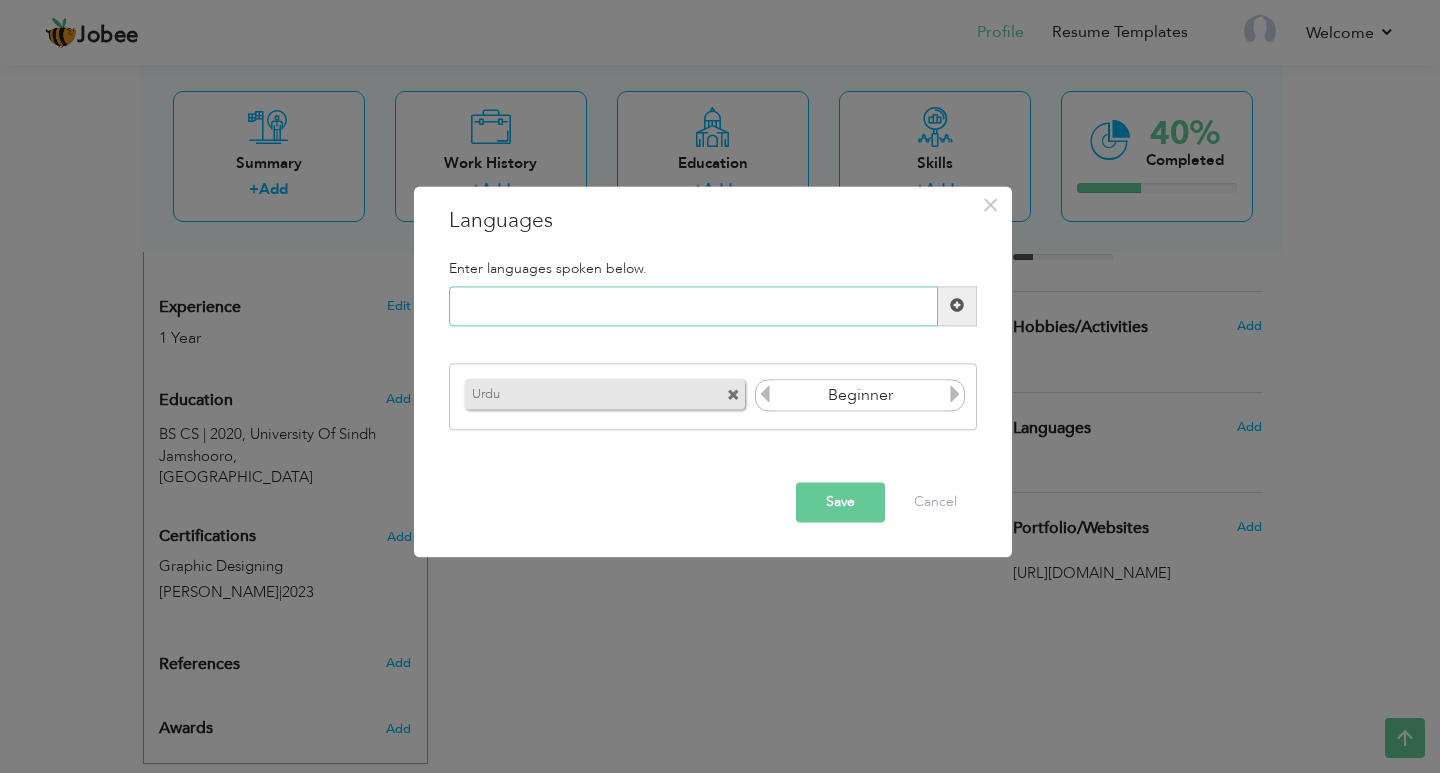 click at bounding box center [693, 306] 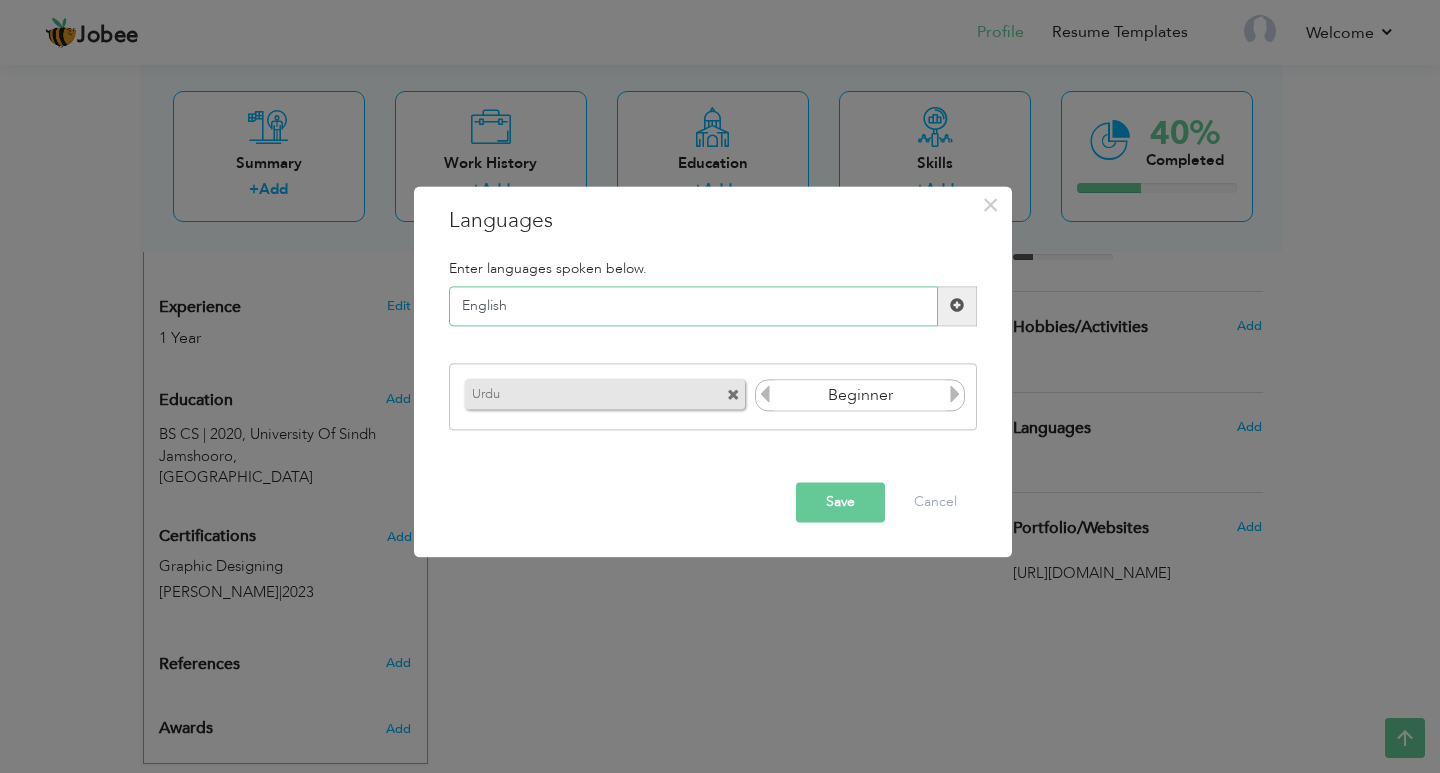 type on "English" 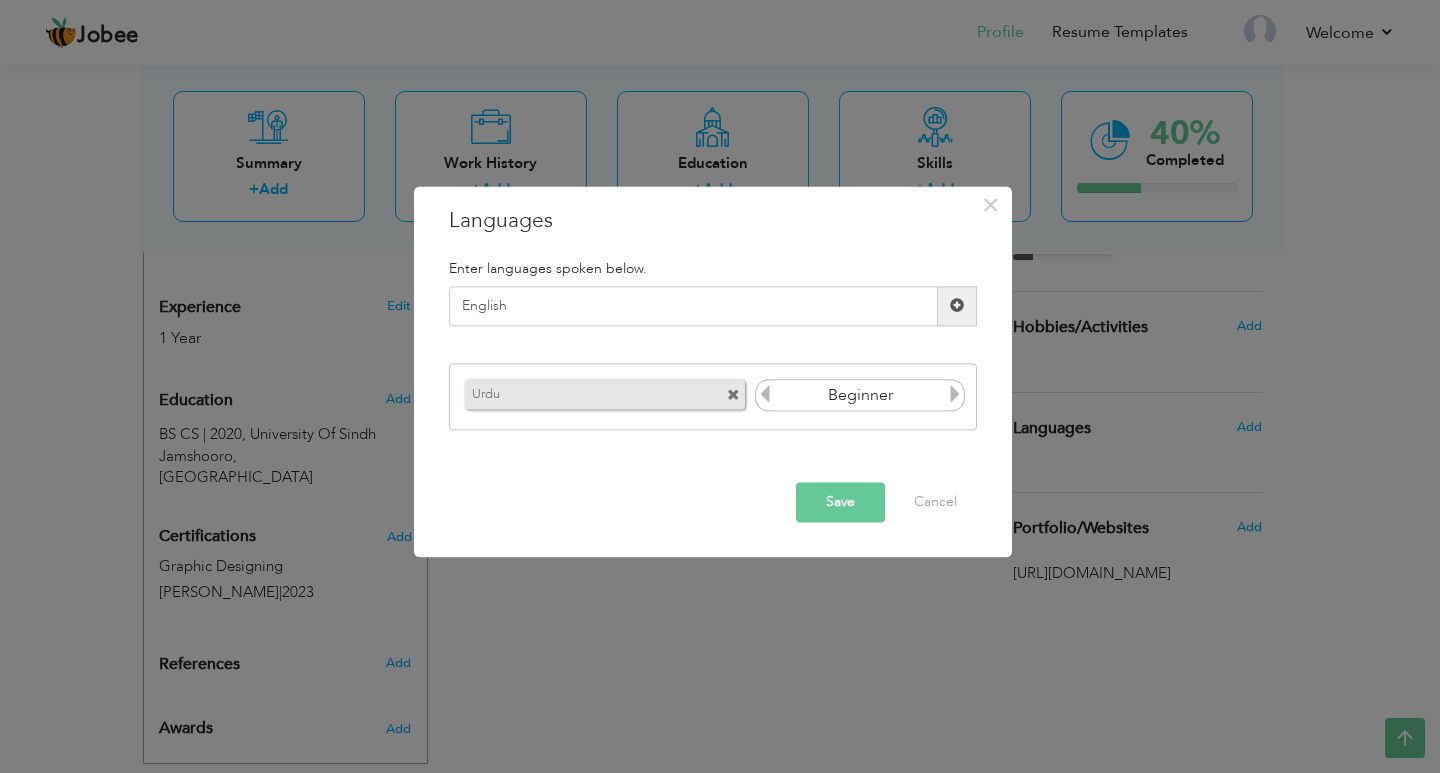 click at bounding box center [957, 306] 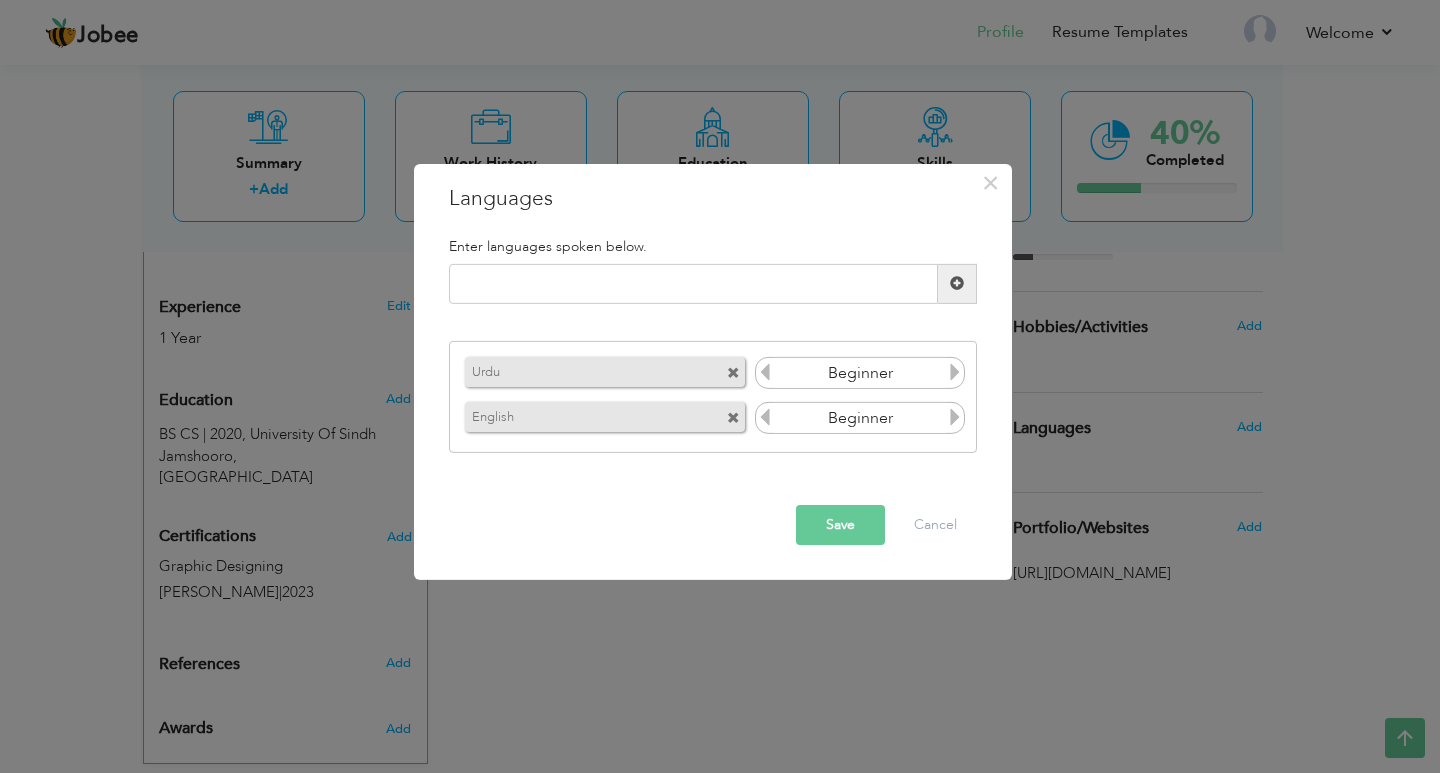 click on "Save" at bounding box center [840, 525] 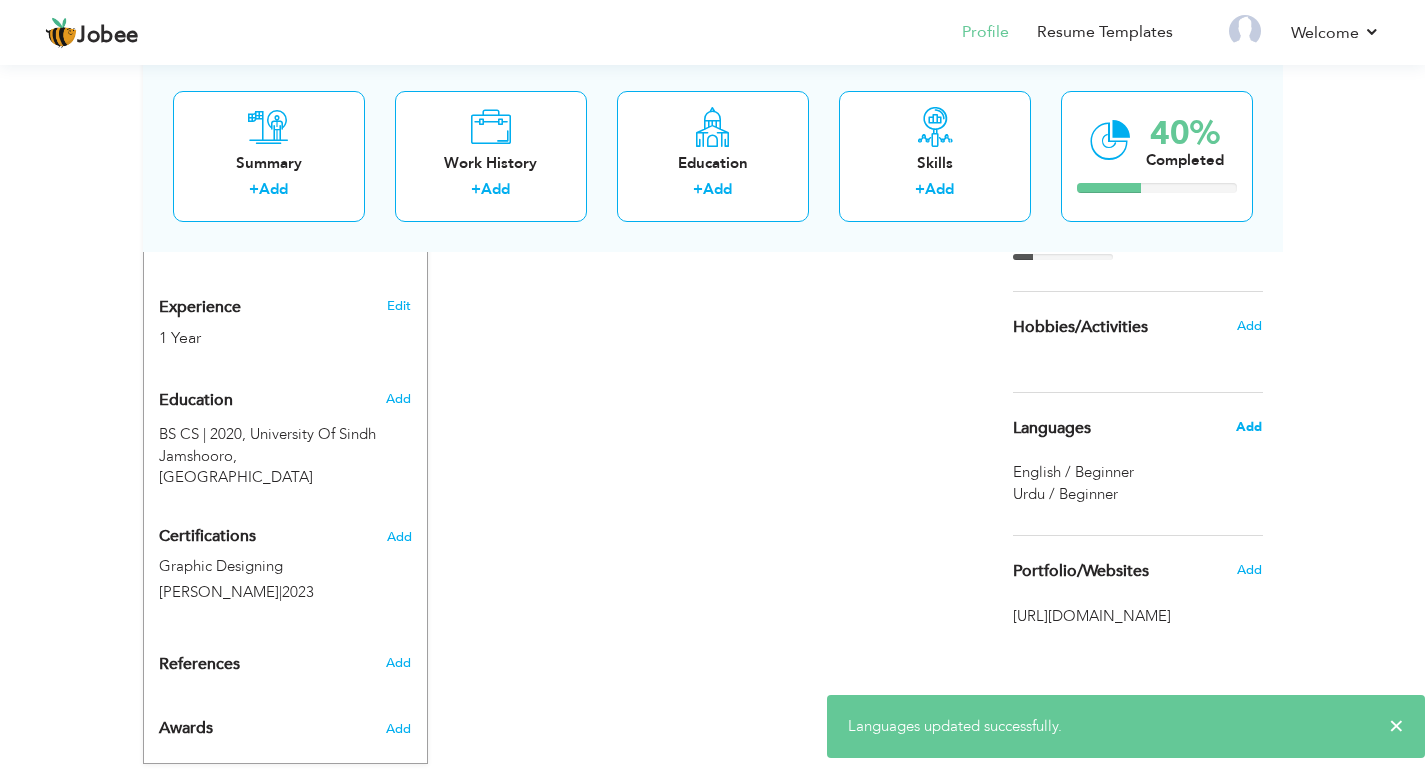 click on "Add" at bounding box center (1249, 427) 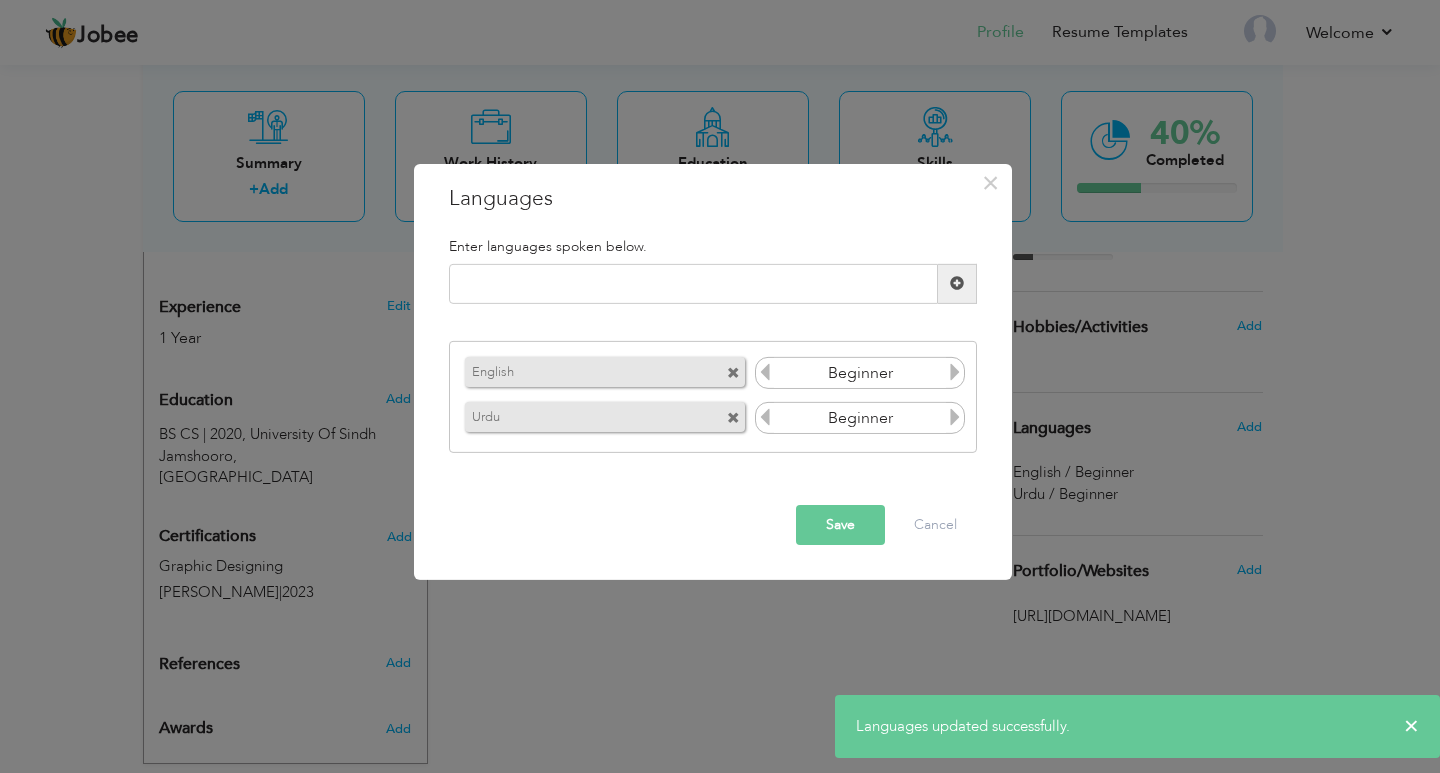 click at bounding box center [955, 372] 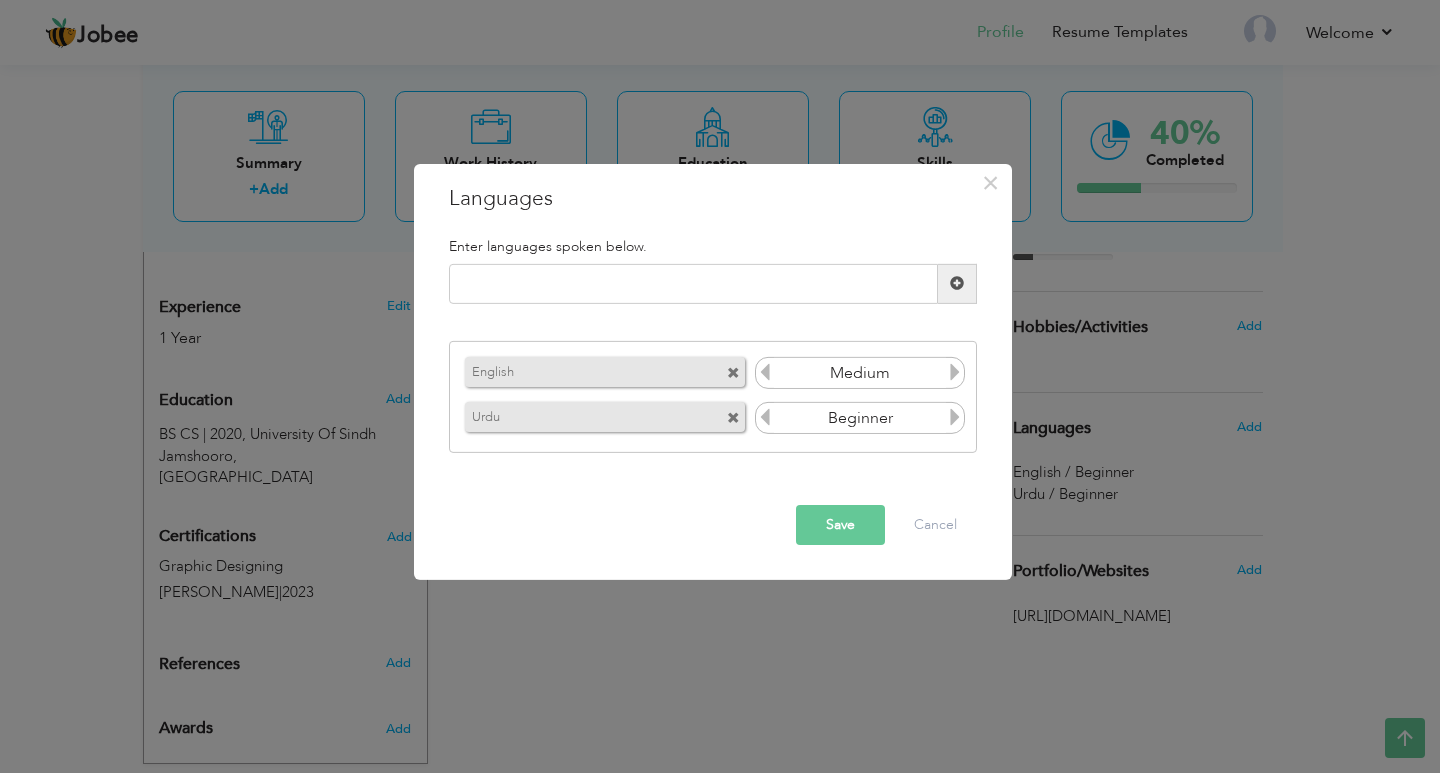 click at bounding box center [955, 417] 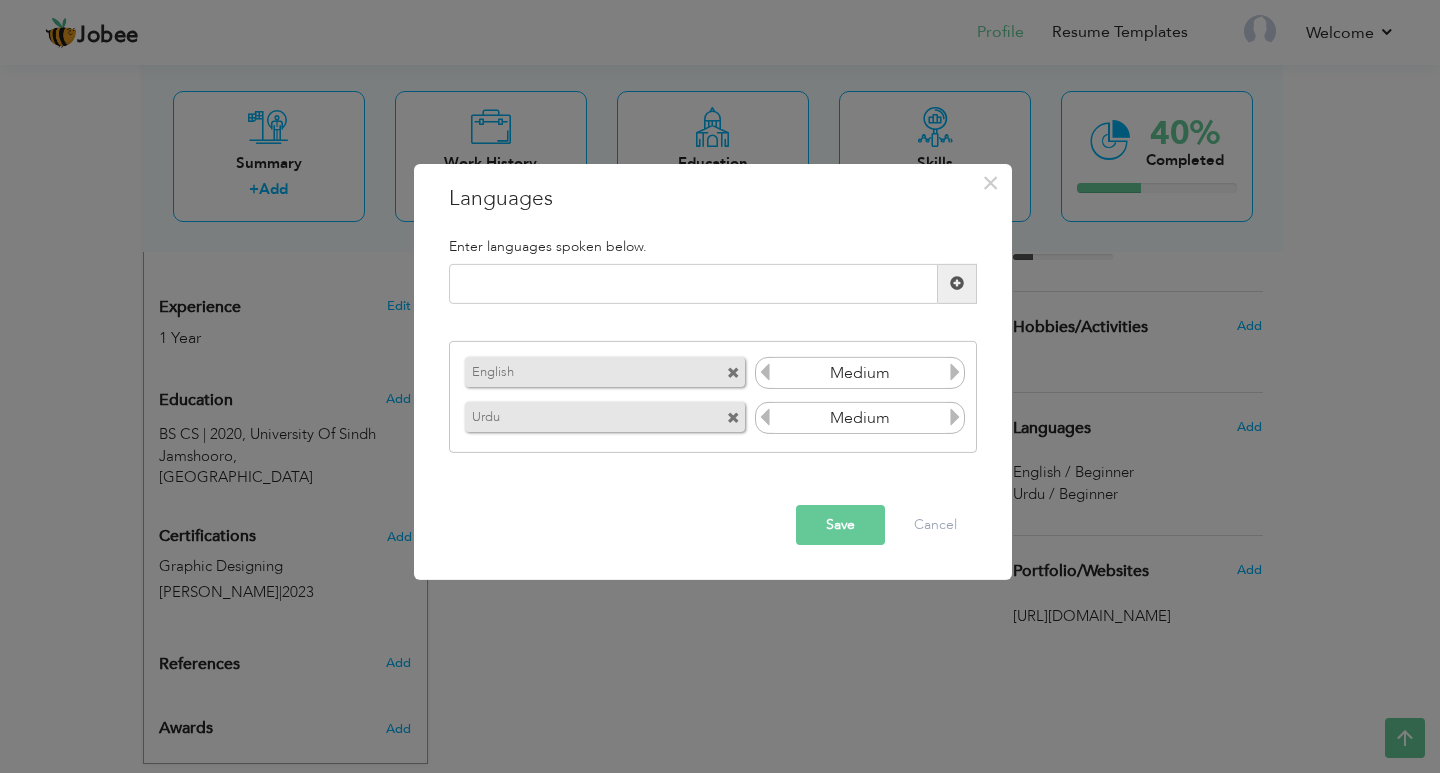 click at bounding box center [955, 417] 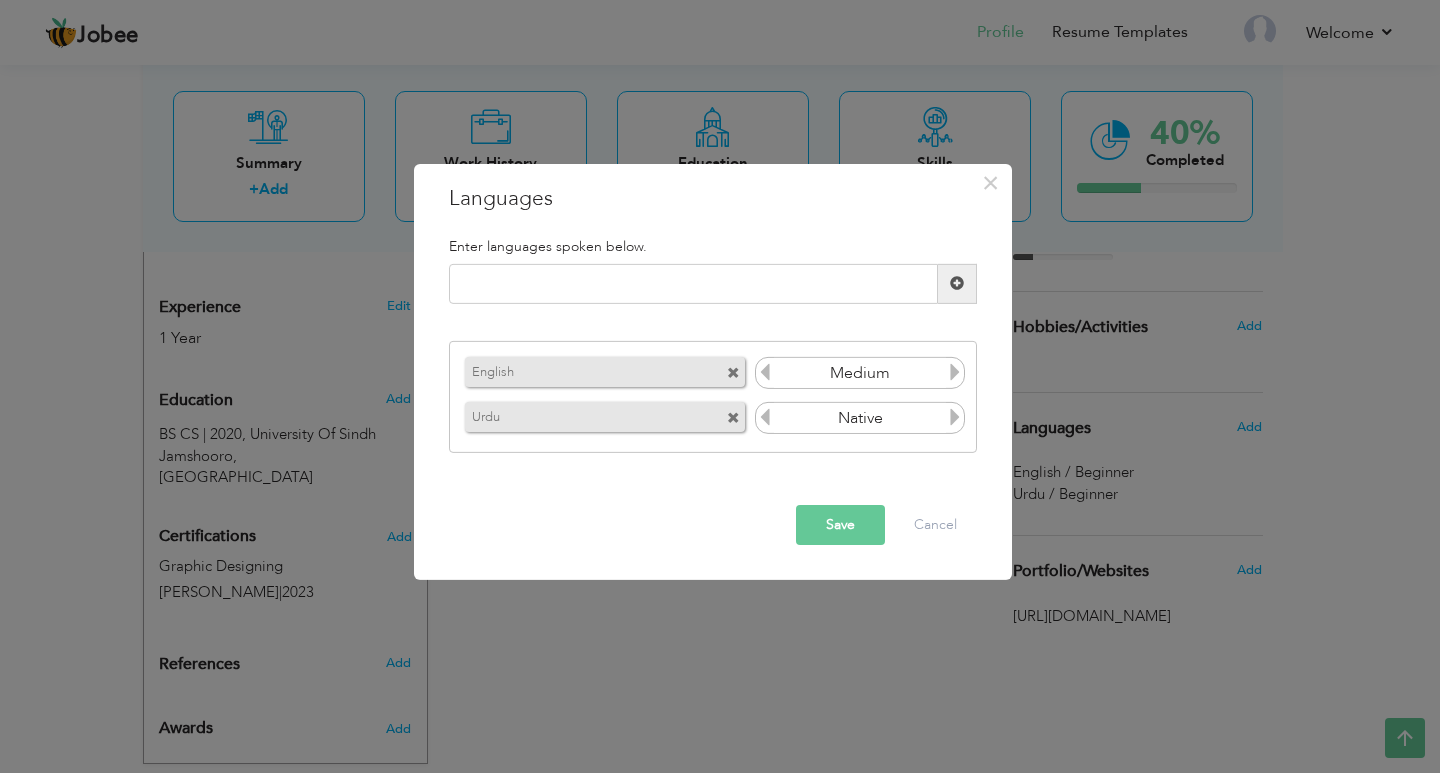 click on "Save" at bounding box center [840, 525] 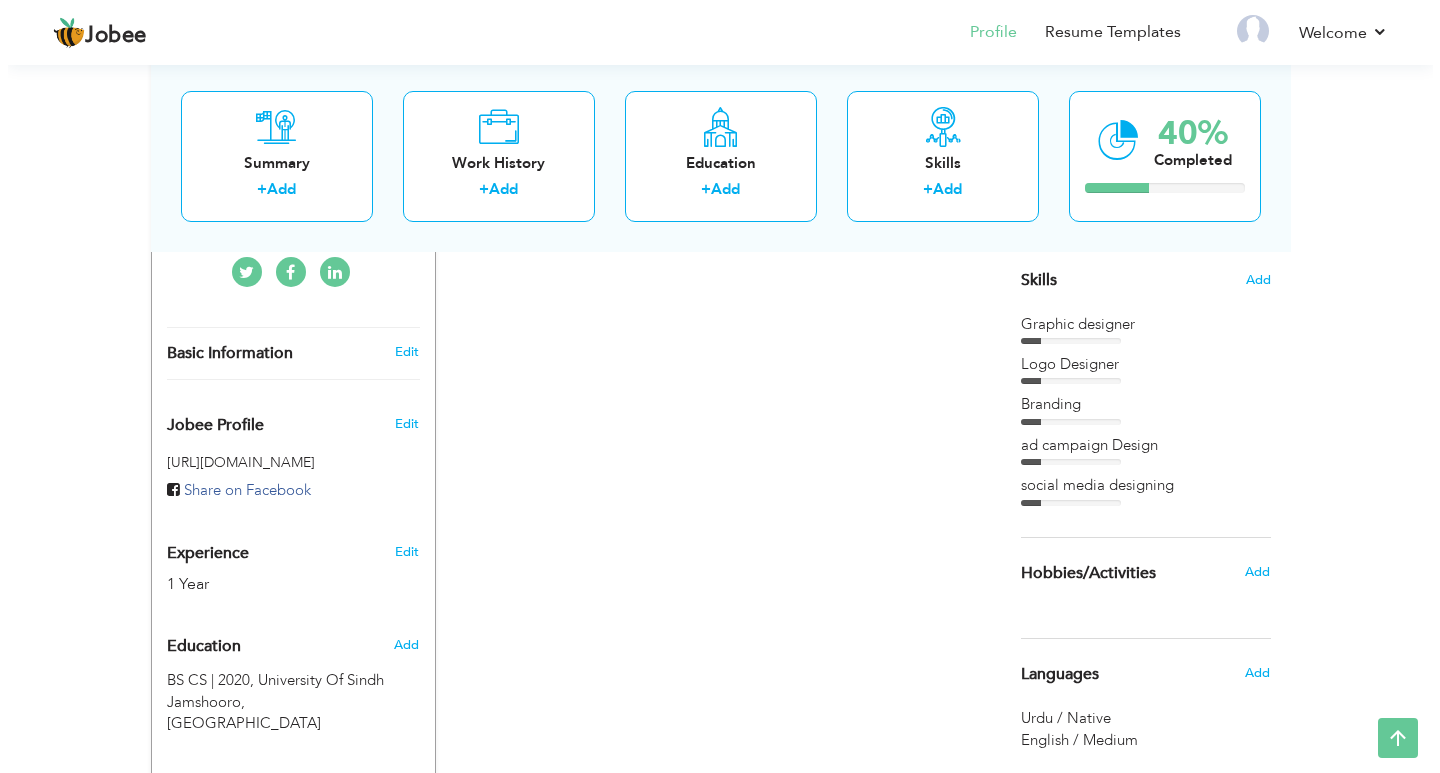 scroll, scrollTop: 0, scrollLeft: 0, axis: both 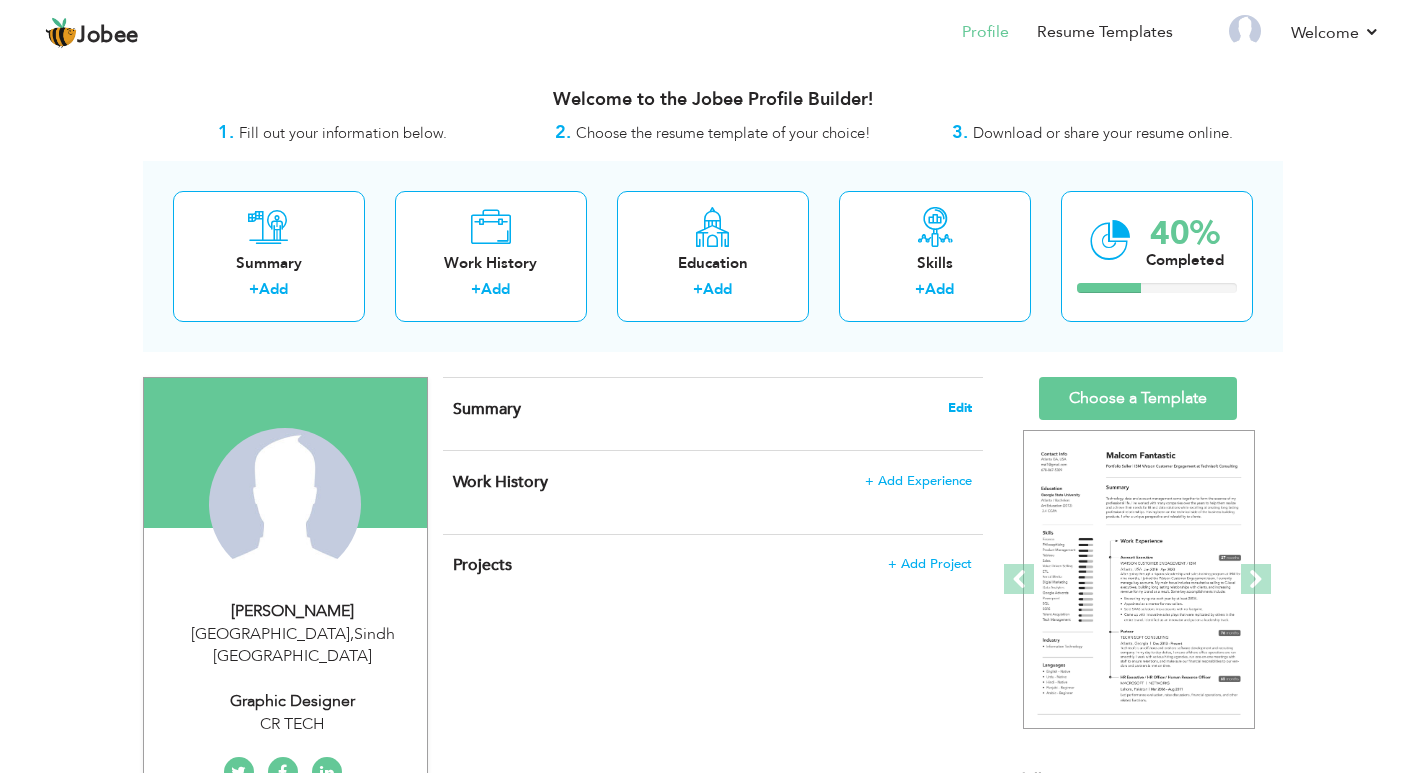click on "Edit" at bounding box center [960, 408] 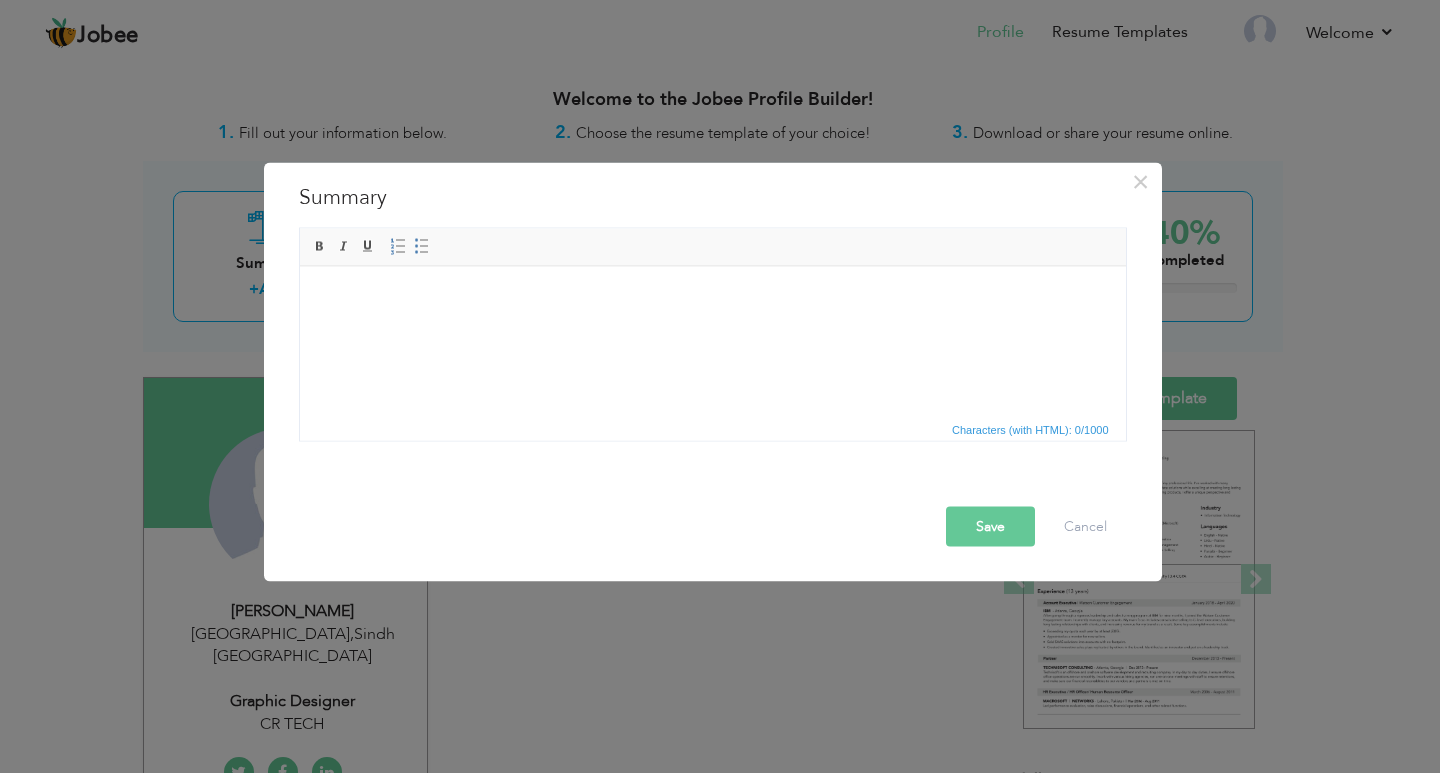 click at bounding box center (712, 296) 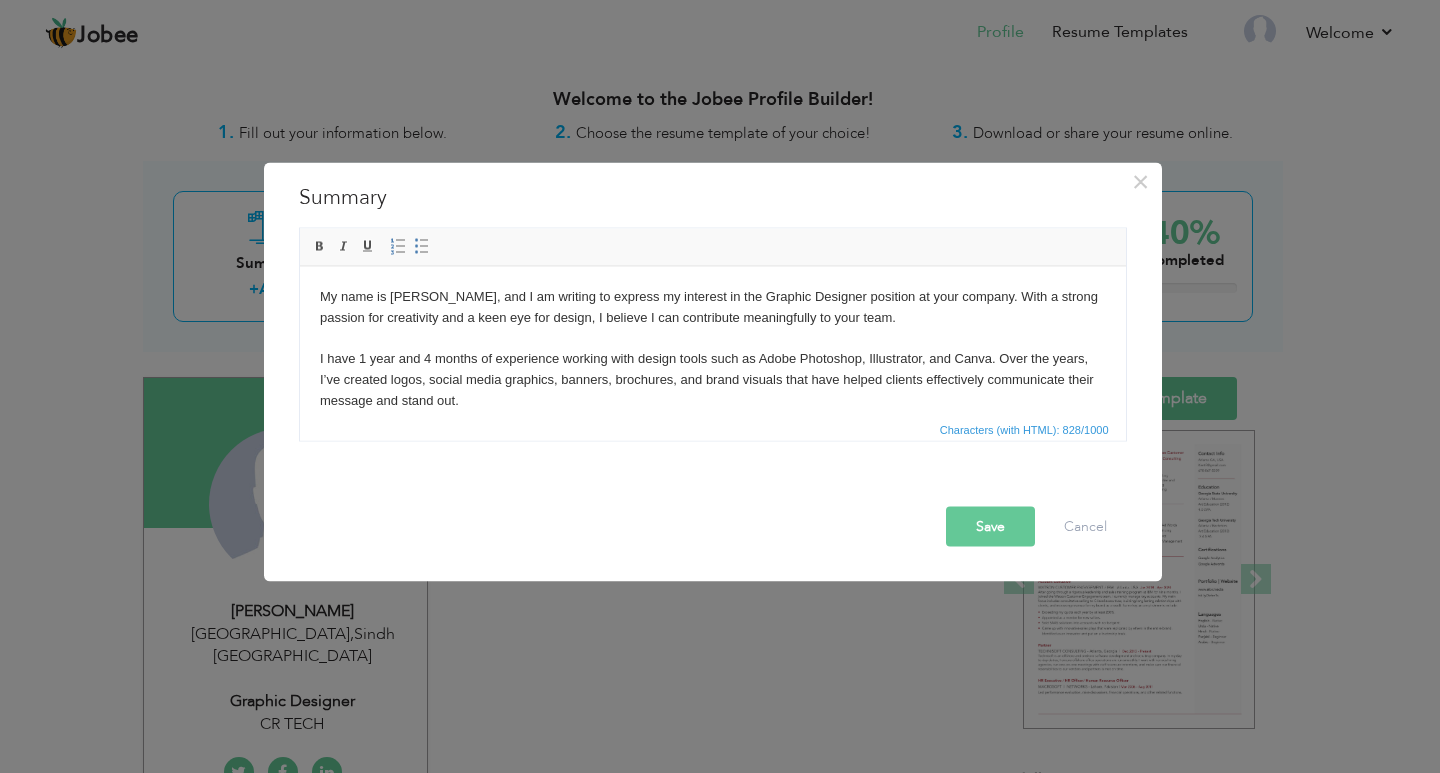 scroll, scrollTop: 77, scrollLeft: 0, axis: vertical 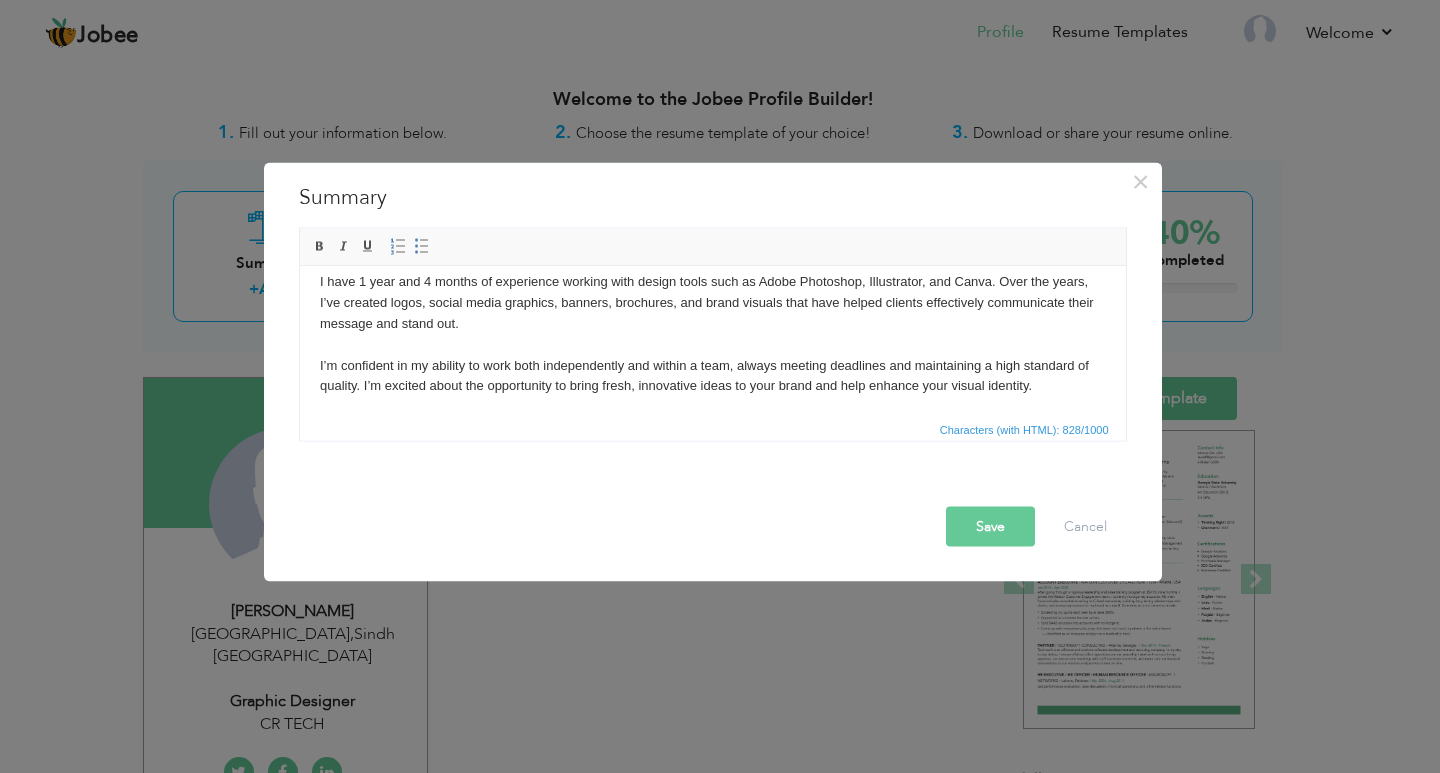 click on "Save" at bounding box center (990, 526) 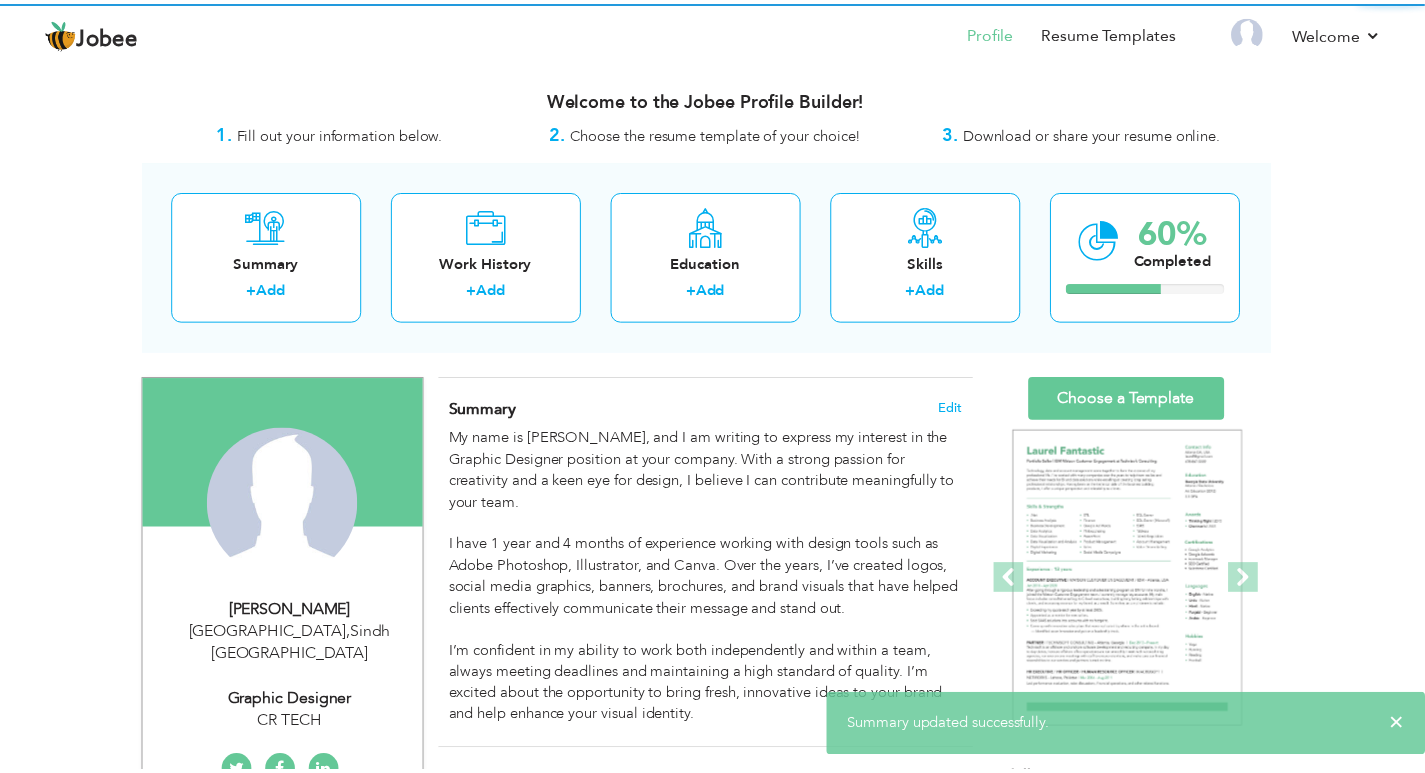 scroll, scrollTop: 0, scrollLeft: 0, axis: both 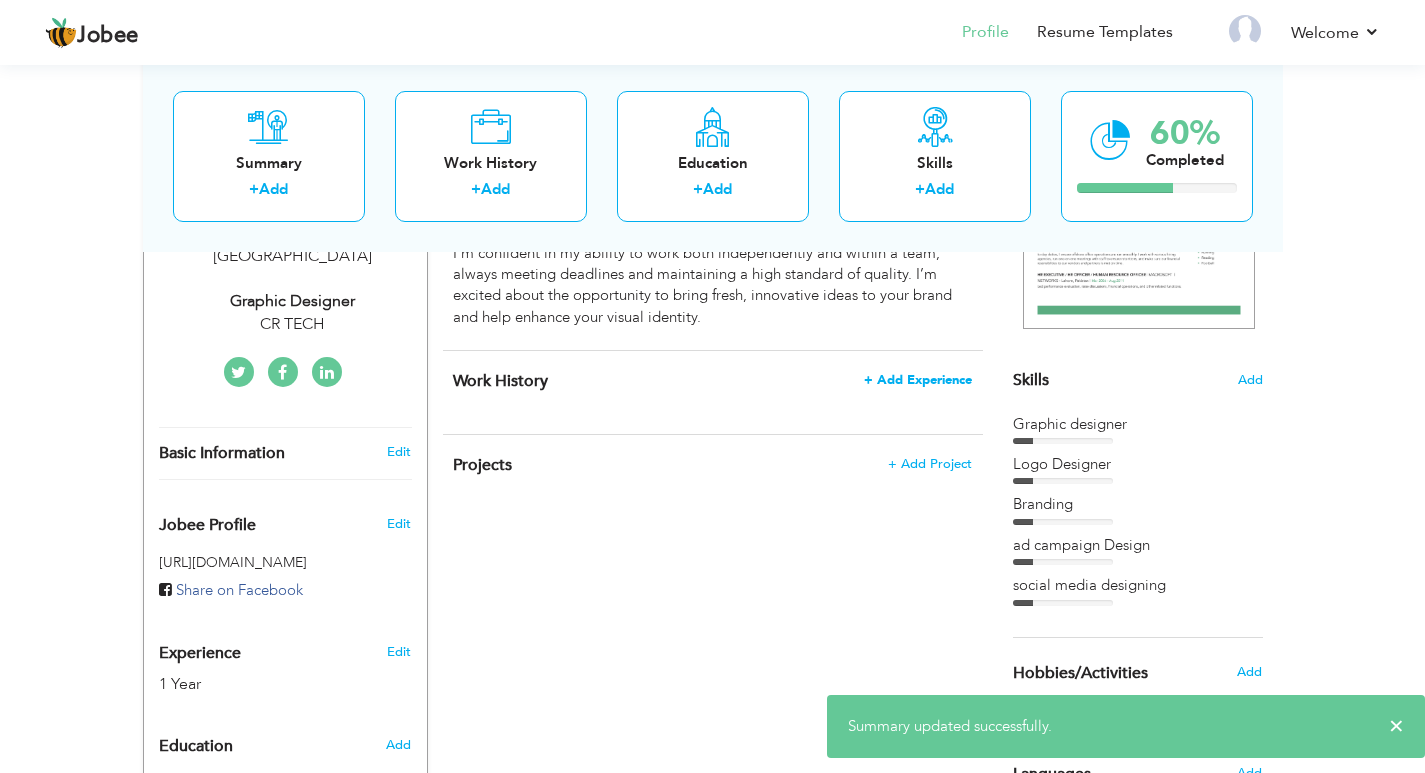 click on "+ Add Experience" at bounding box center (918, 380) 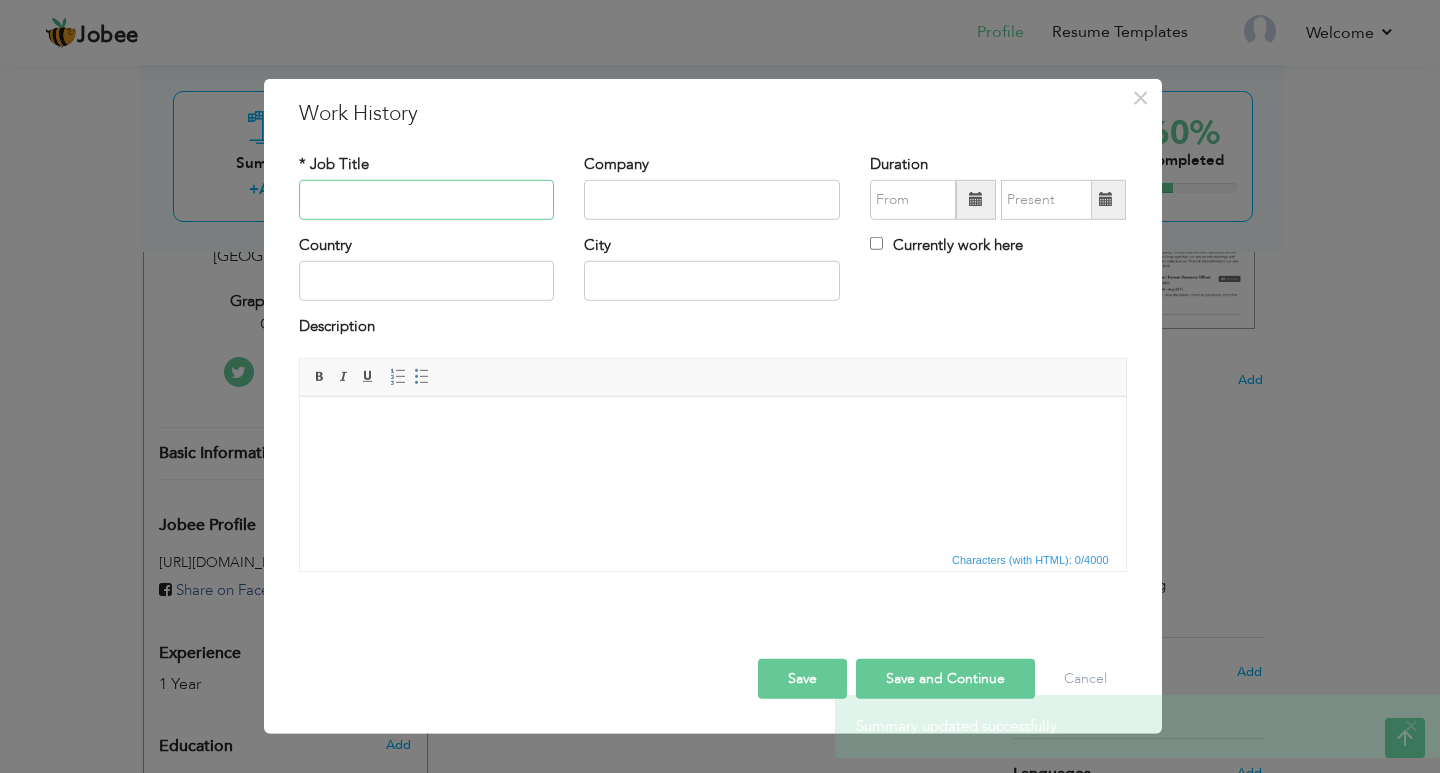 click at bounding box center (427, 200) 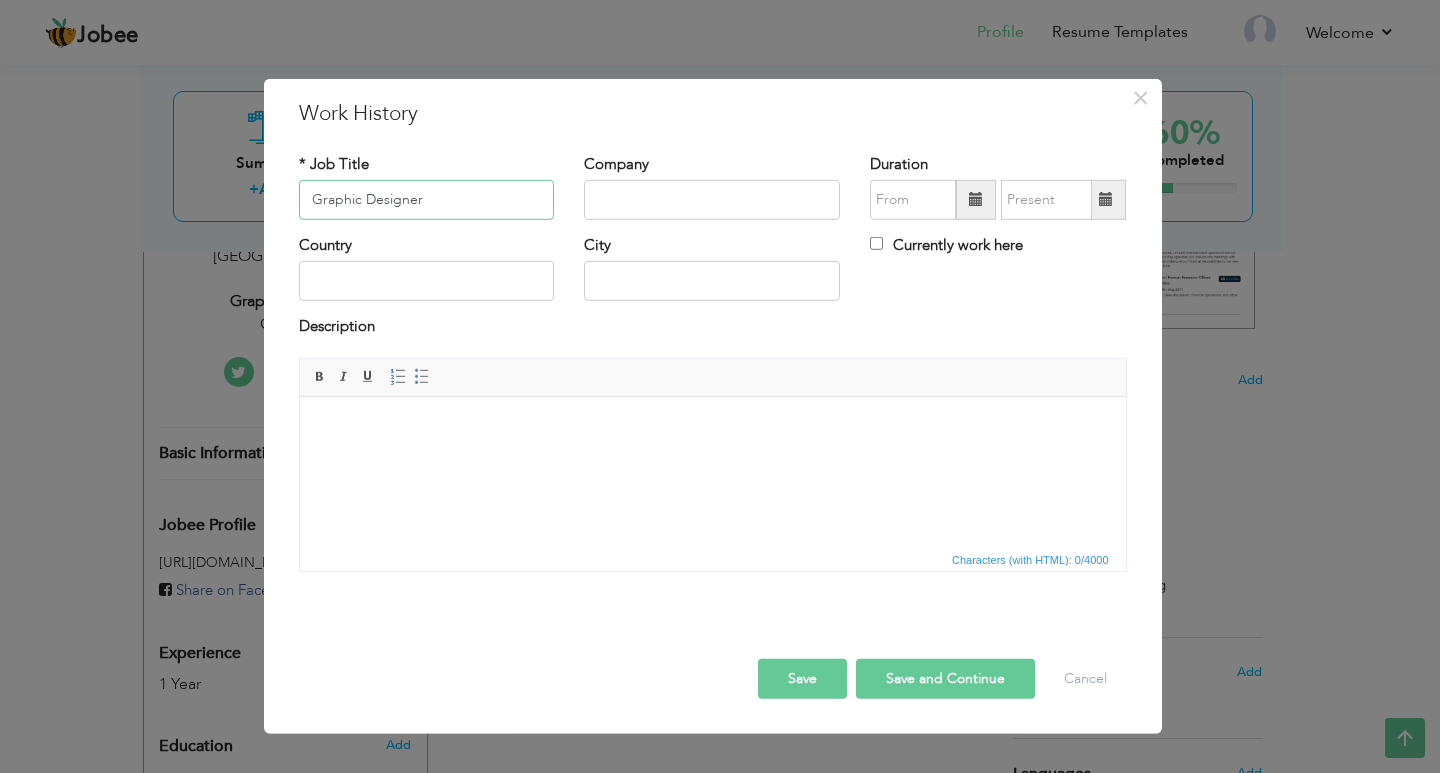 type on "Graphic Designer" 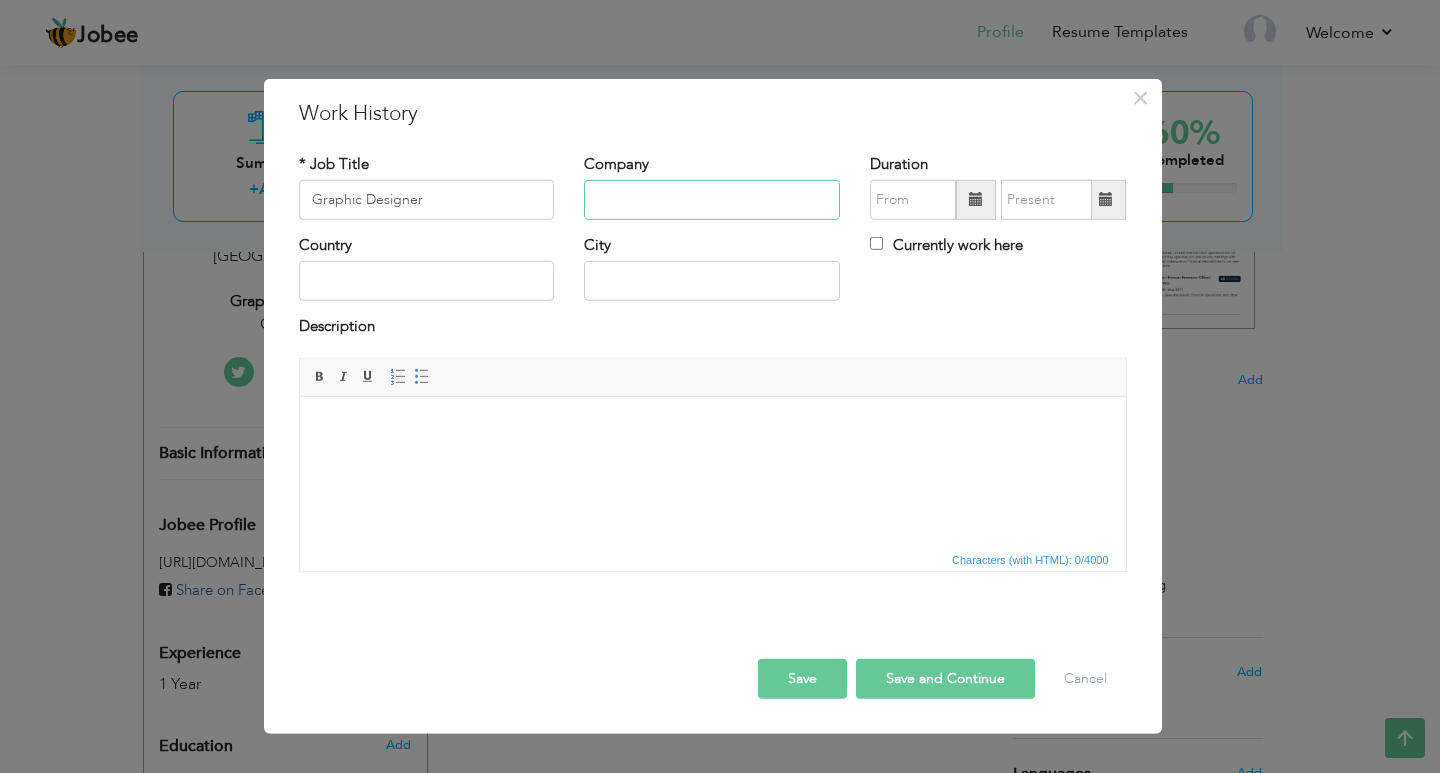 click at bounding box center [712, 200] 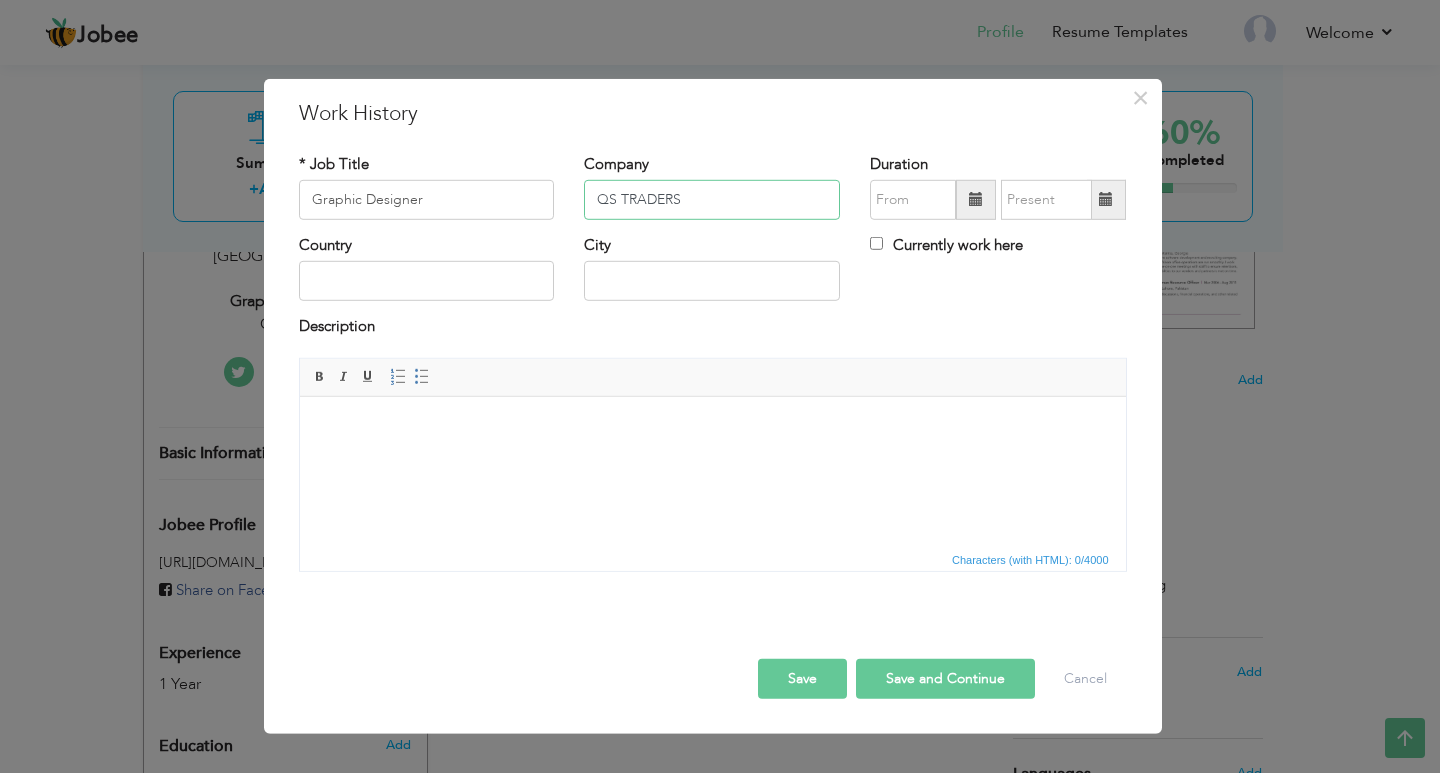 drag, startPoint x: 710, startPoint y: 195, endPoint x: 565, endPoint y: 204, distance: 145.27904 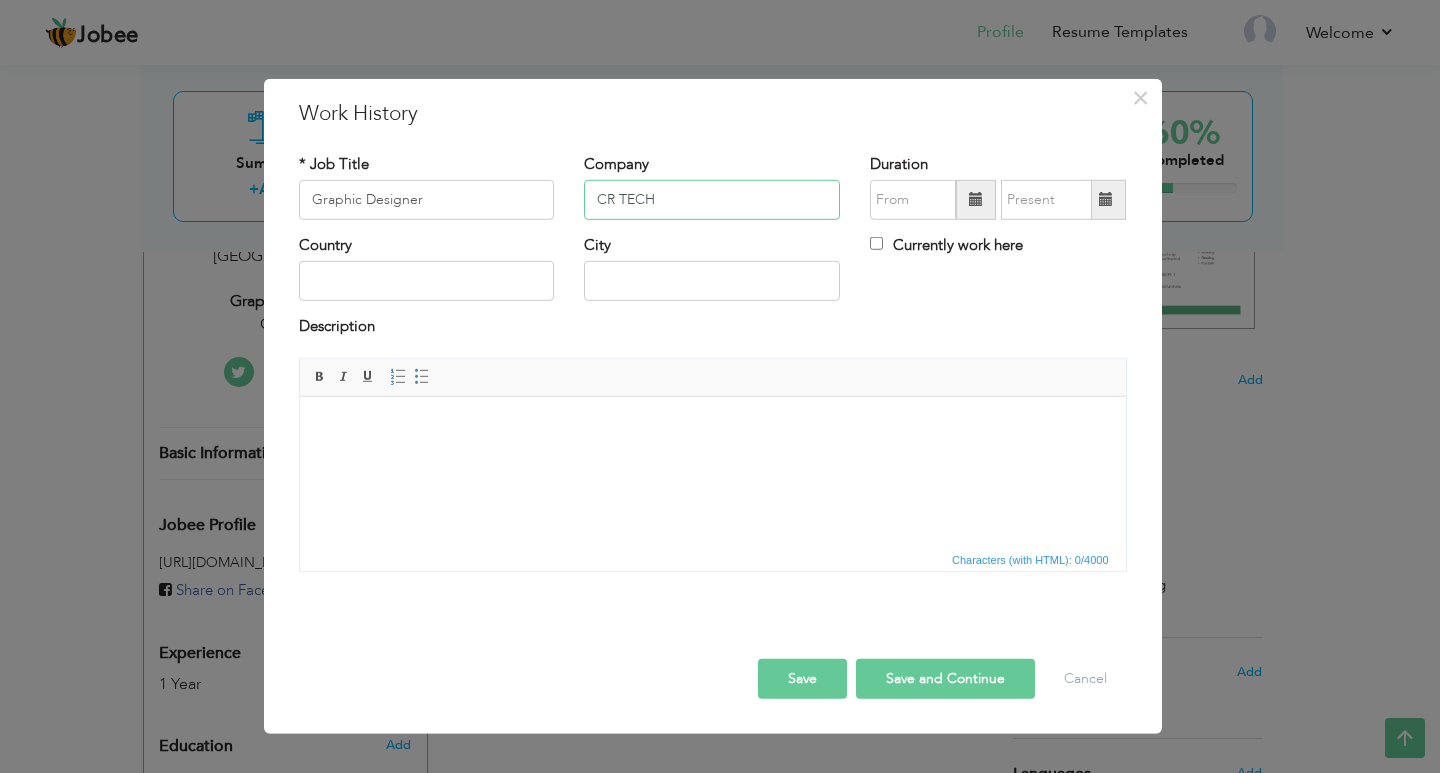 type on "CR TECH" 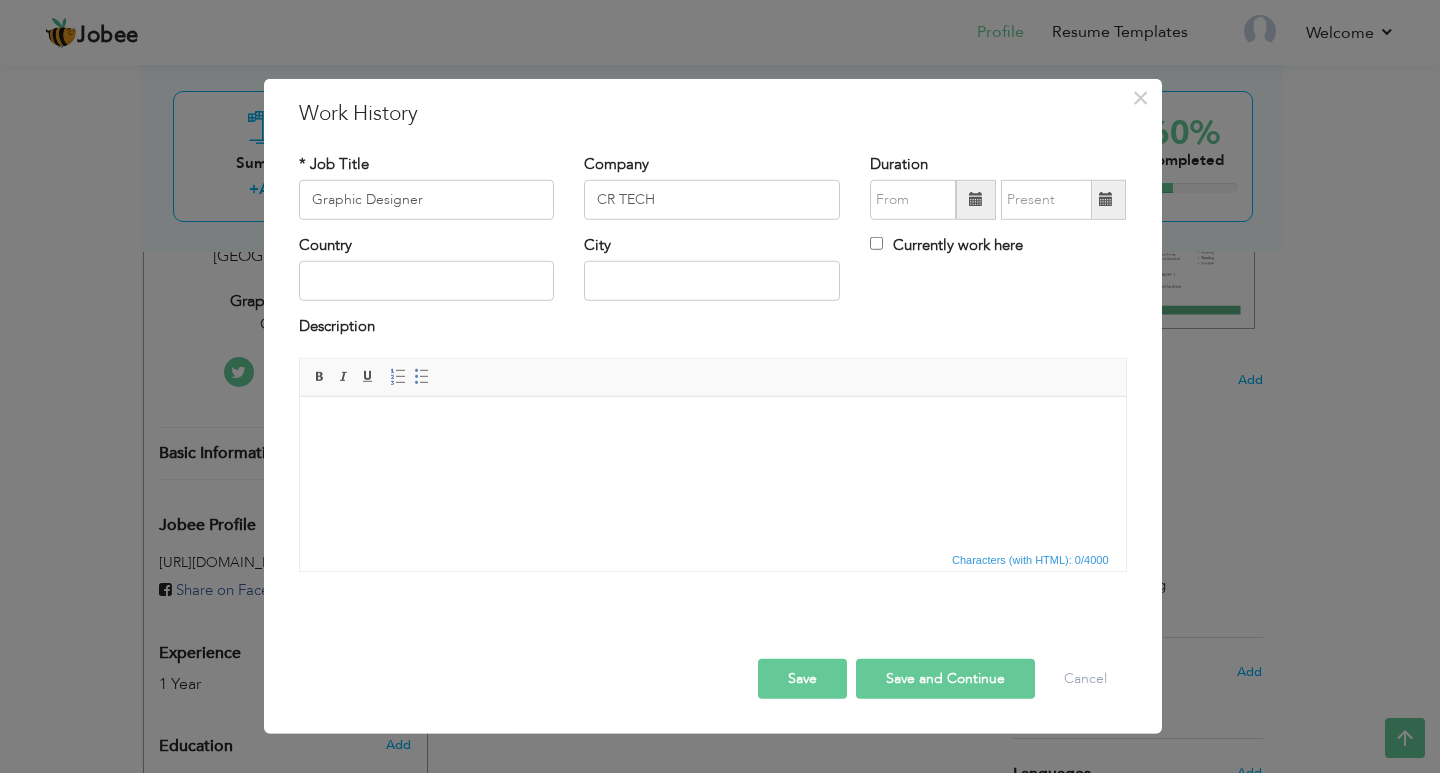 click at bounding box center [976, 200] 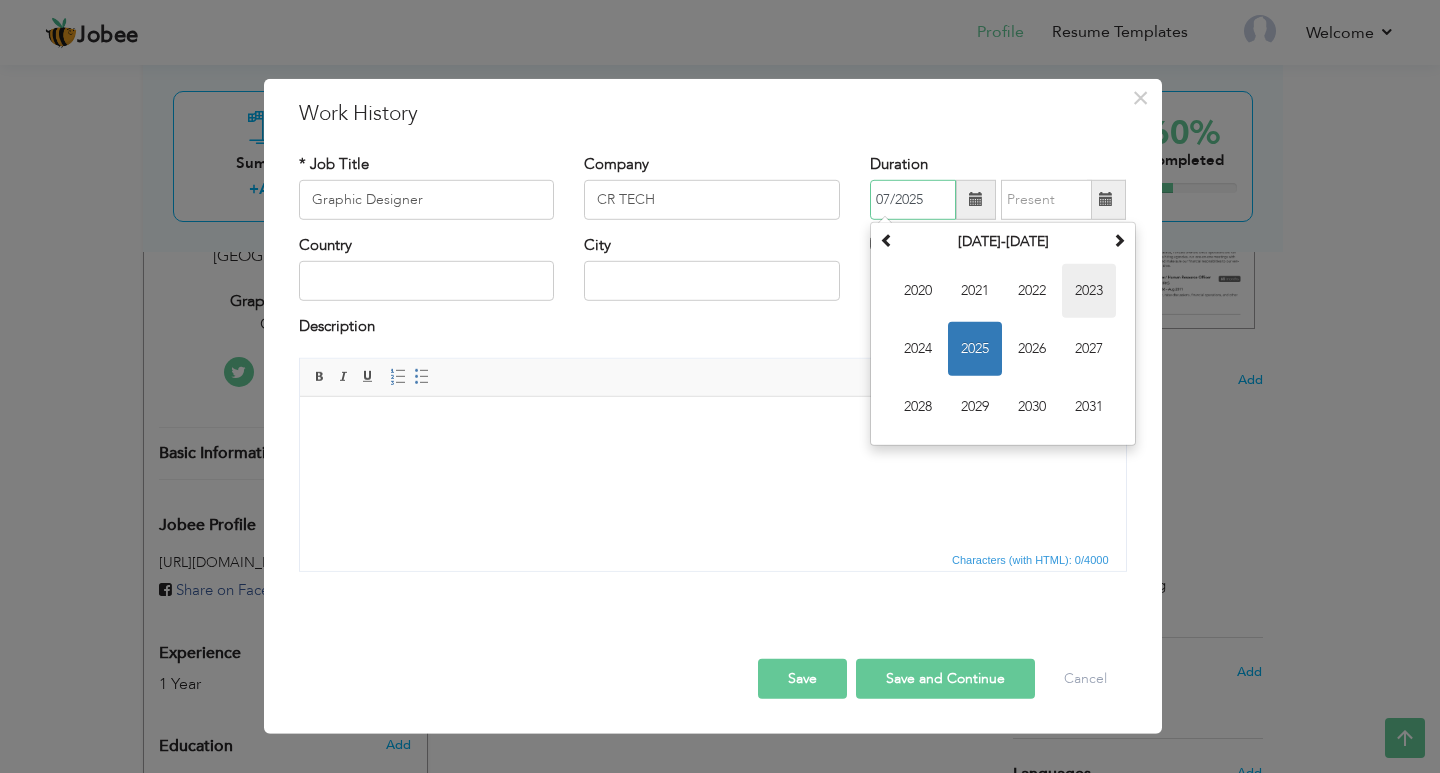 click on "2023" at bounding box center (1089, 291) 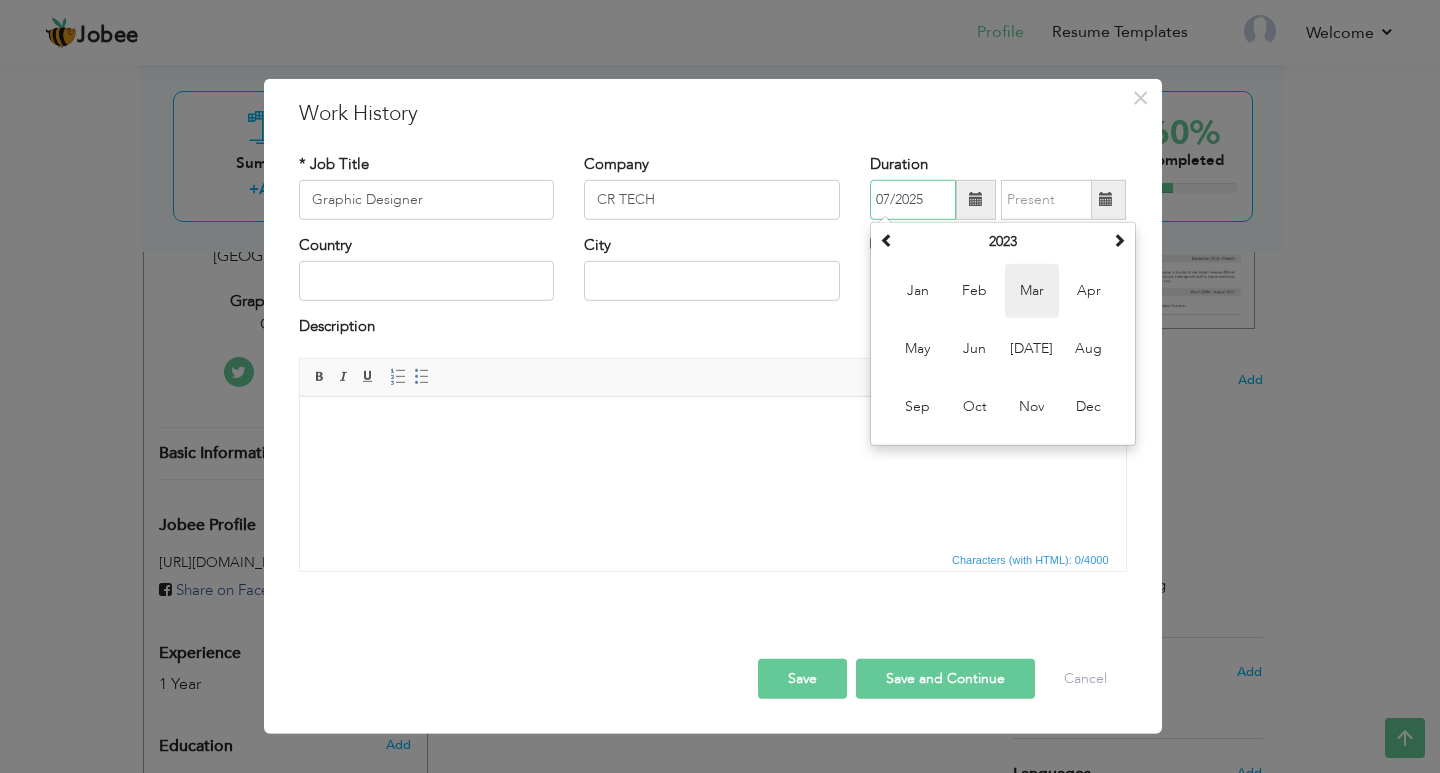click on "Mar" at bounding box center (1032, 291) 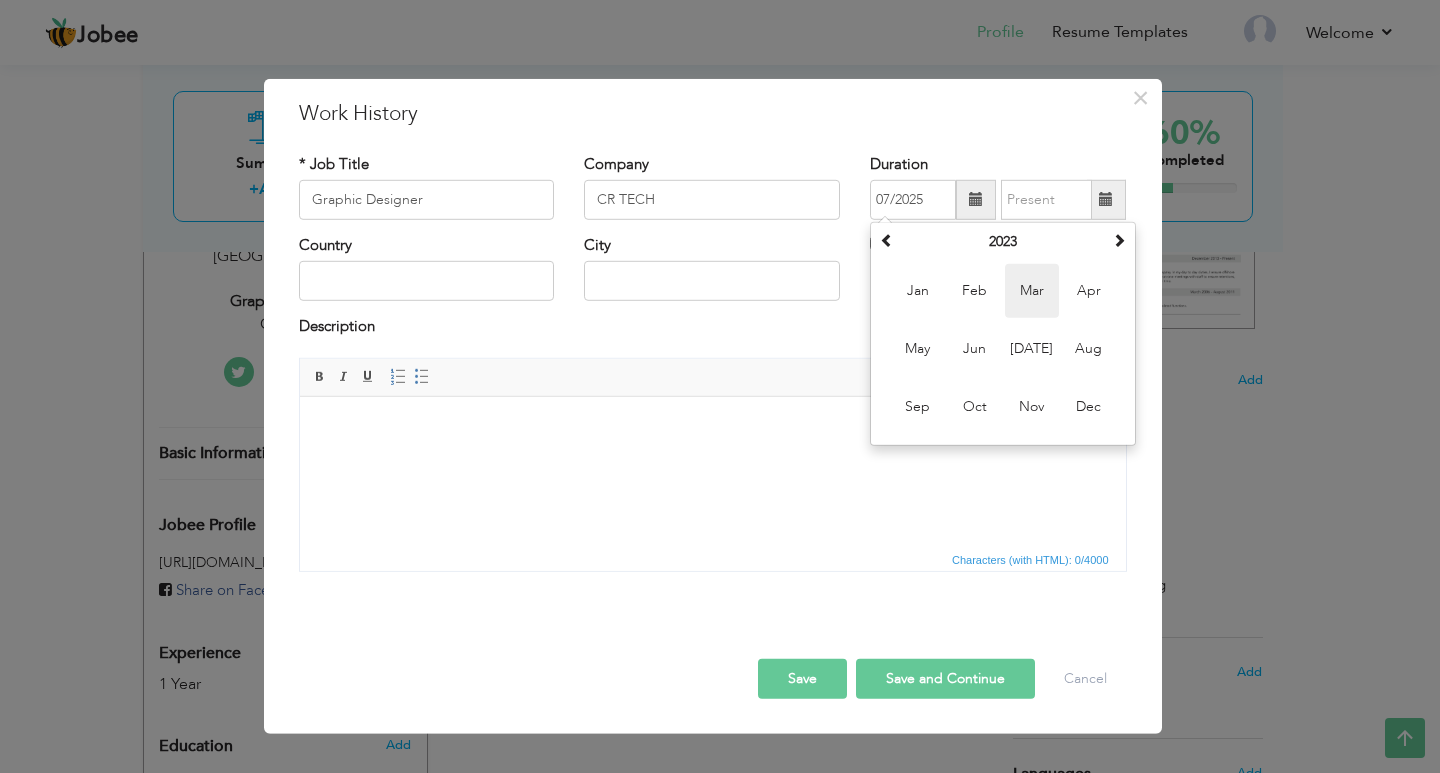 type on "03/2023" 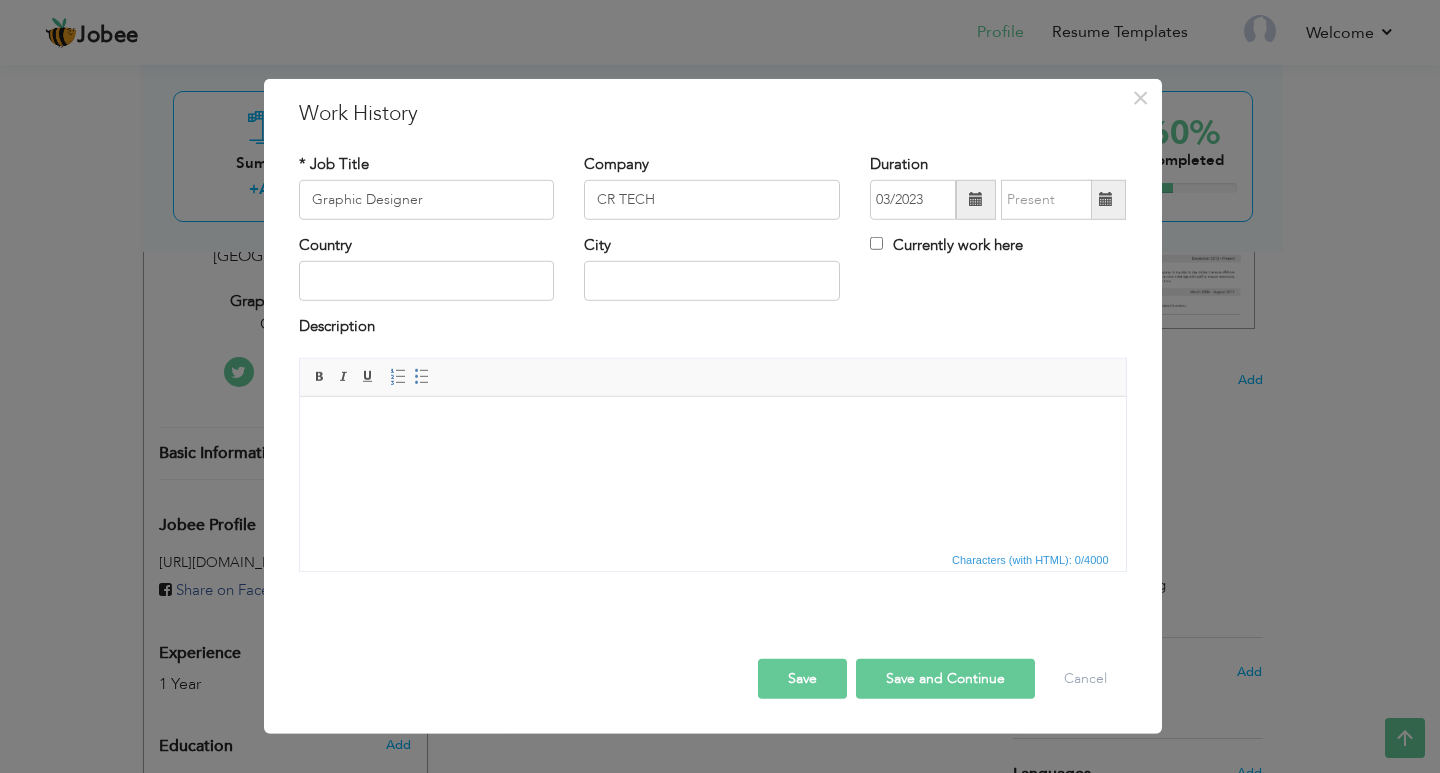 click at bounding box center [1106, 200] 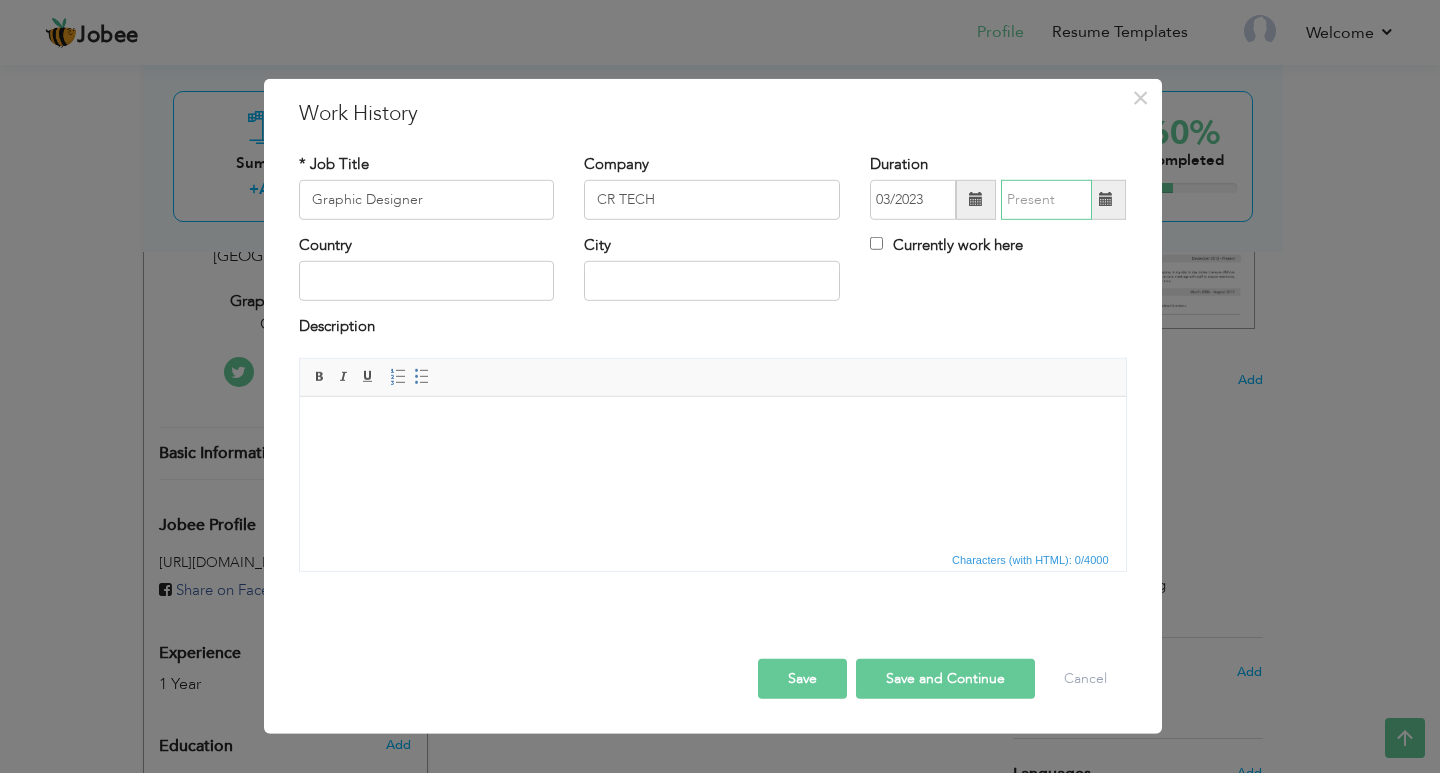 type on "07/2025" 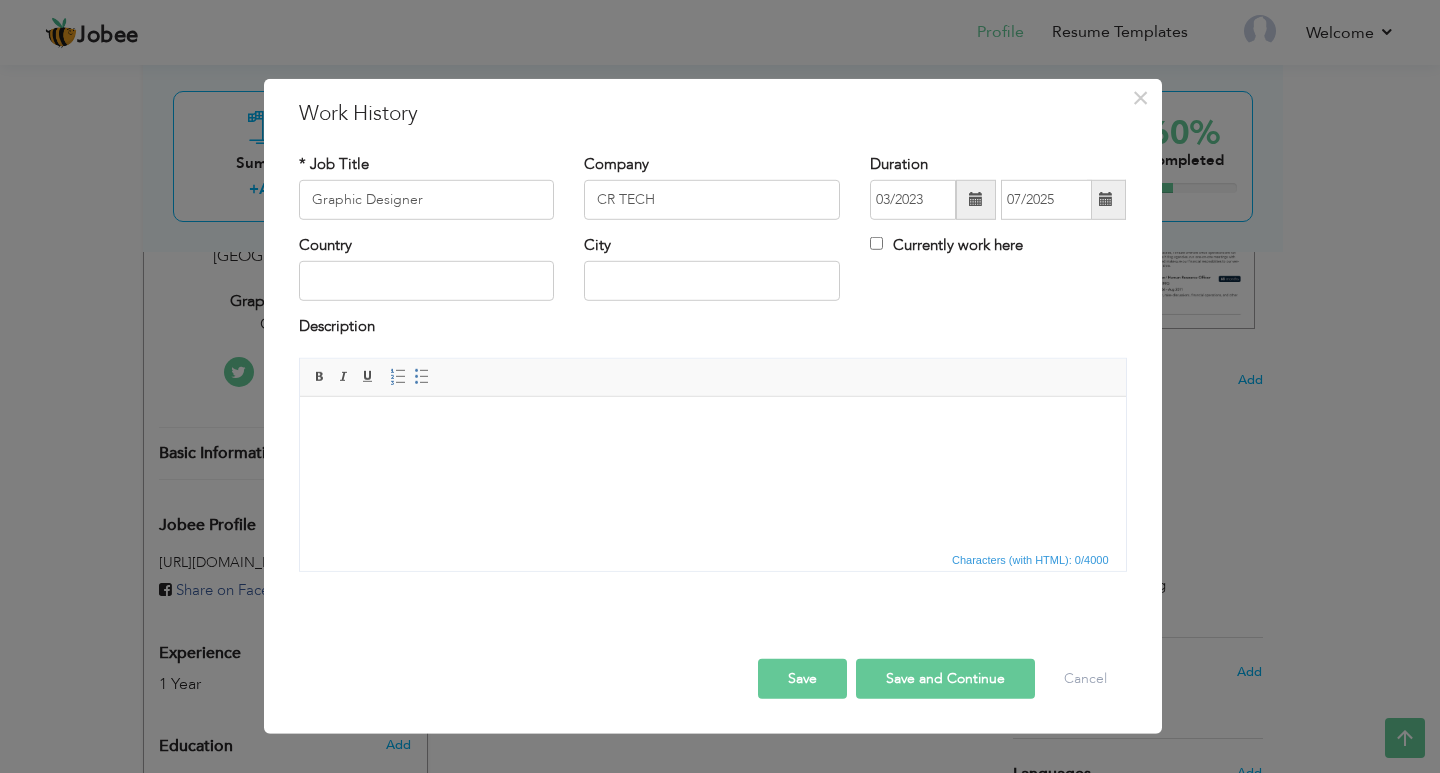 click at bounding box center (976, 200) 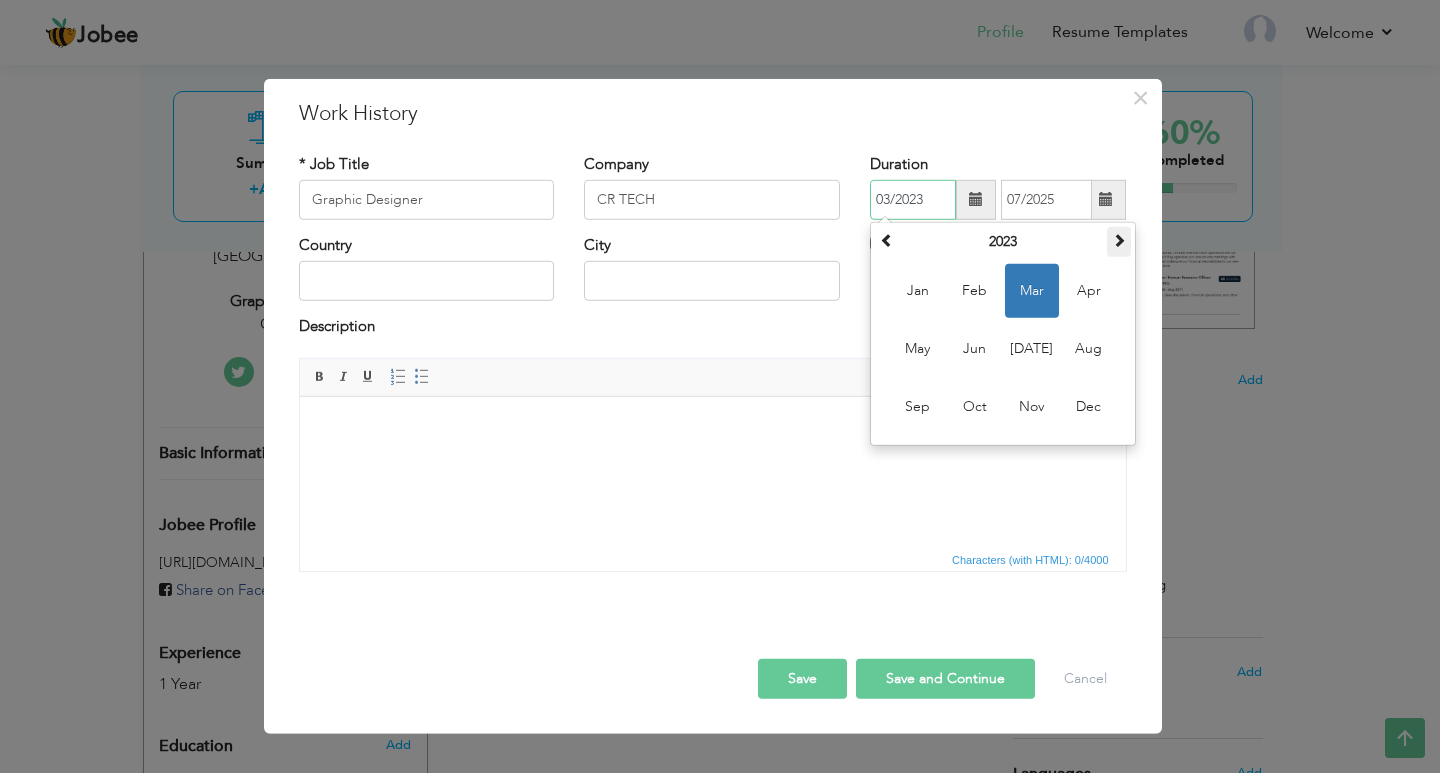 click at bounding box center [1119, 240] 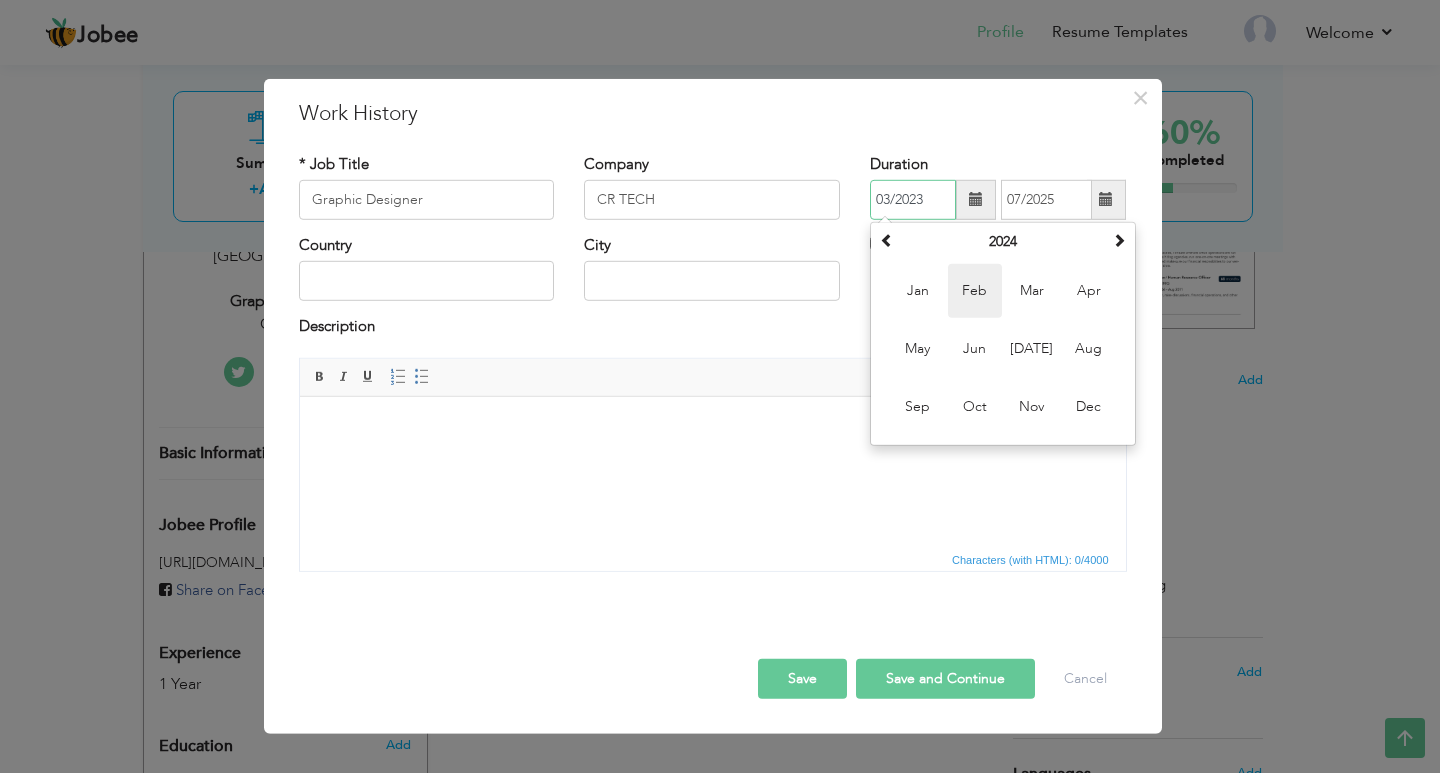 click on "Feb" at bounding box center (975, 291) 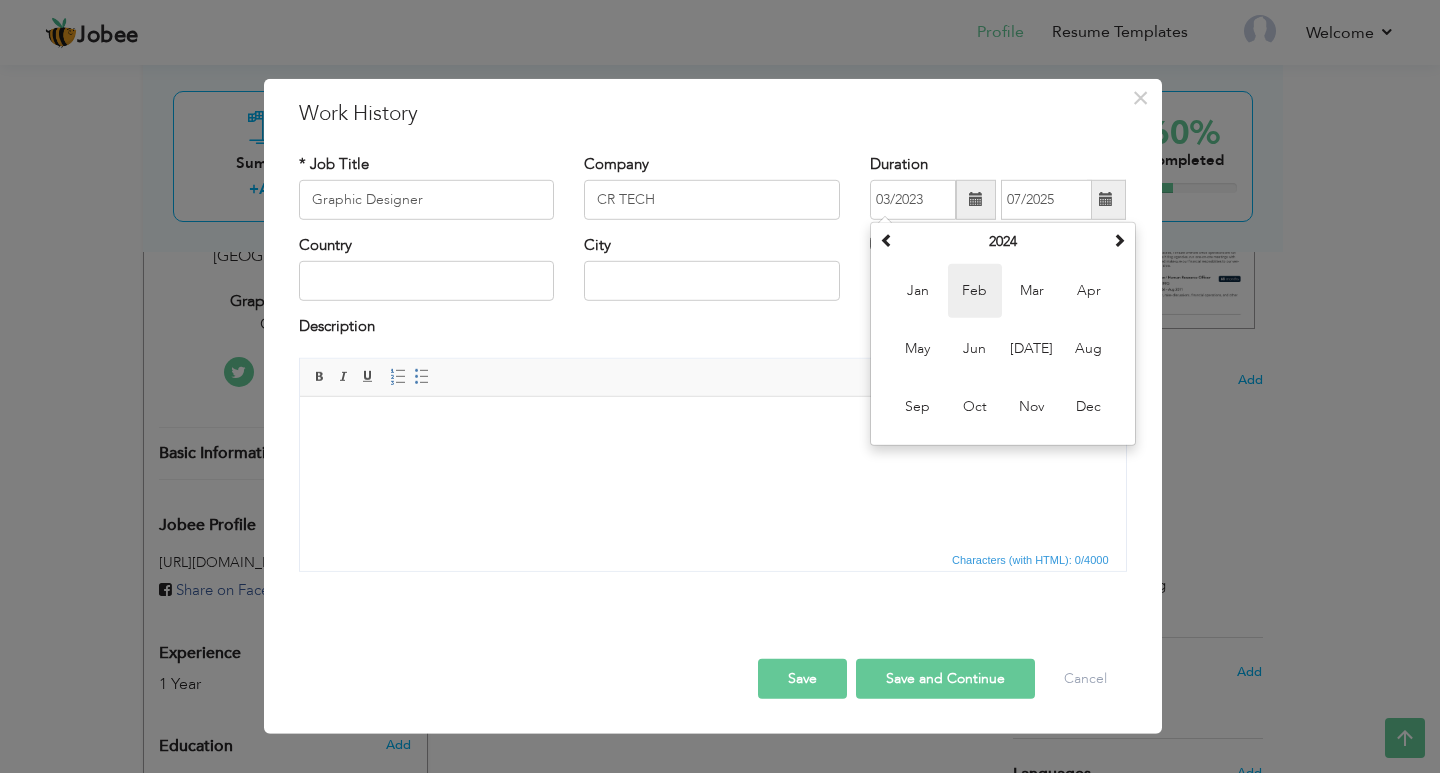 type on "02/2024" 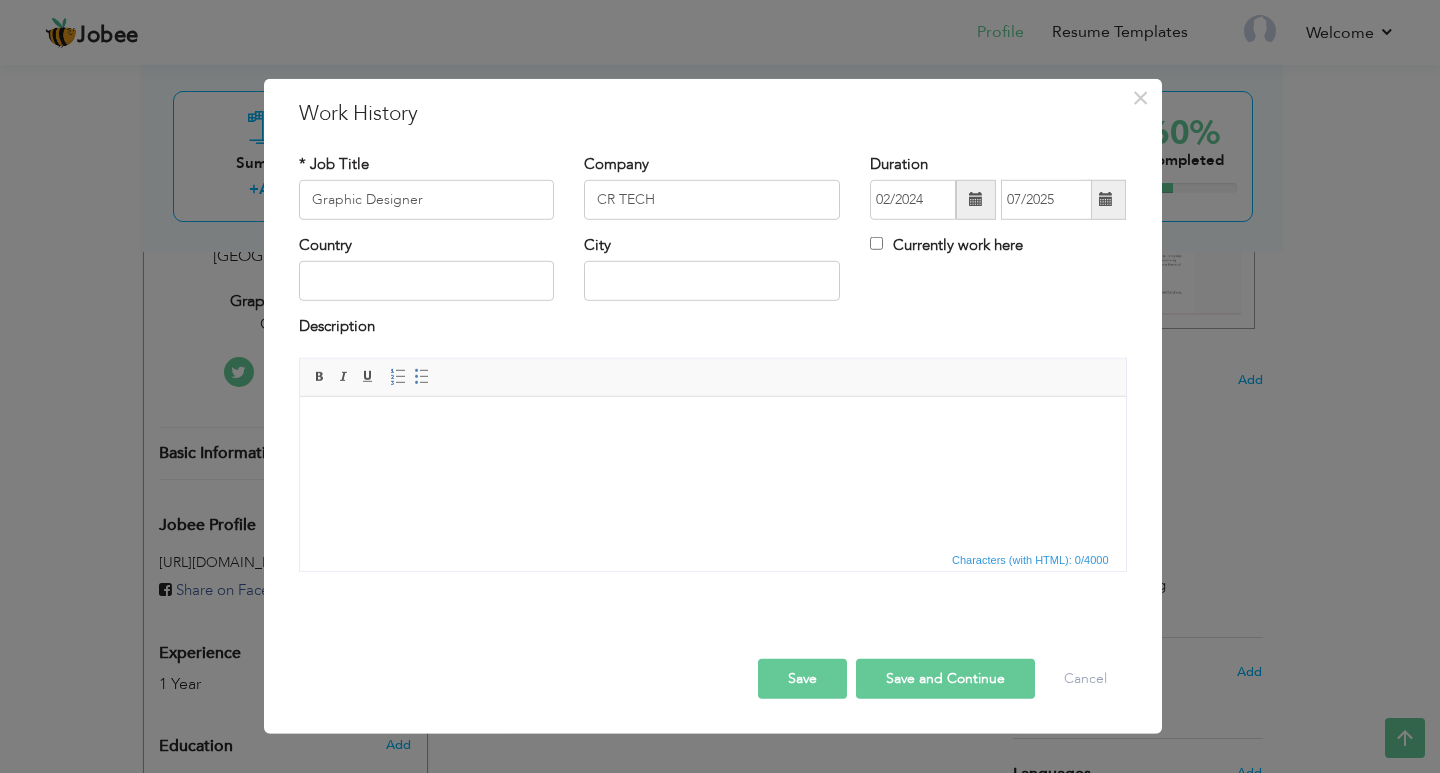 click at bounding box center (1106, 199) 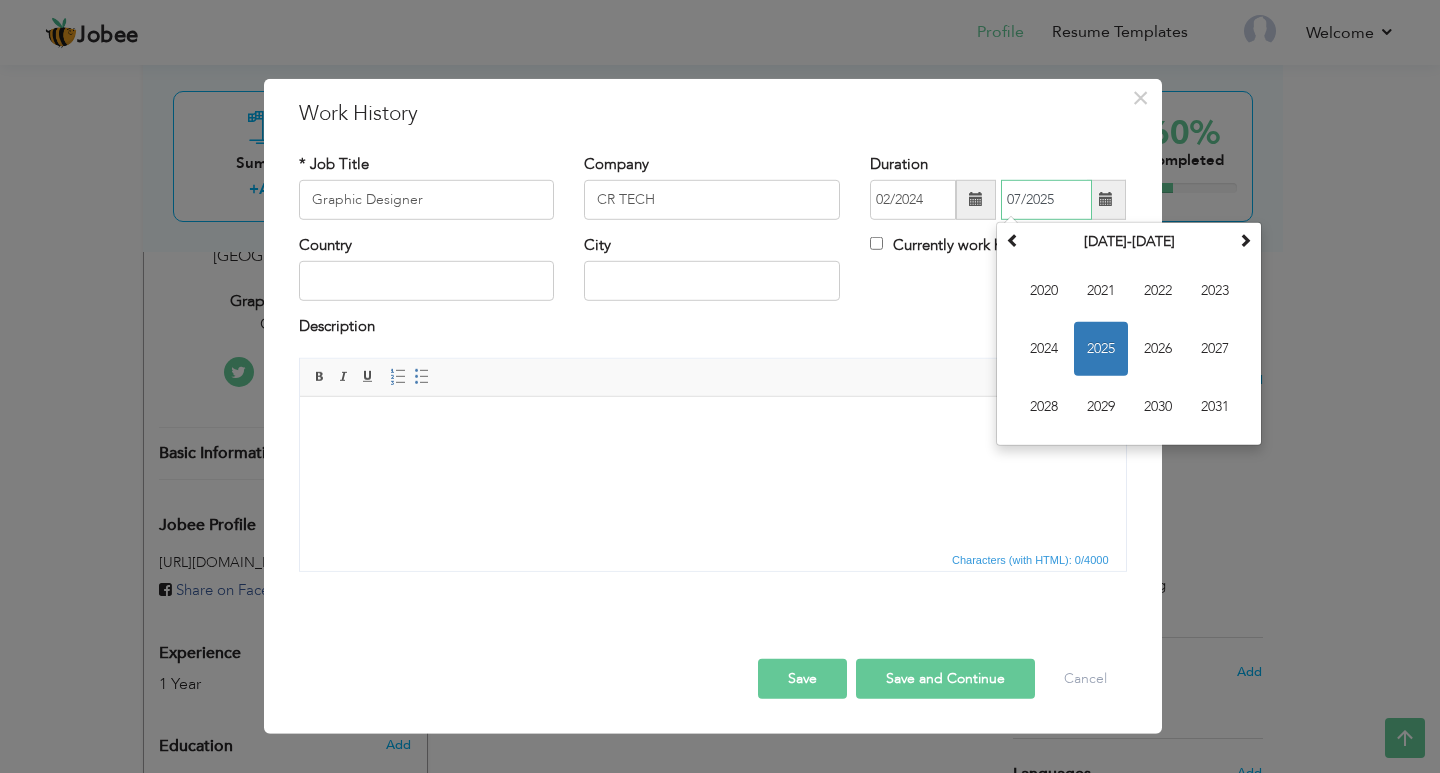 click on "2025" at bounding box center [1101, 349] 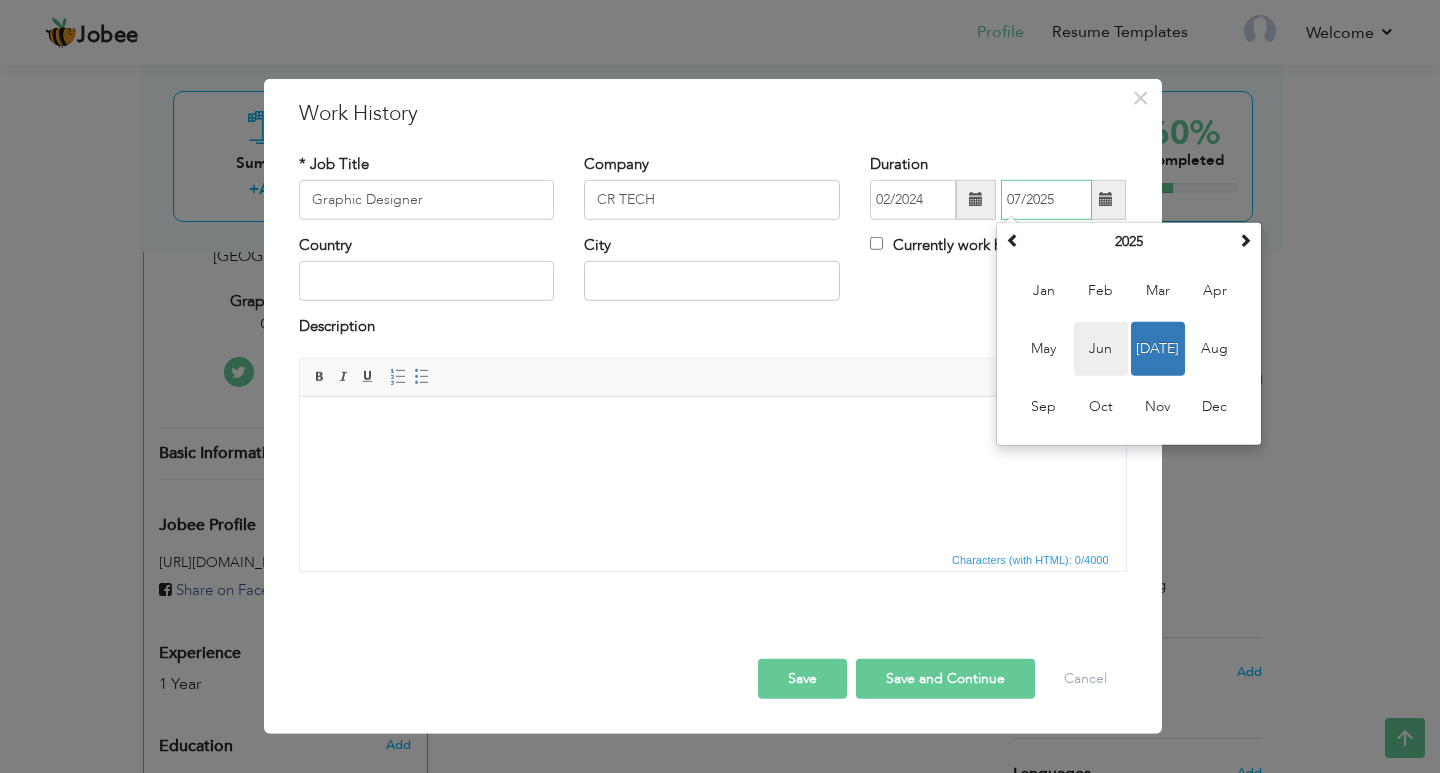 click on "Jun" at bounding box center (1101, 349) 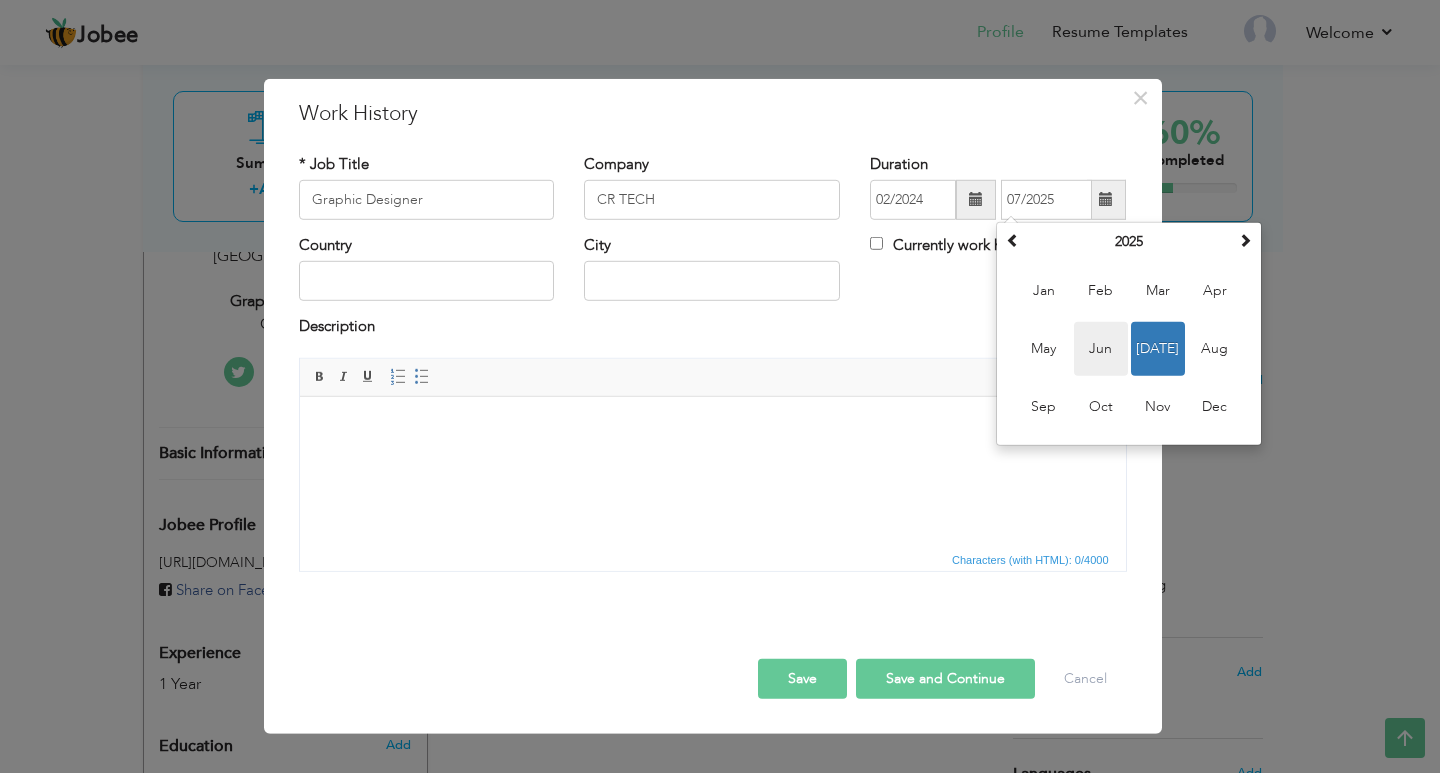 type on "06/2025" 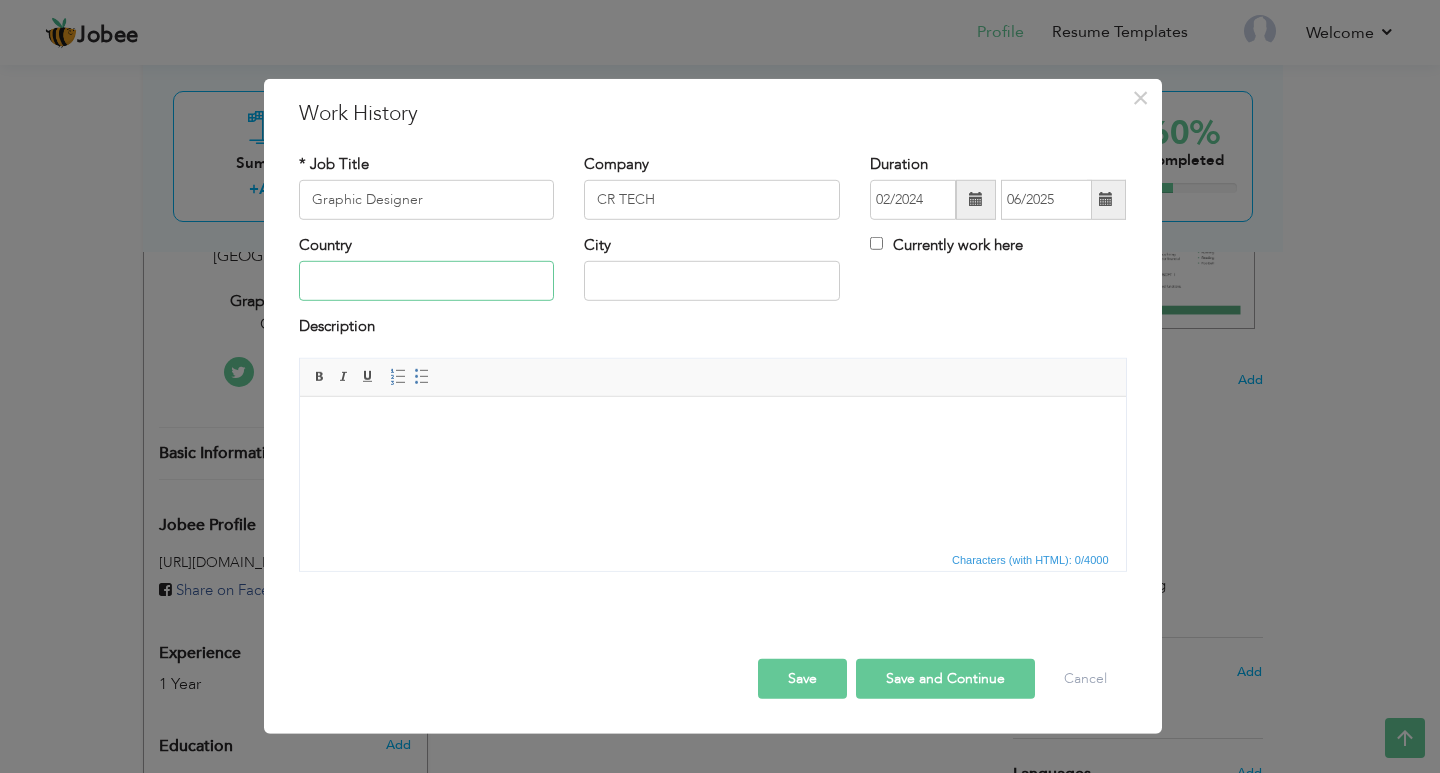 click at bounding box center (427, 281) 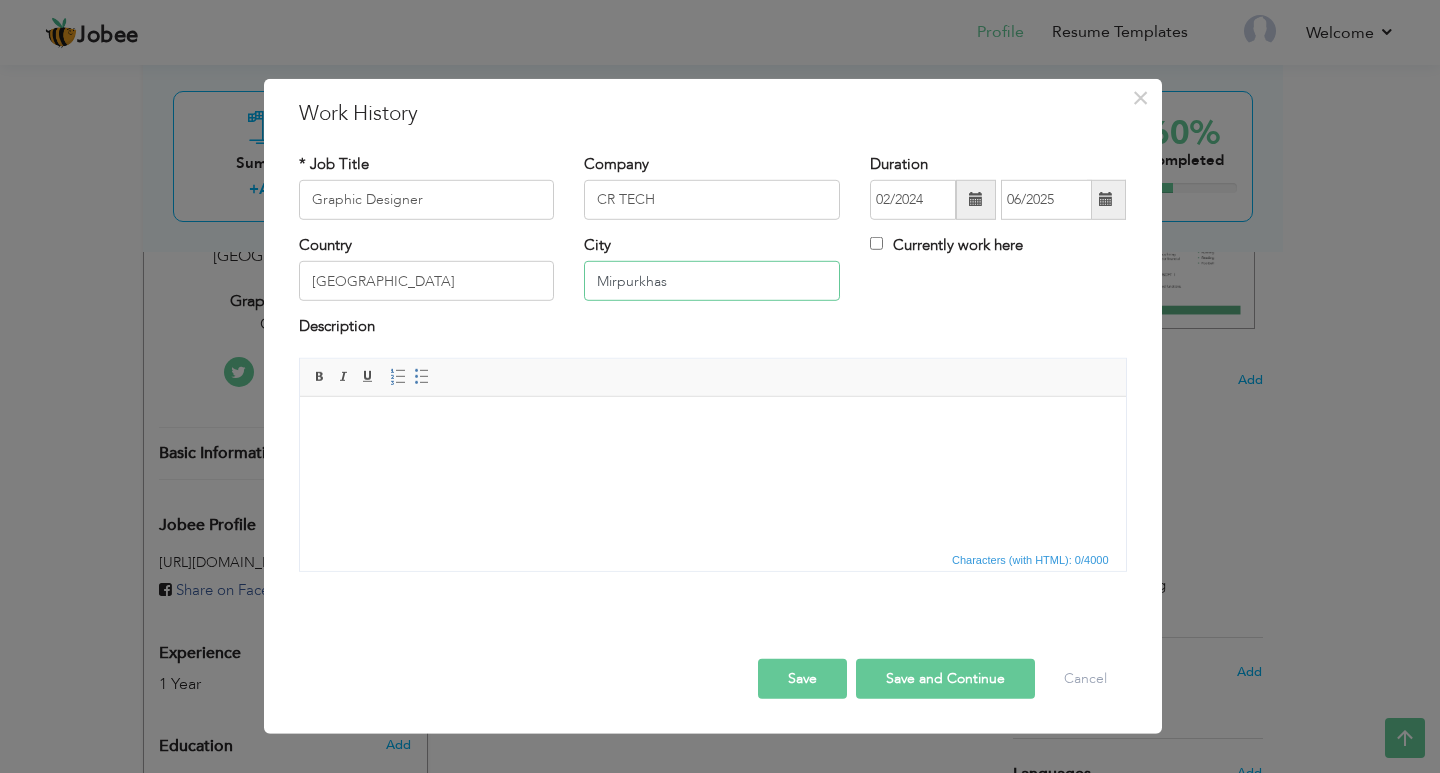 drag, startPoint x: 729, startPoint y: 279, endPoint x: 548, endPoint y: 261, distance: 181.89282 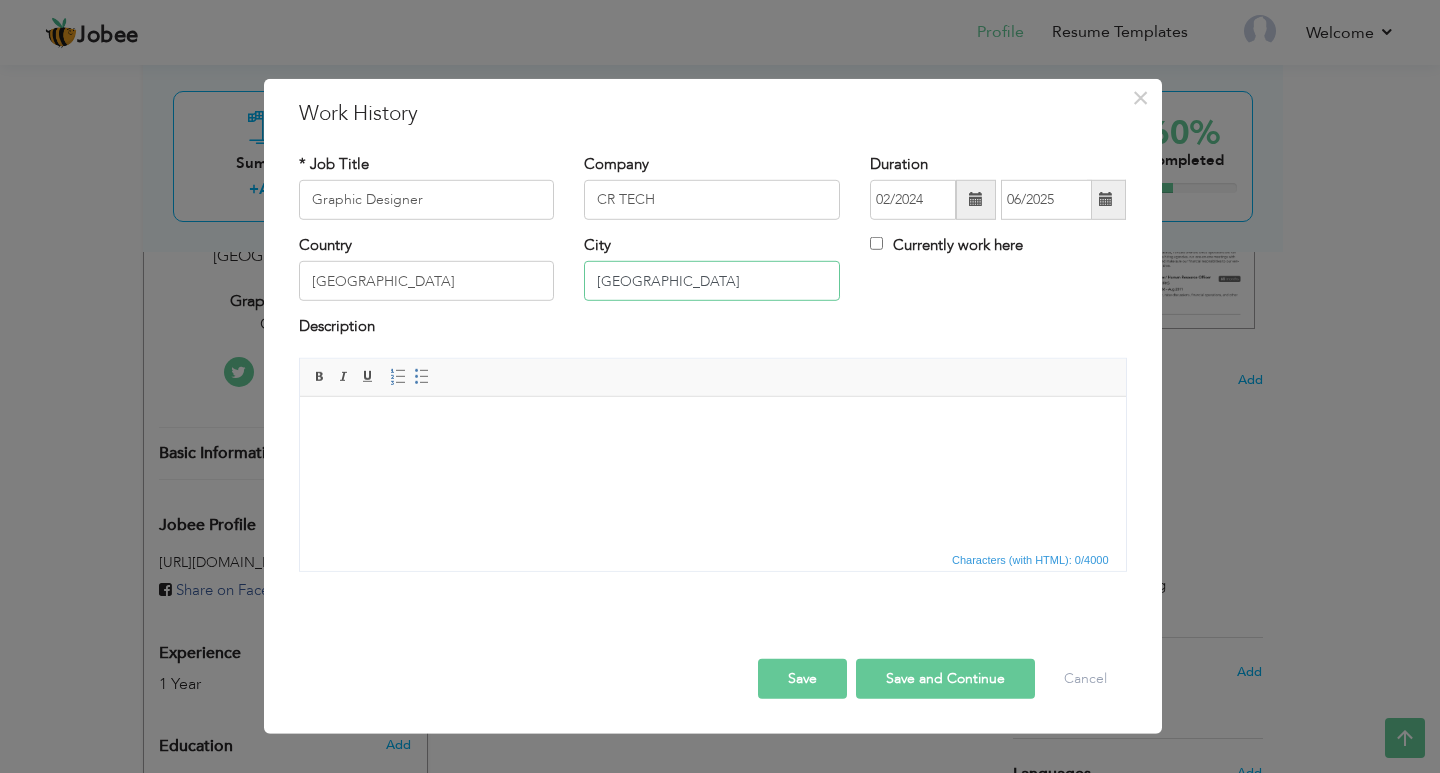 type on "[GEOGRAPHIC_DATA]" 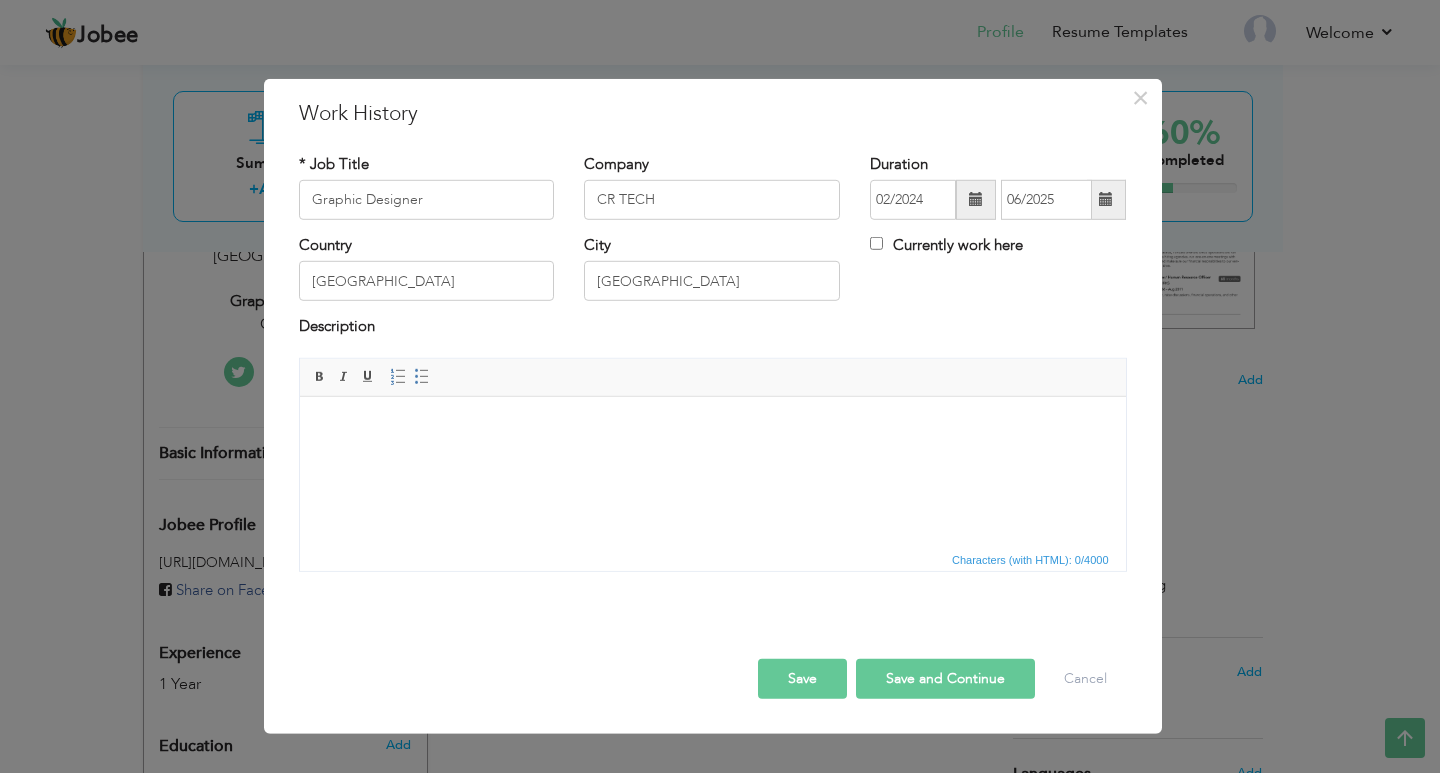 click on "Description" at bounding box center [713, 329] 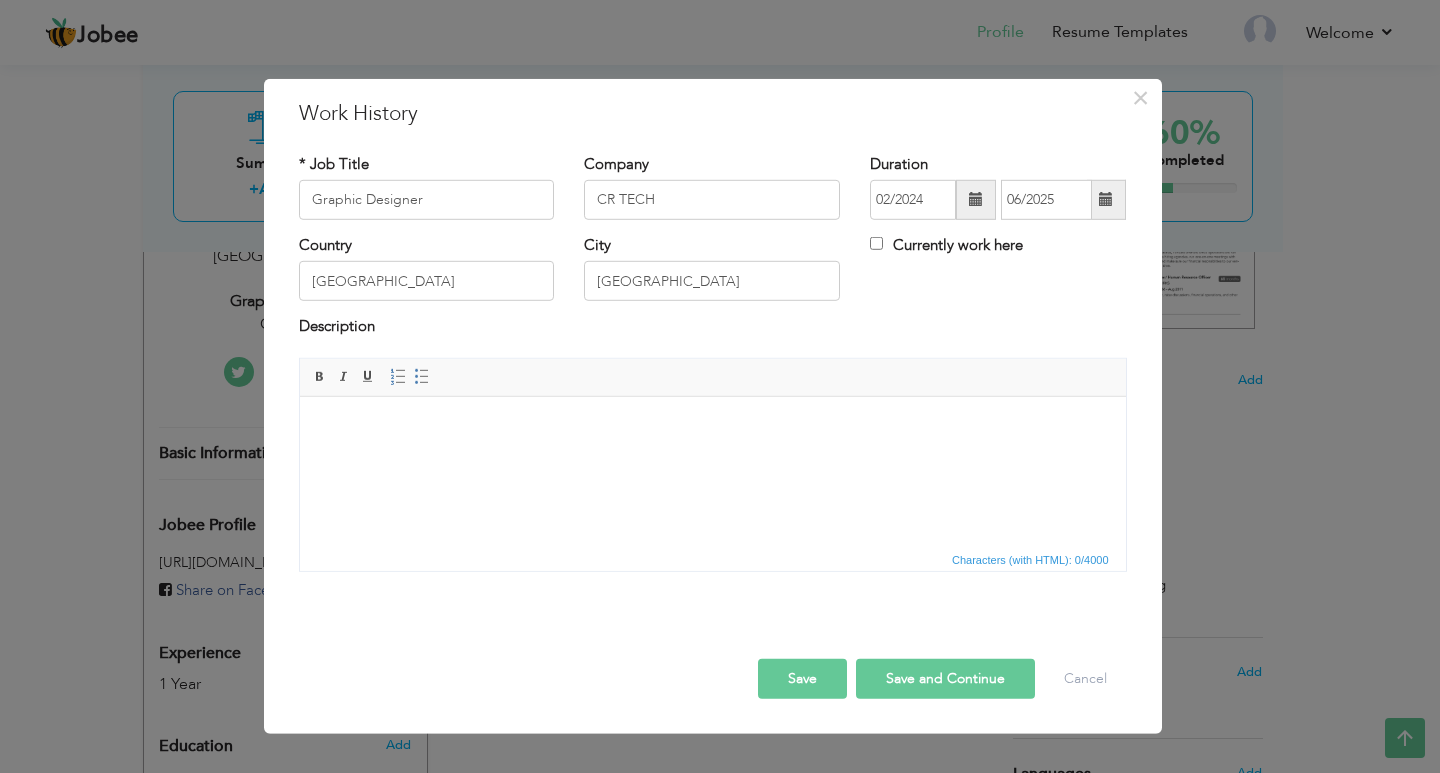 click on "Save" at bounding box center (802, 679) 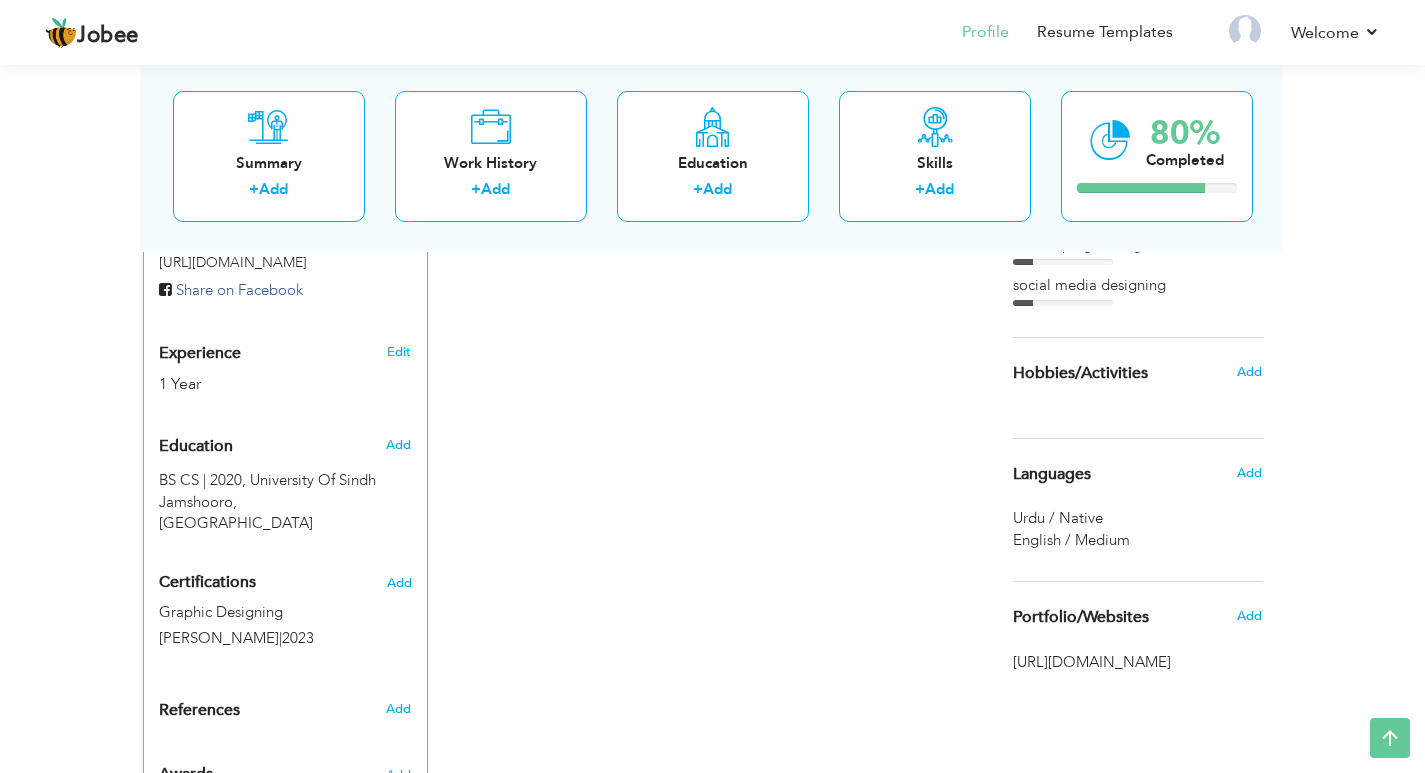 scroll, scrollTop: 500, scrollLeft: 0, axis: vertical 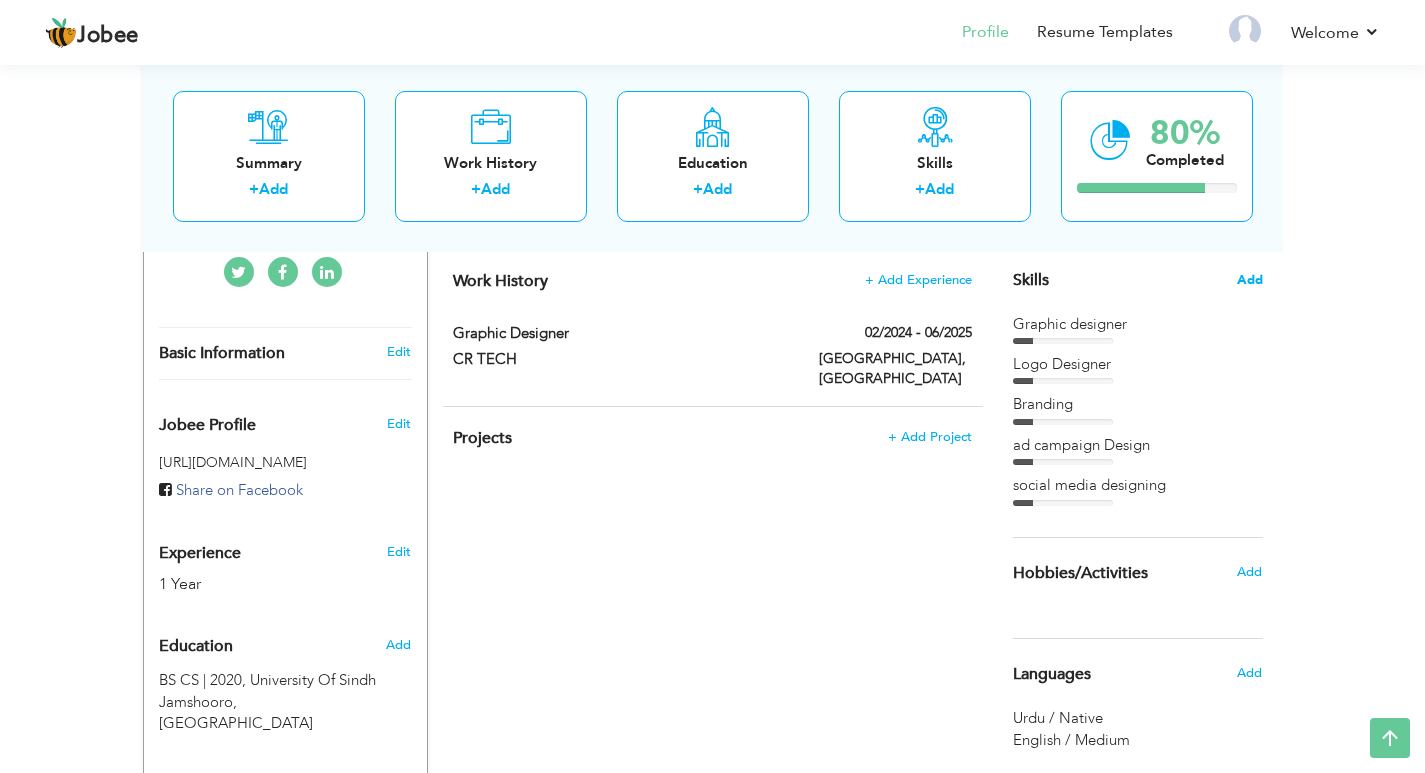 click on "Add" at bounding box center (1250, 280) 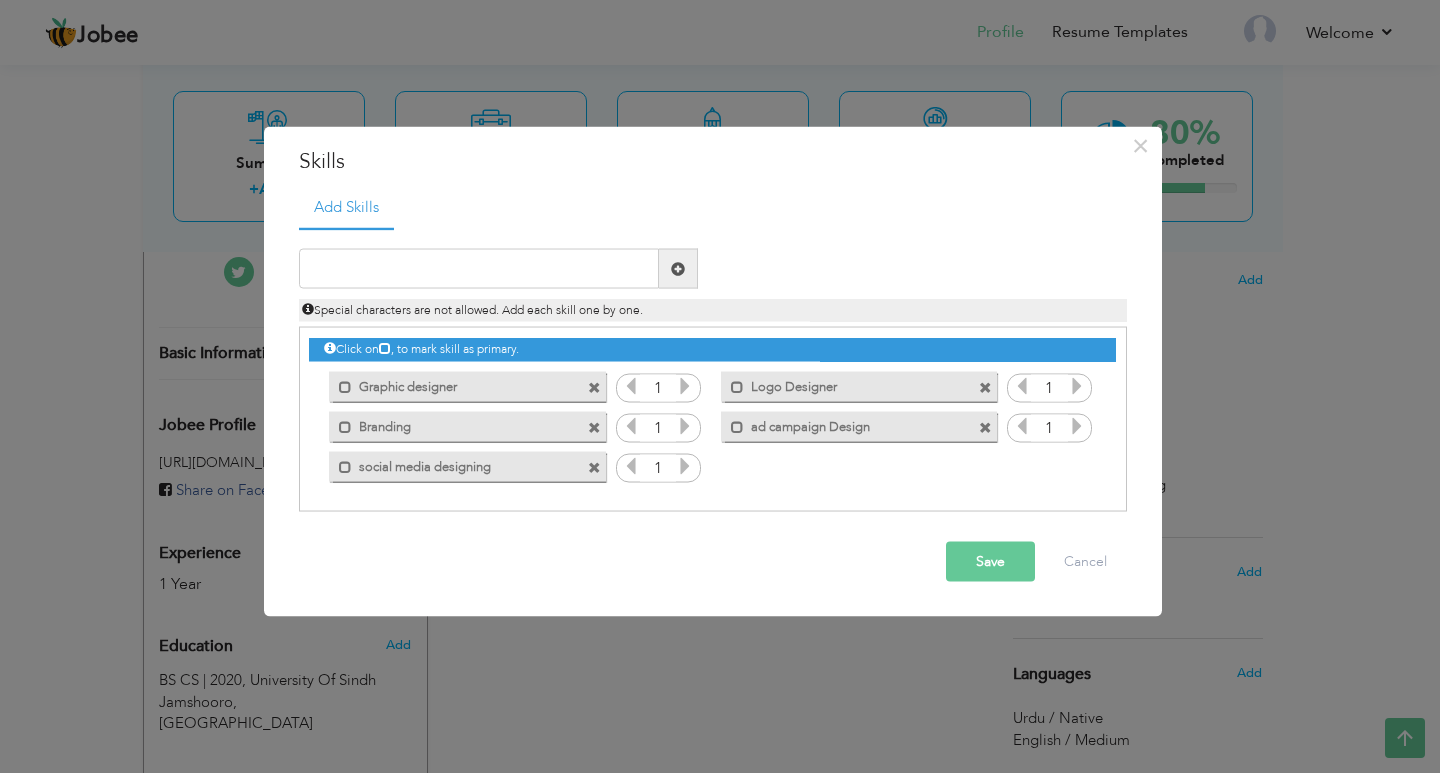 click on "1" at bounding box center [658, 388] 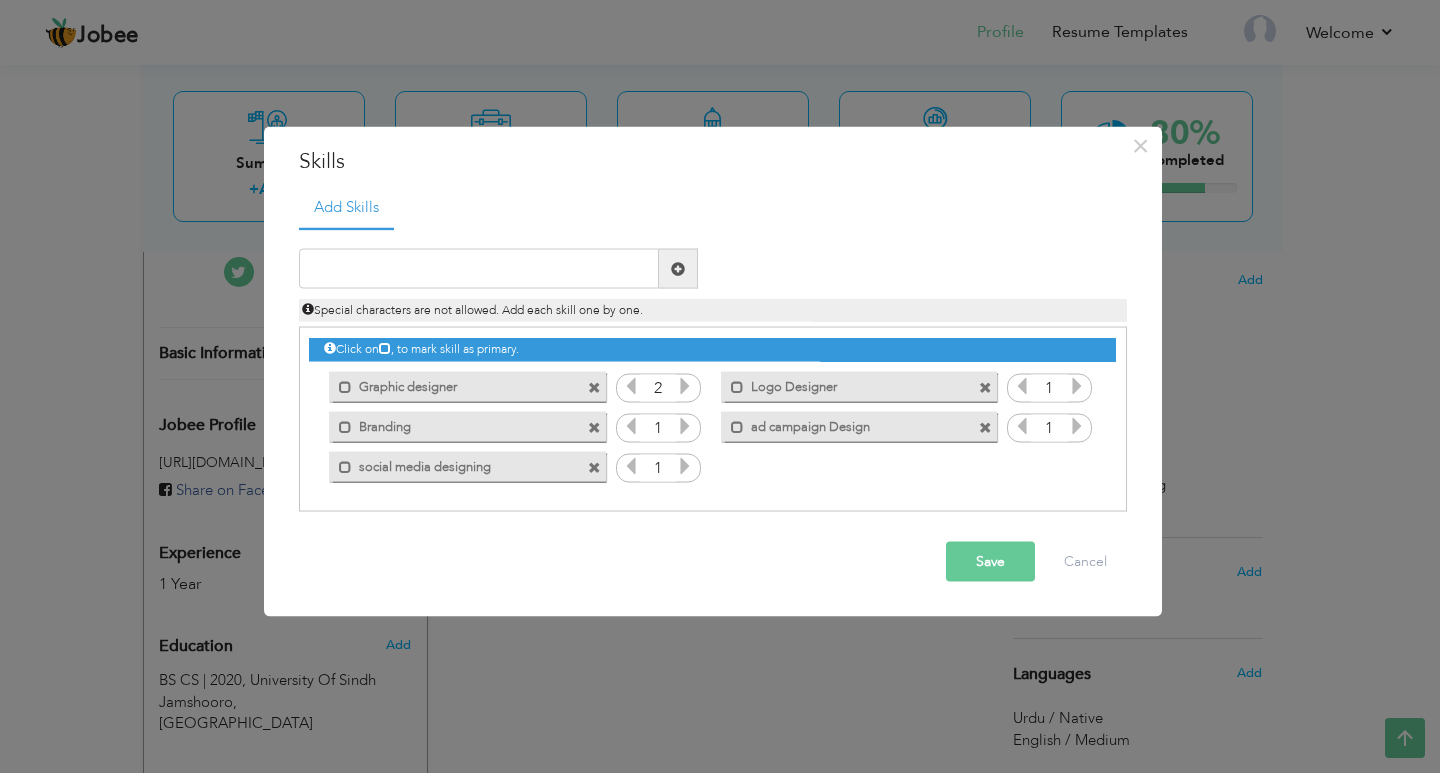 click at bounding box center [685, 386] 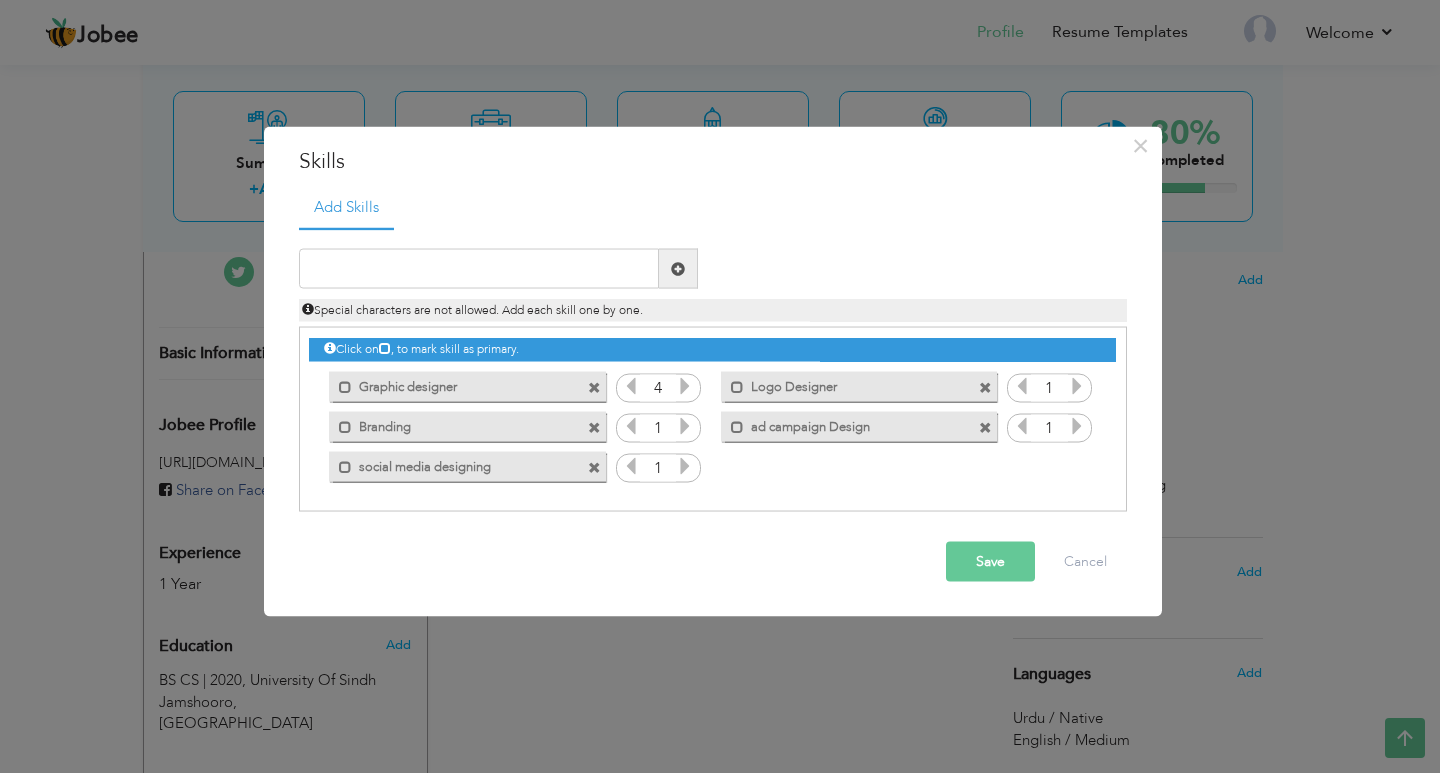 click at bounding box center [685, 386] 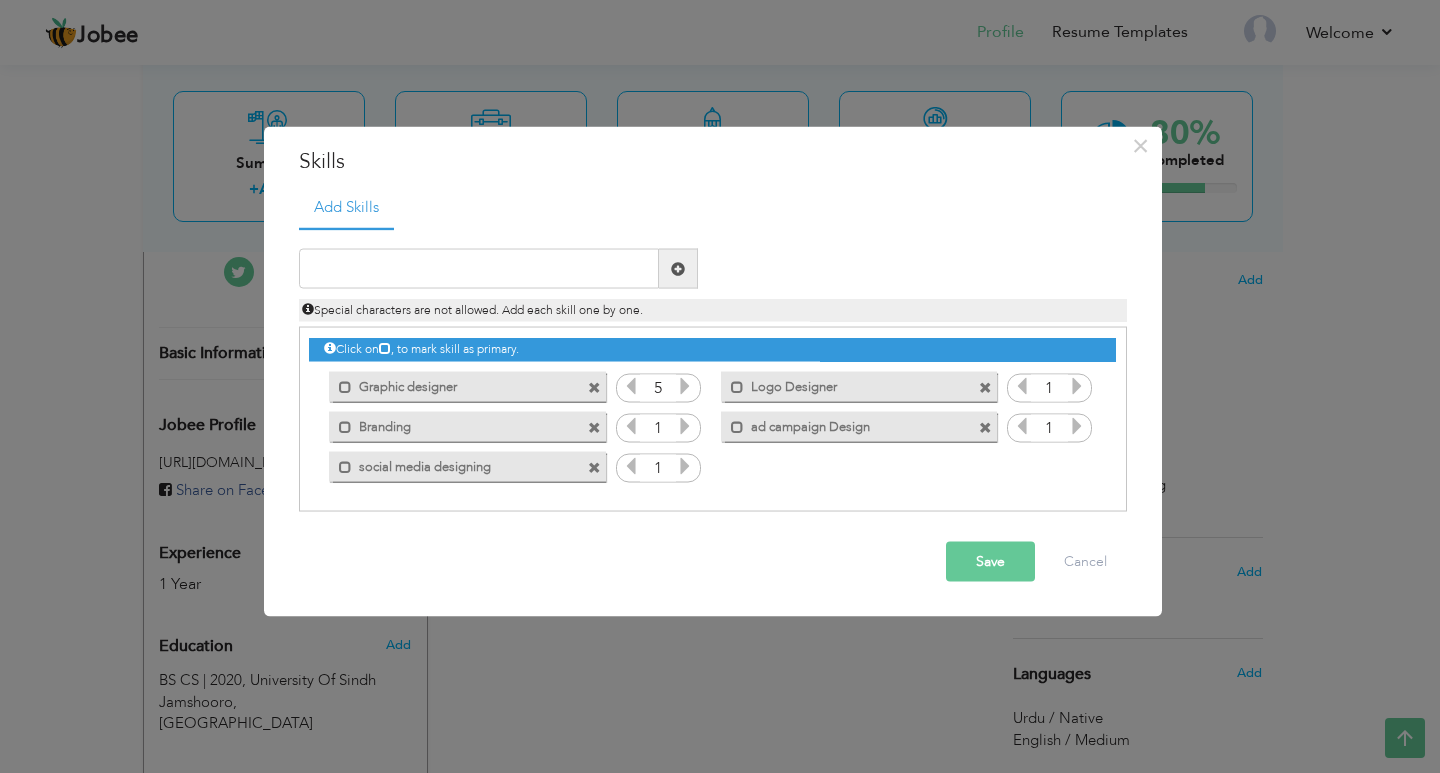 click at bounding box center (685, 386) 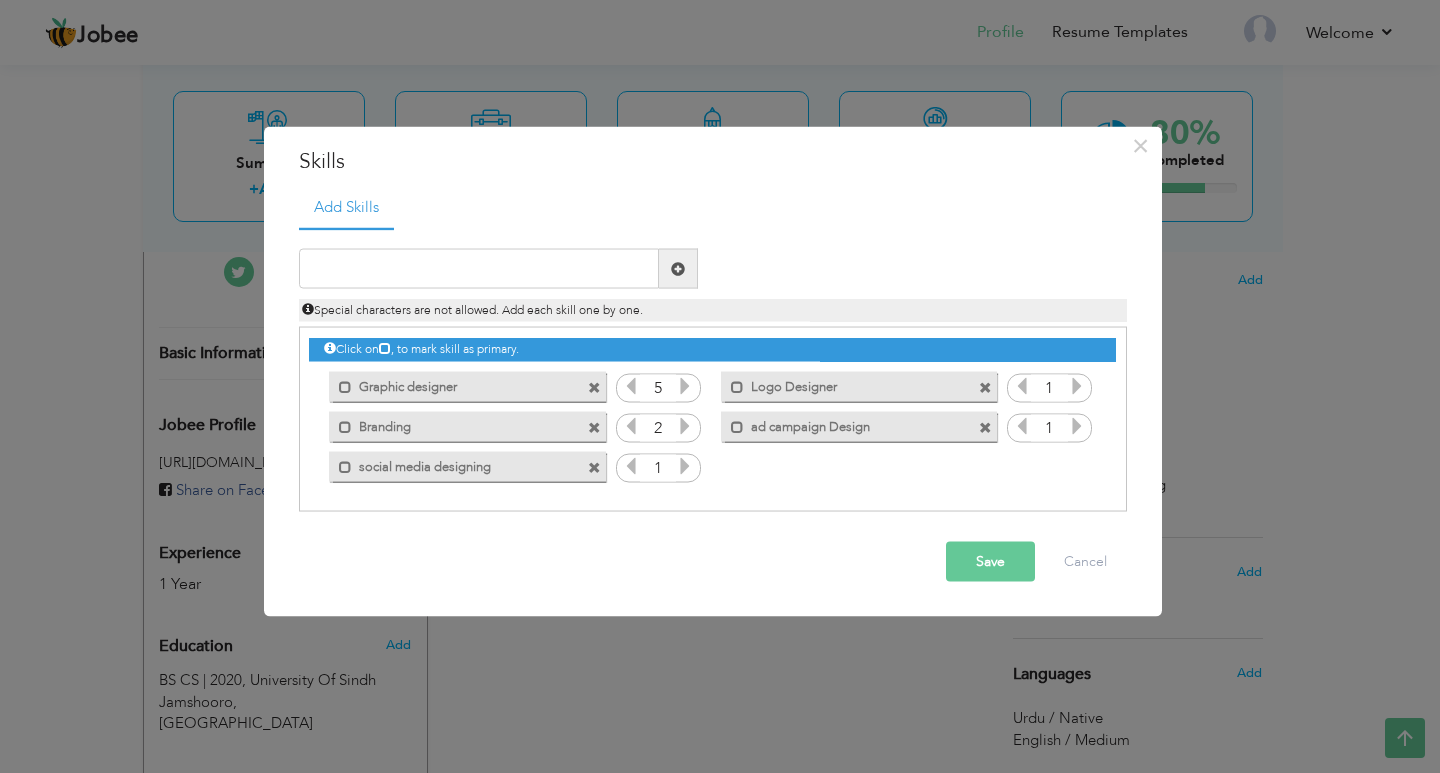 click at bounding box center (685, 426) 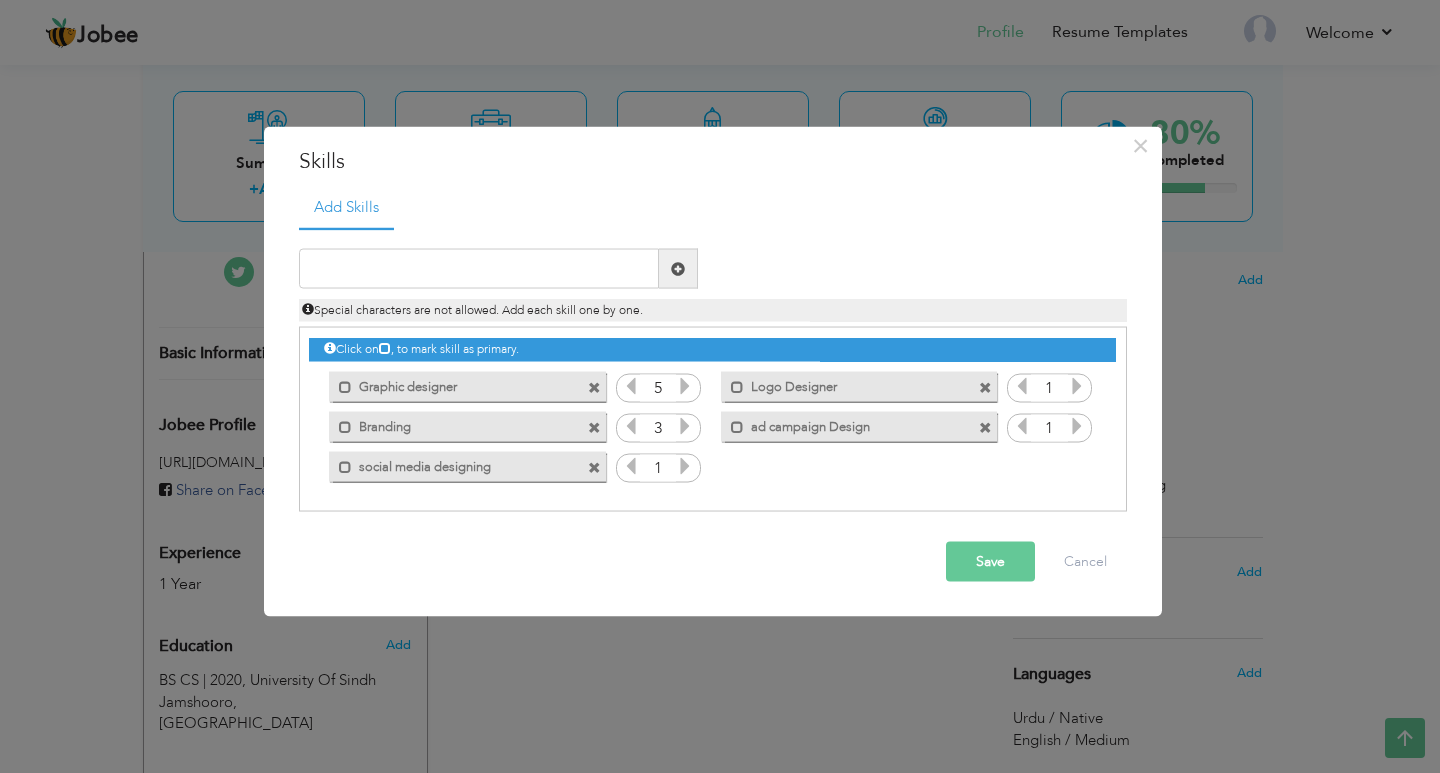 click at bounding box center (685, 426) 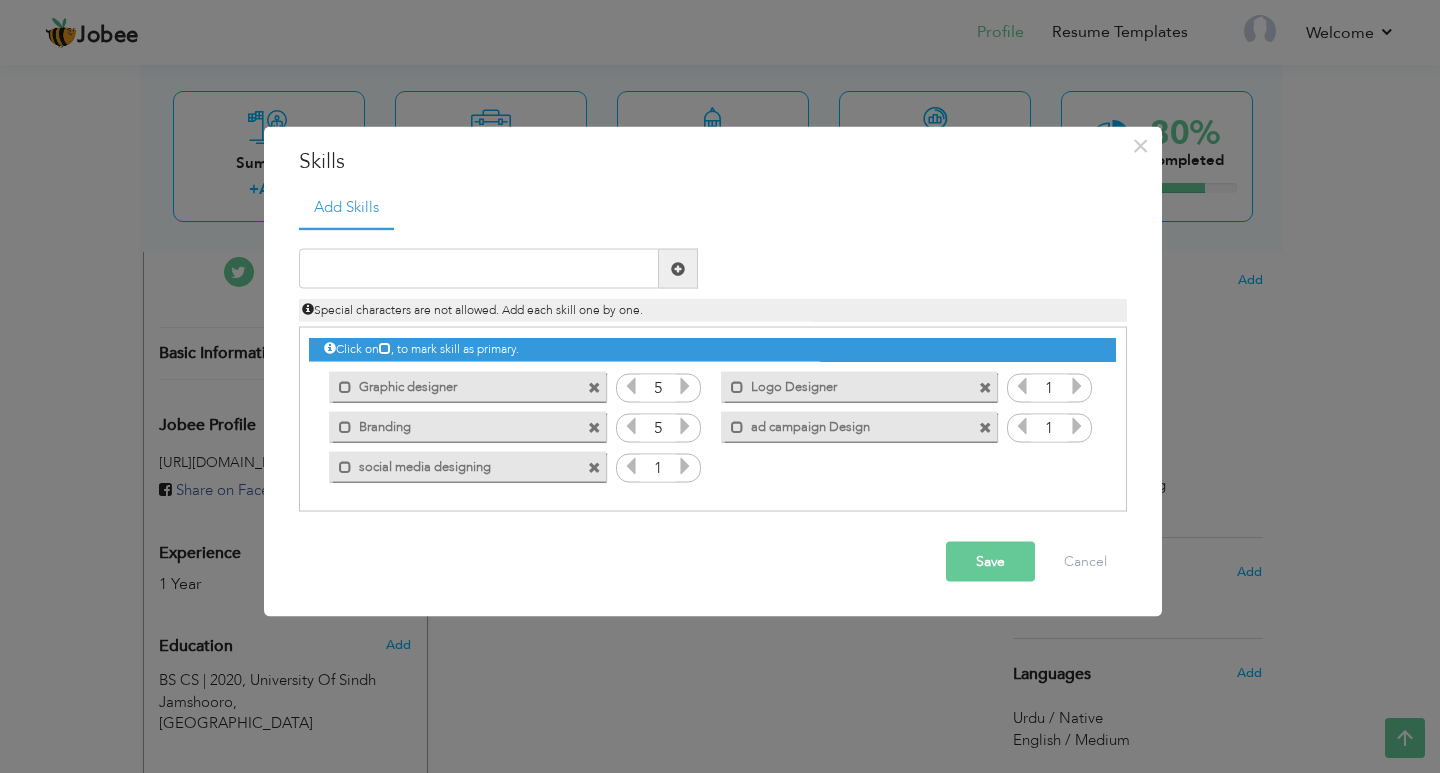 click at bounding box center [685, 426] 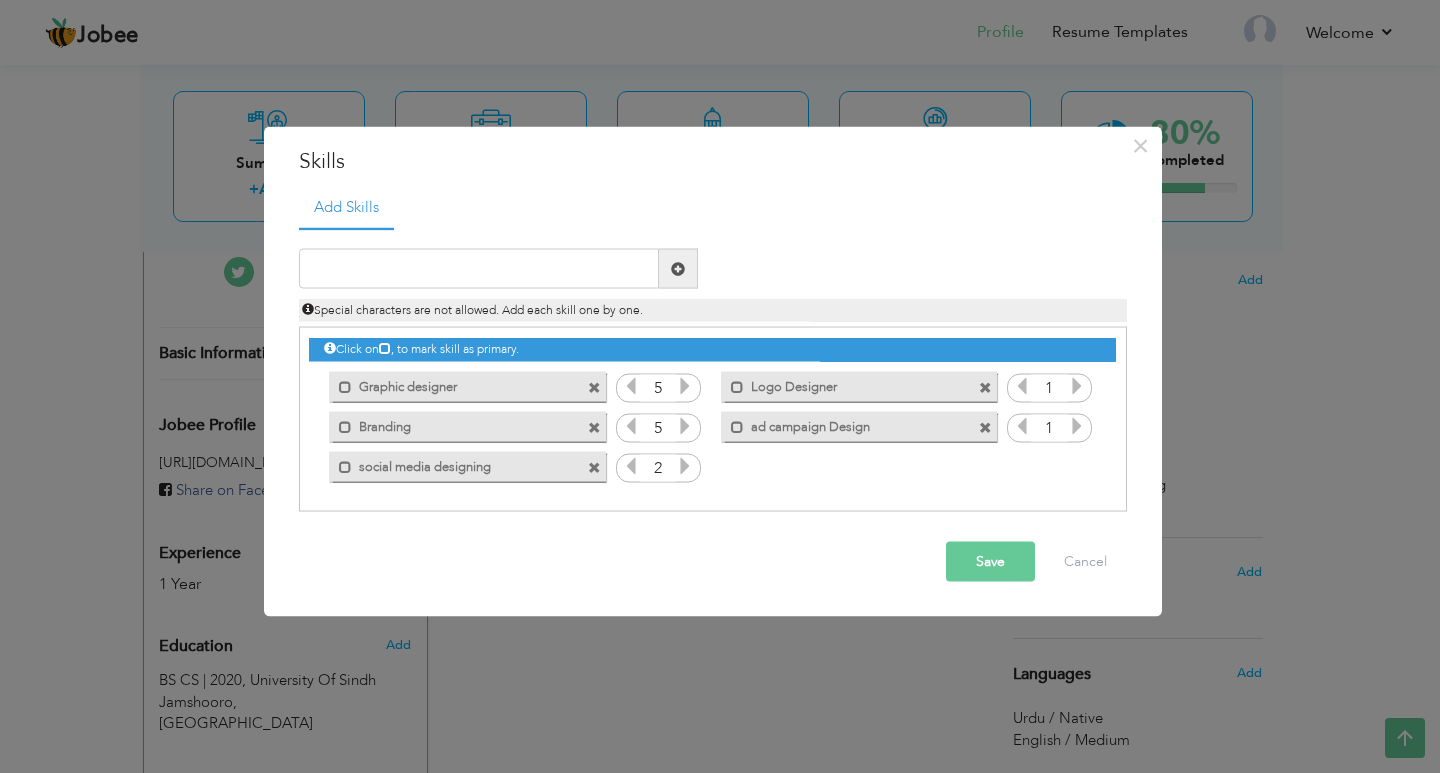 click at bounding box center (685, 466) 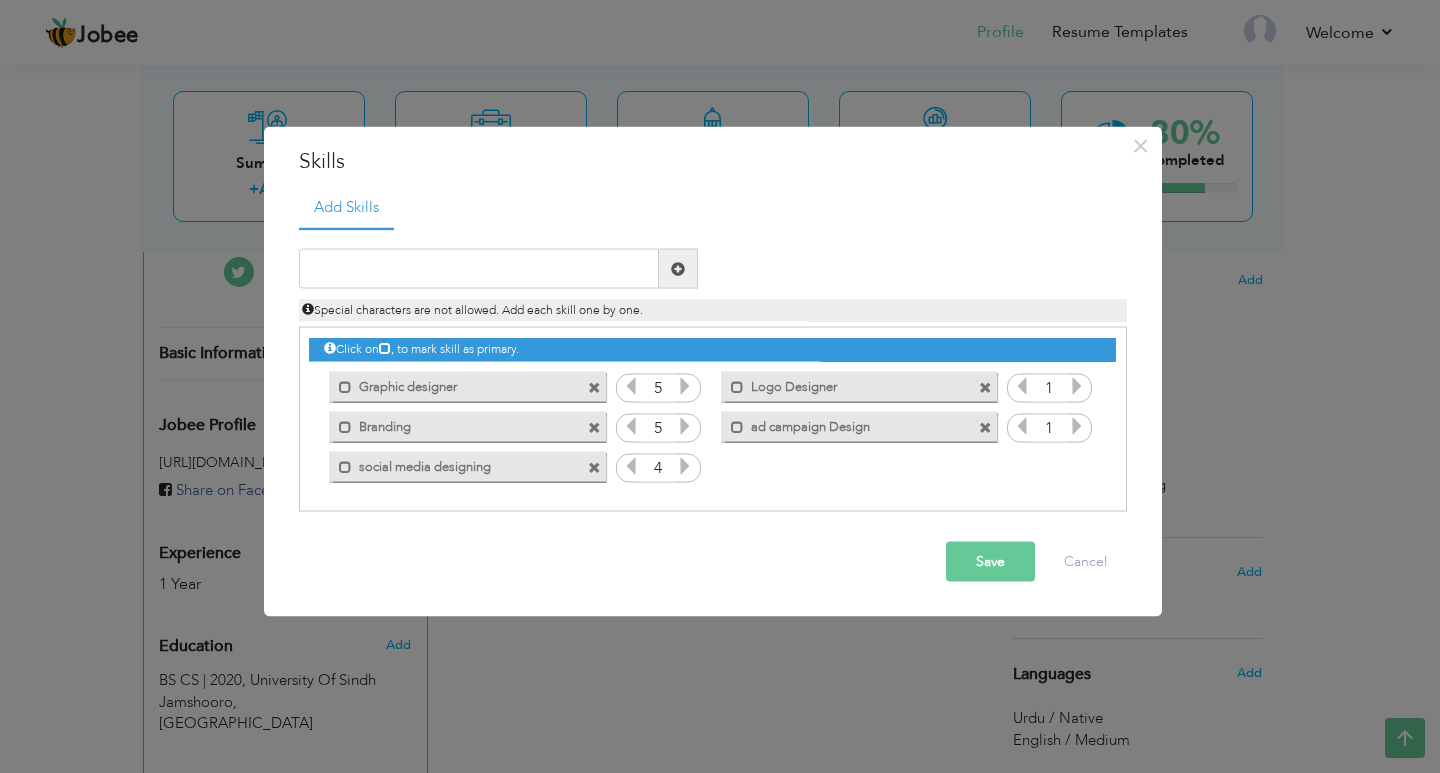 click at bounding box center (685, 466) 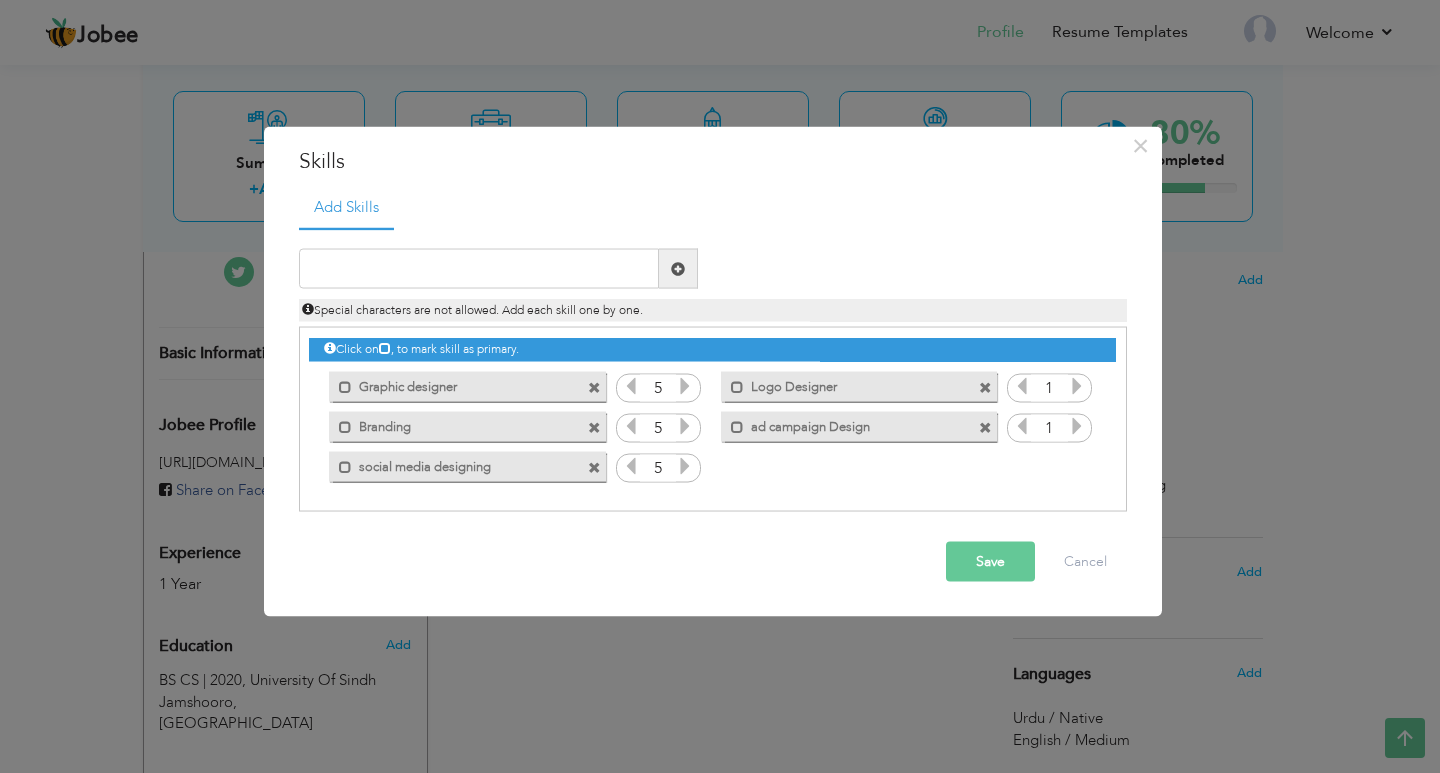 click at bounding box center (685, 466) 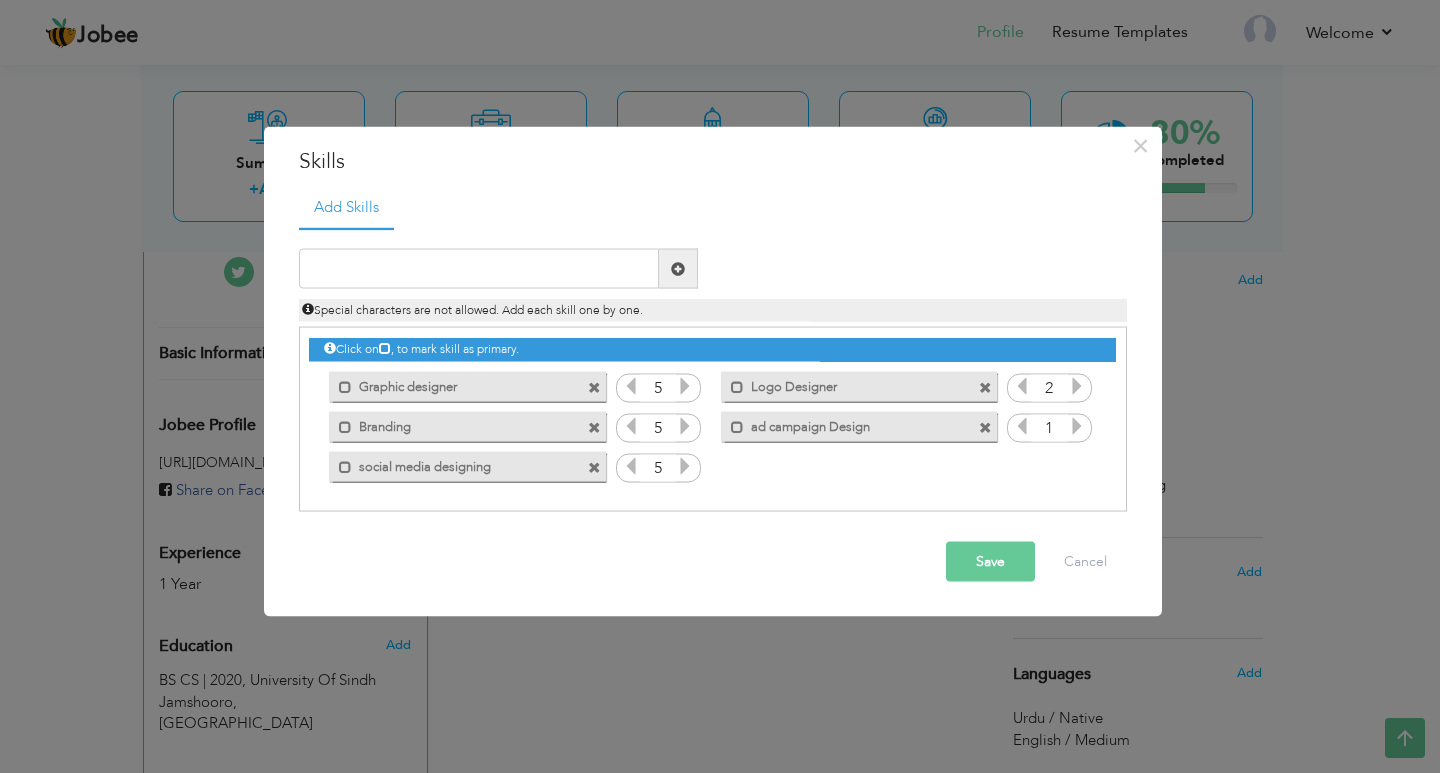 click at bounding box center (1077, 386) 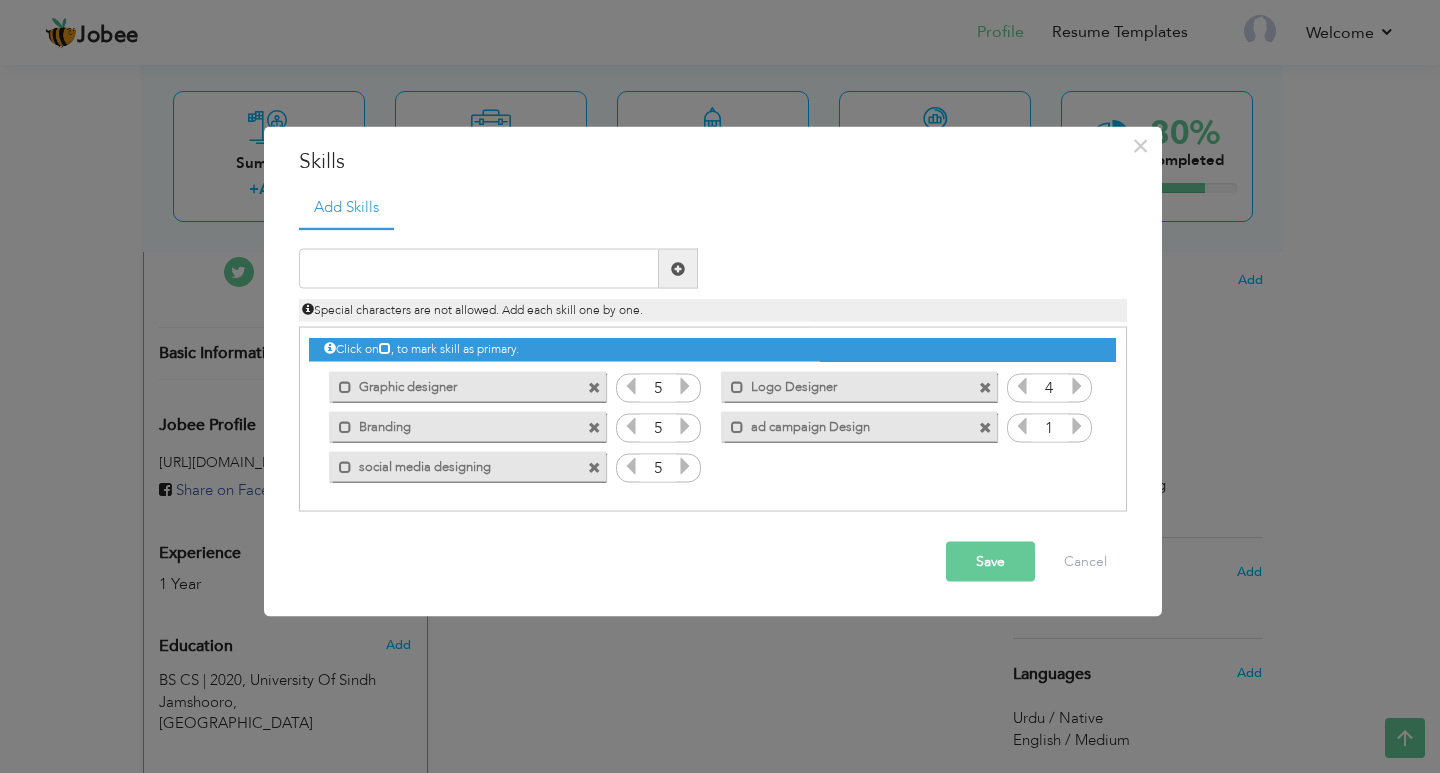 click at bounding box center [1077, 386] 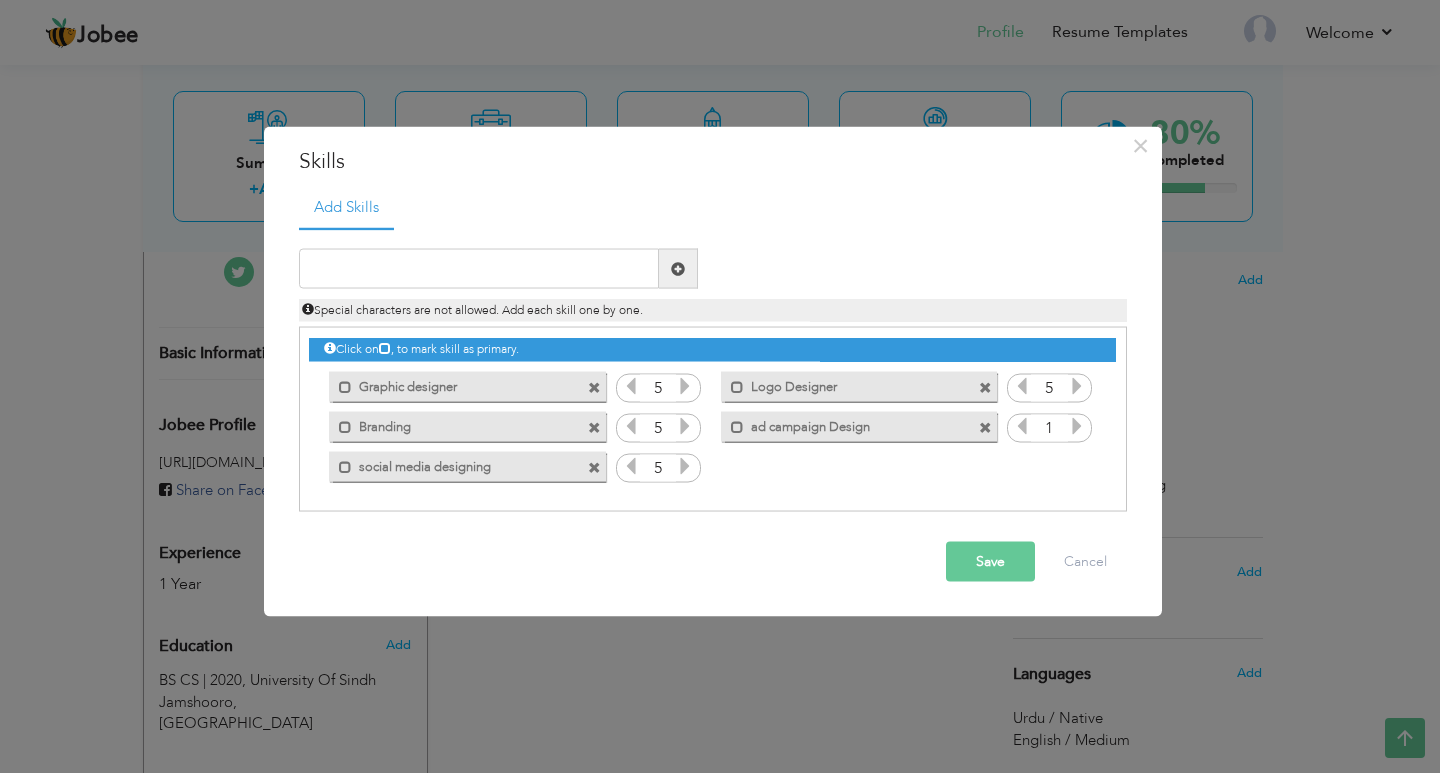 click at bounding box center (1077, 386) 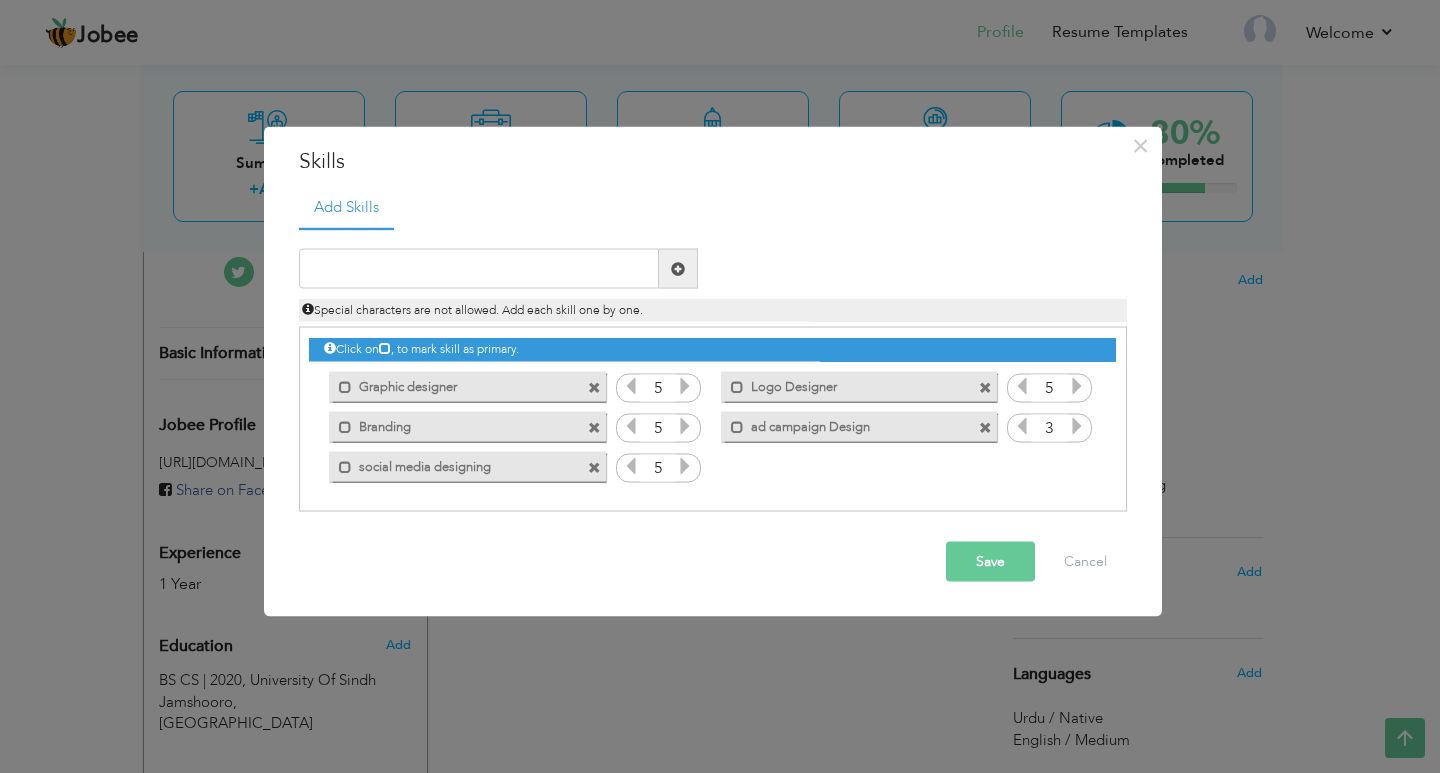click at bounding box center (1077, 426) 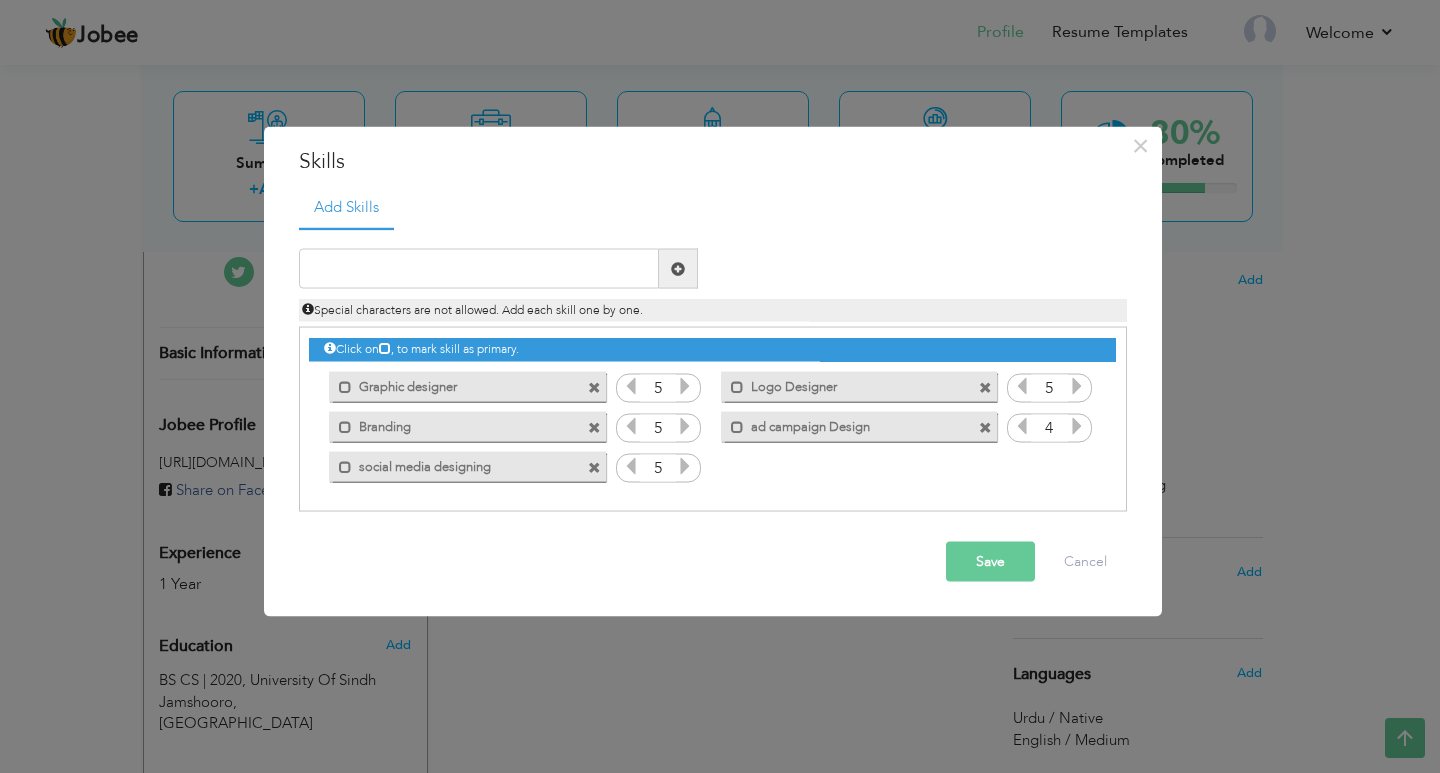 click at bounding box center (1077, 426) 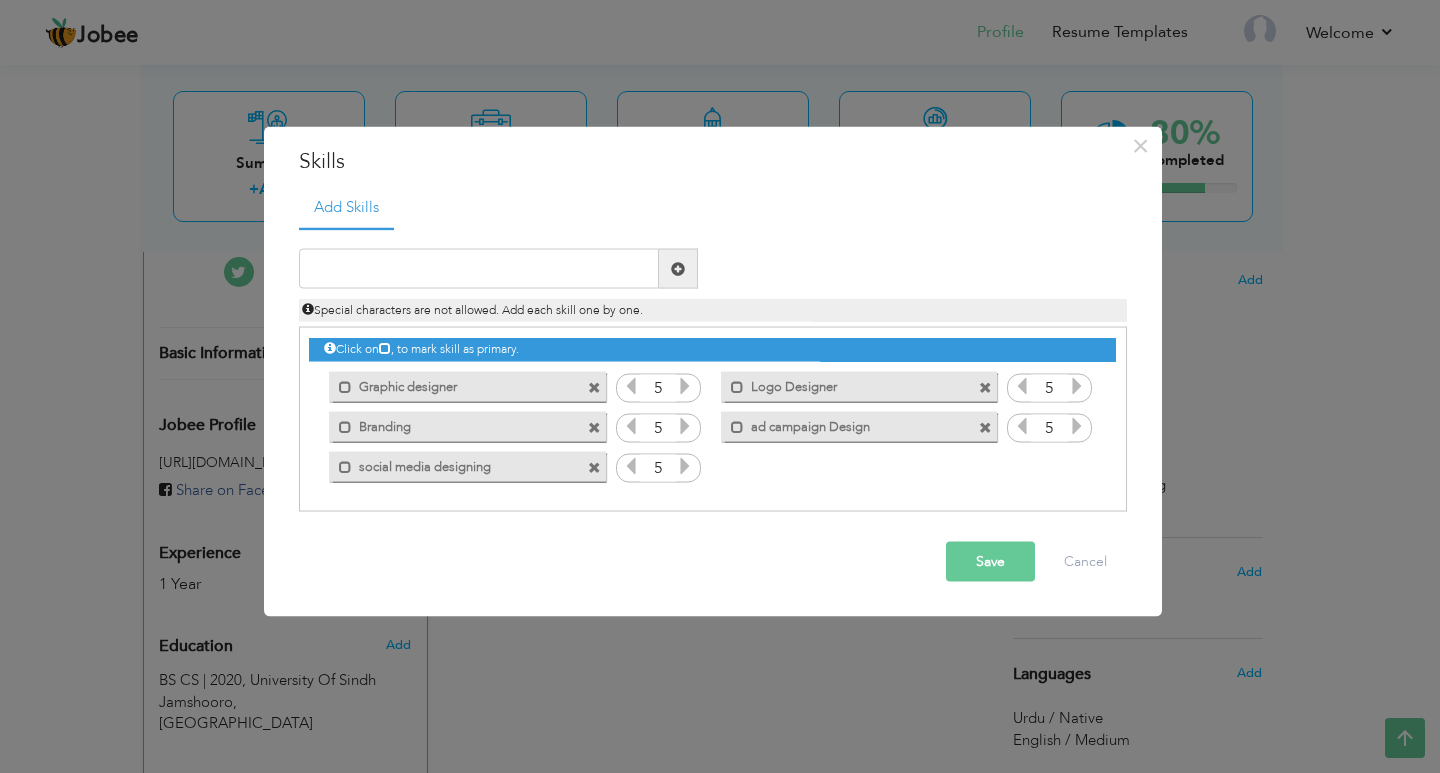 click at bounding box center (1077, 426) 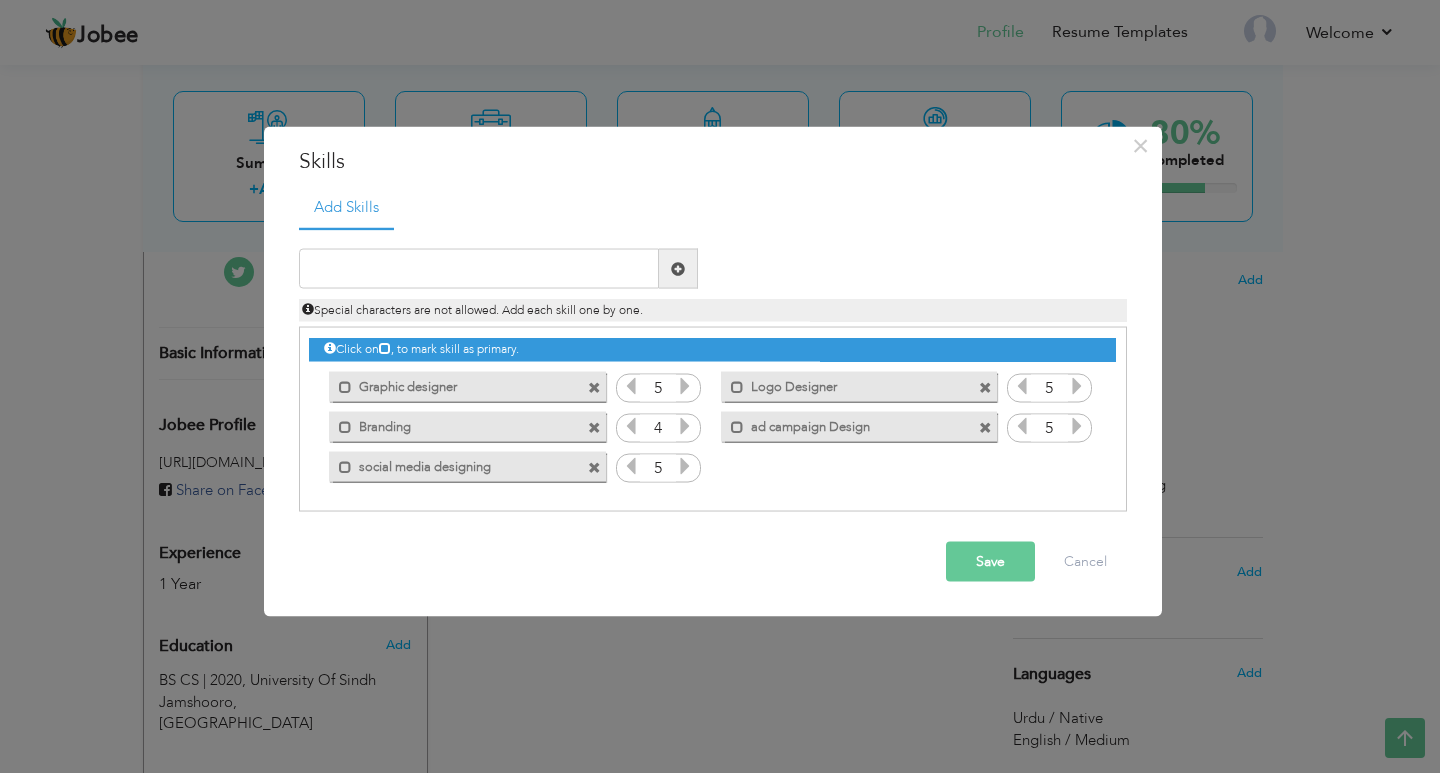click on "Save" at bounding box center (990, 562) 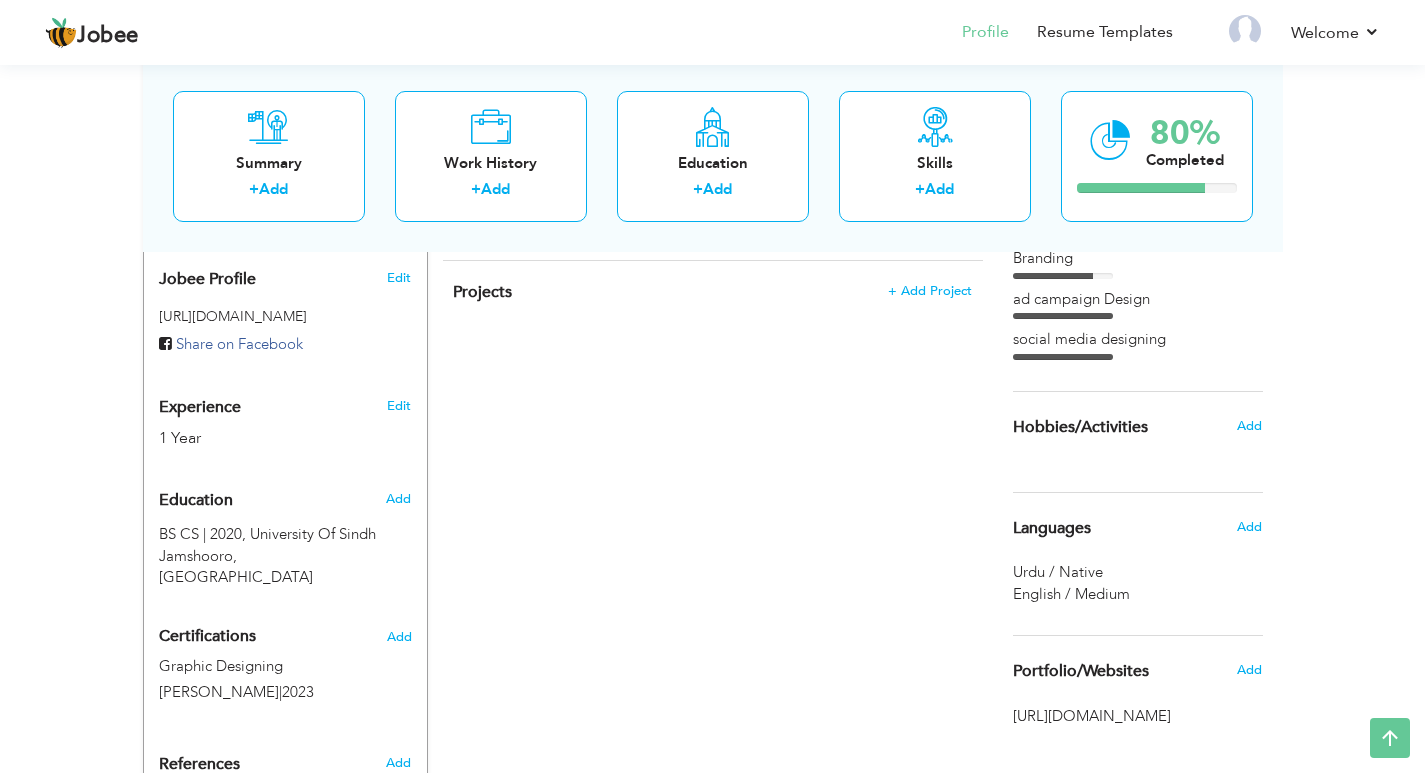scroll, scrollTop: 346, scrollLeft: 0, axis: vertical 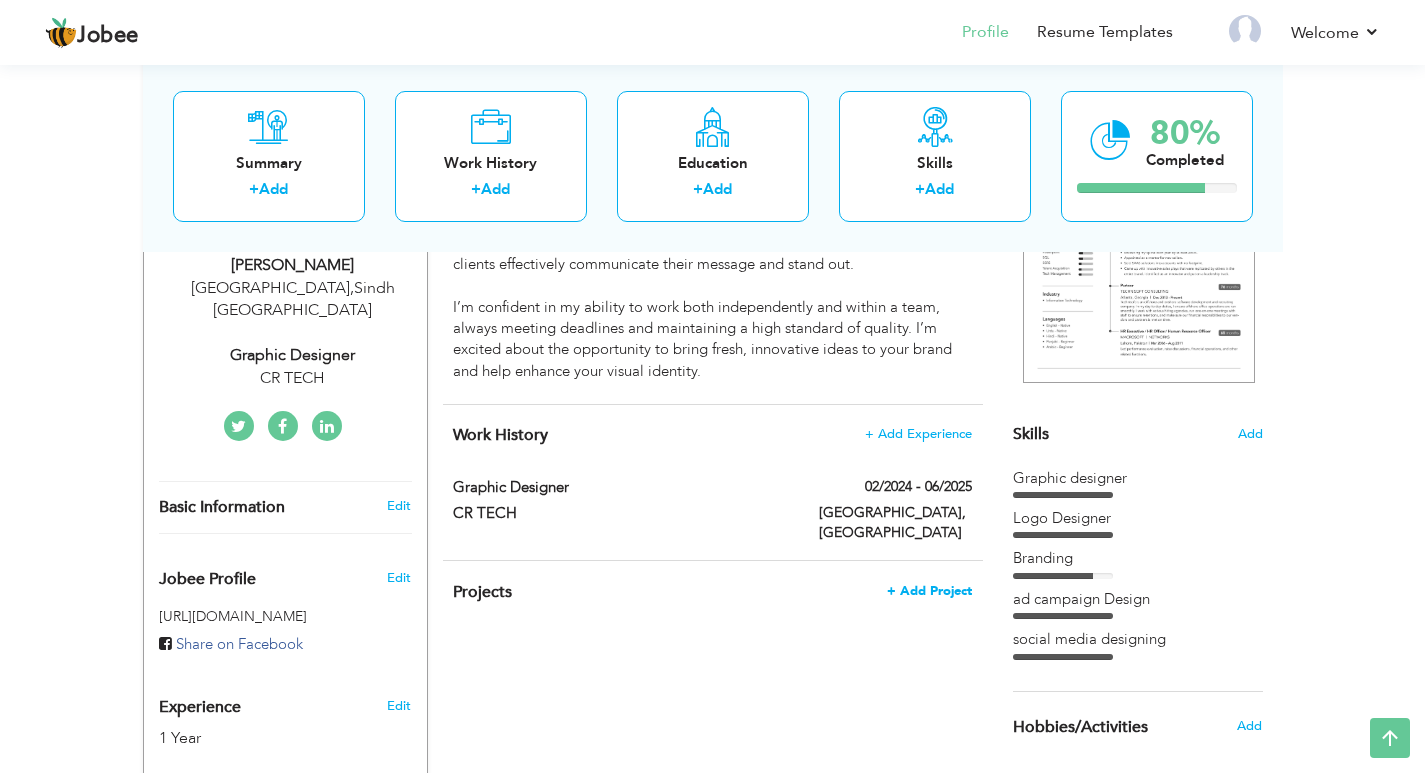 click on "+ Add Project" at bounding box center (929, 591) 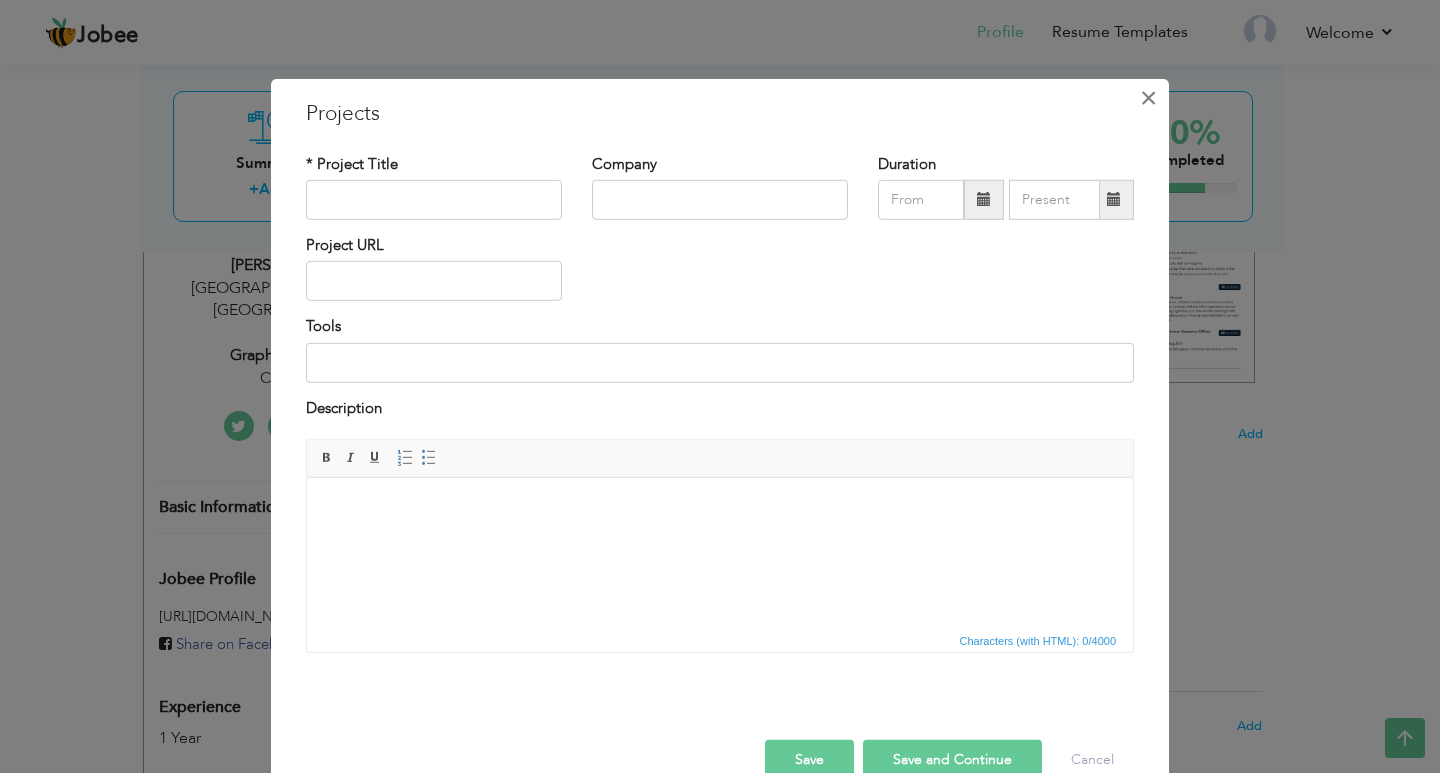 click on "×" at bounding box center (1148, 97) 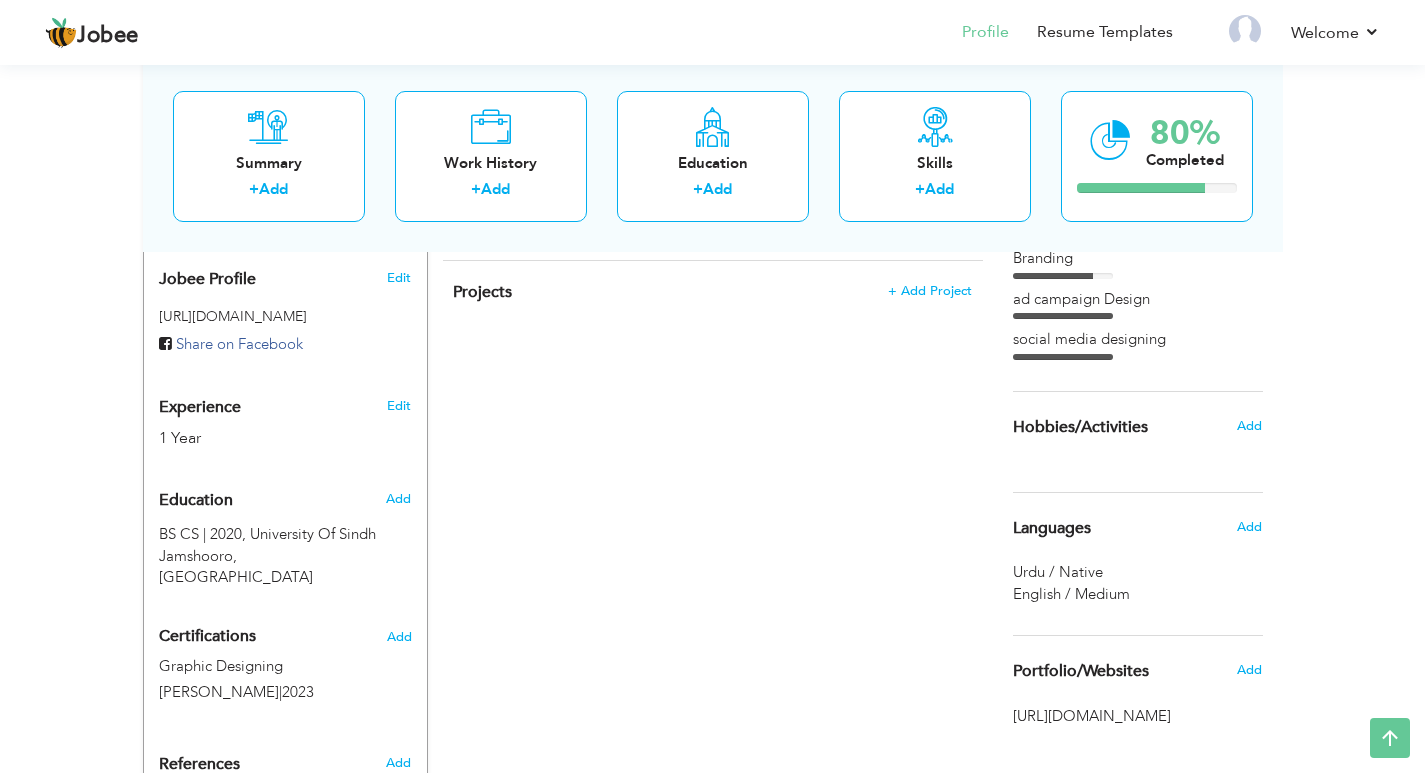 scroll, scrollTop: 0, scrollLeft: 0, axis: both 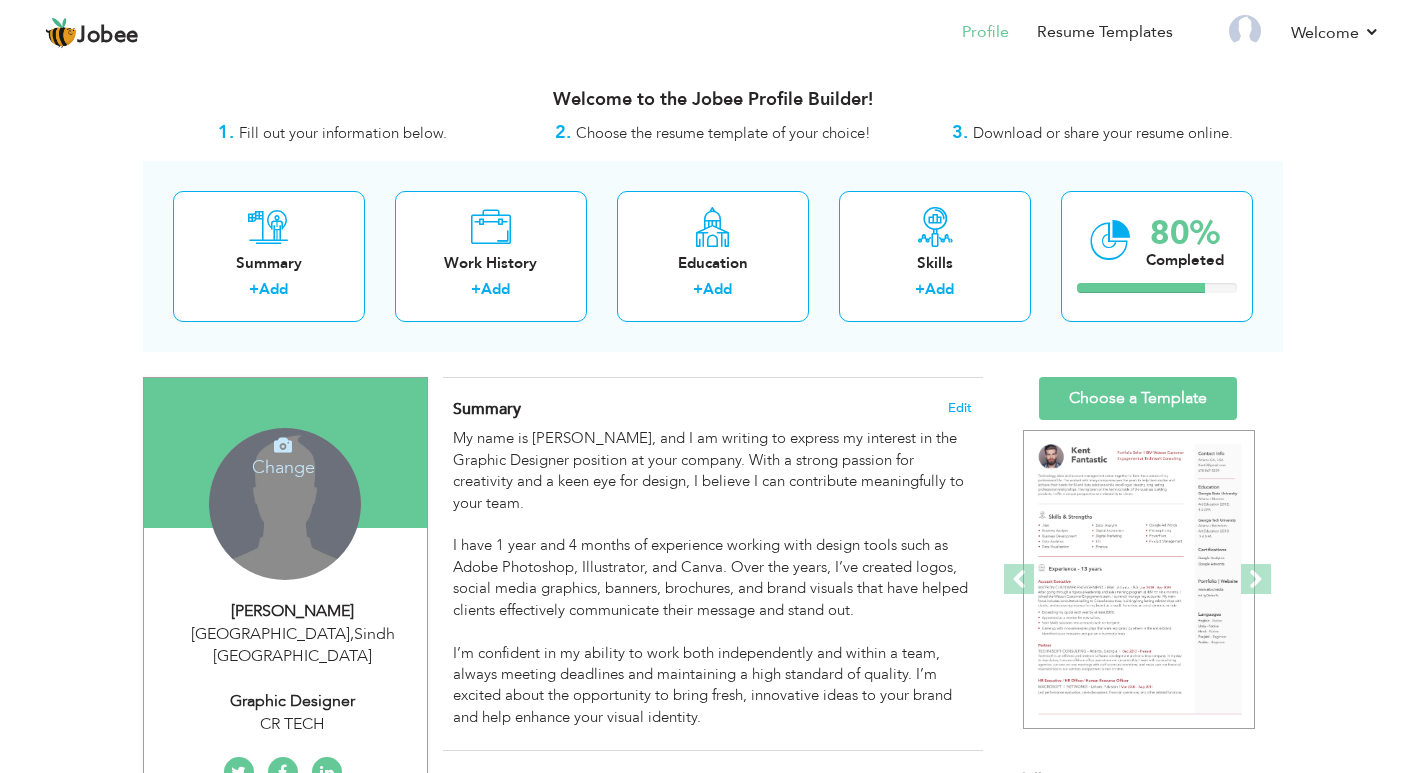 click on "Change" at bounding box center (283, 454) 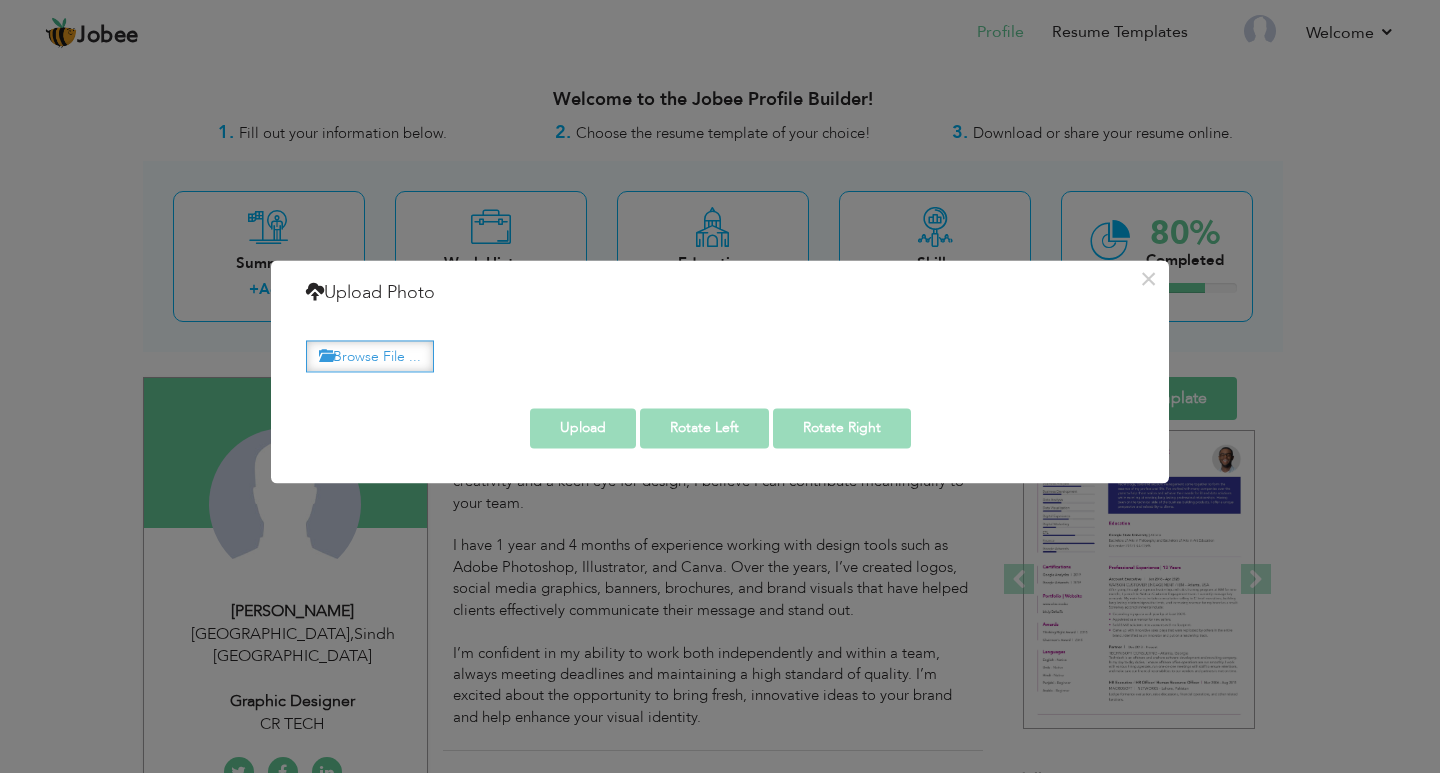 click on "Browse File ..." at bounding box center (370, 356) 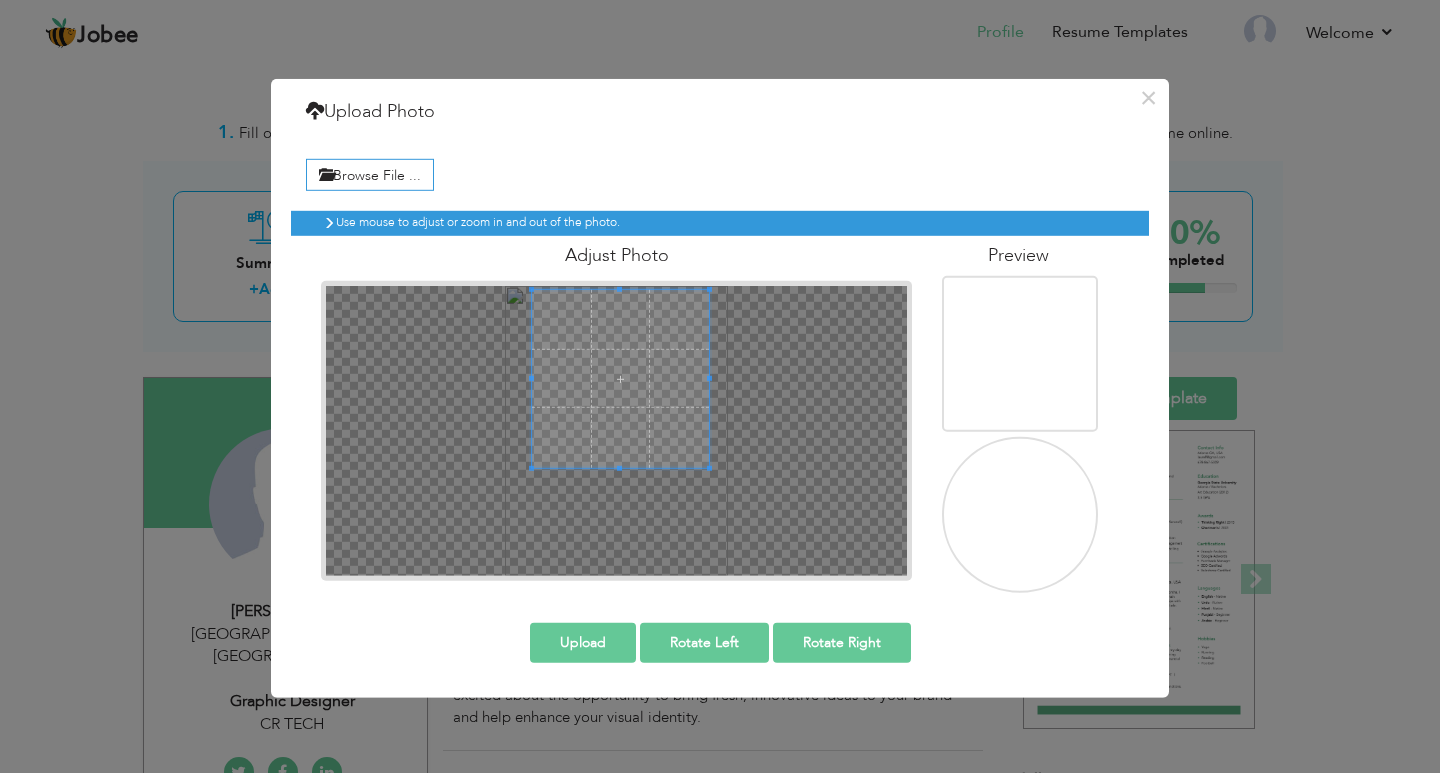 click at bounding box center [621, 378] 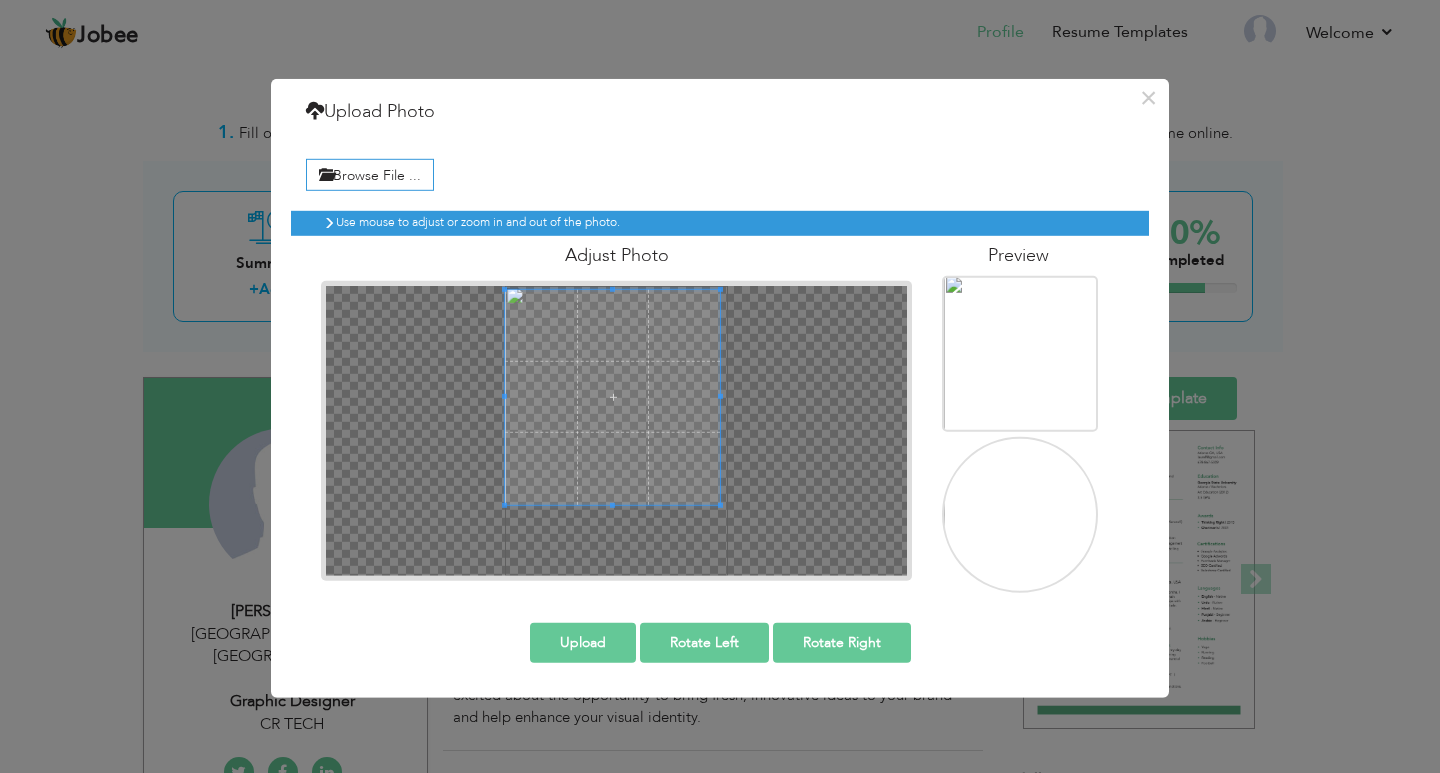 click at bounding box center [616, 430] 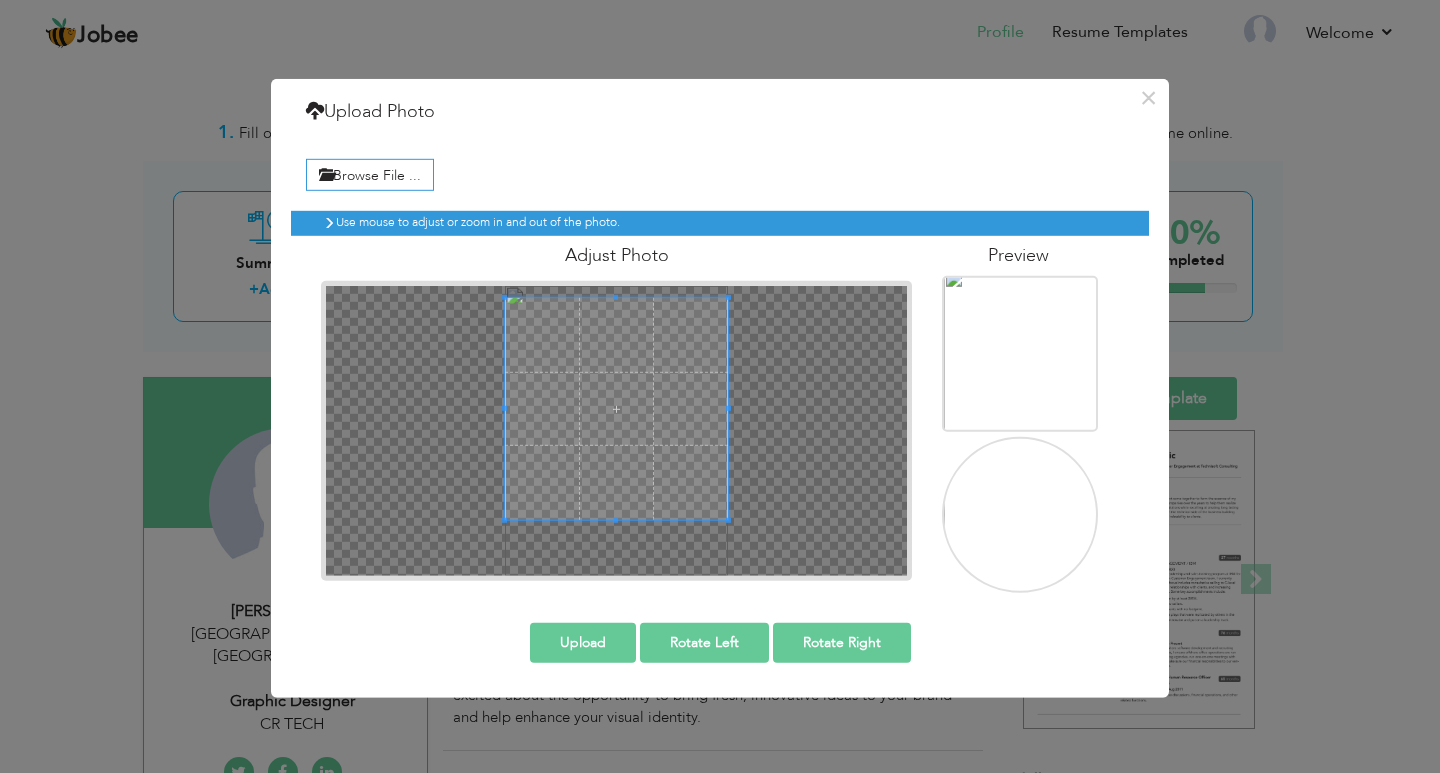 click at bounding box center (616, 408) 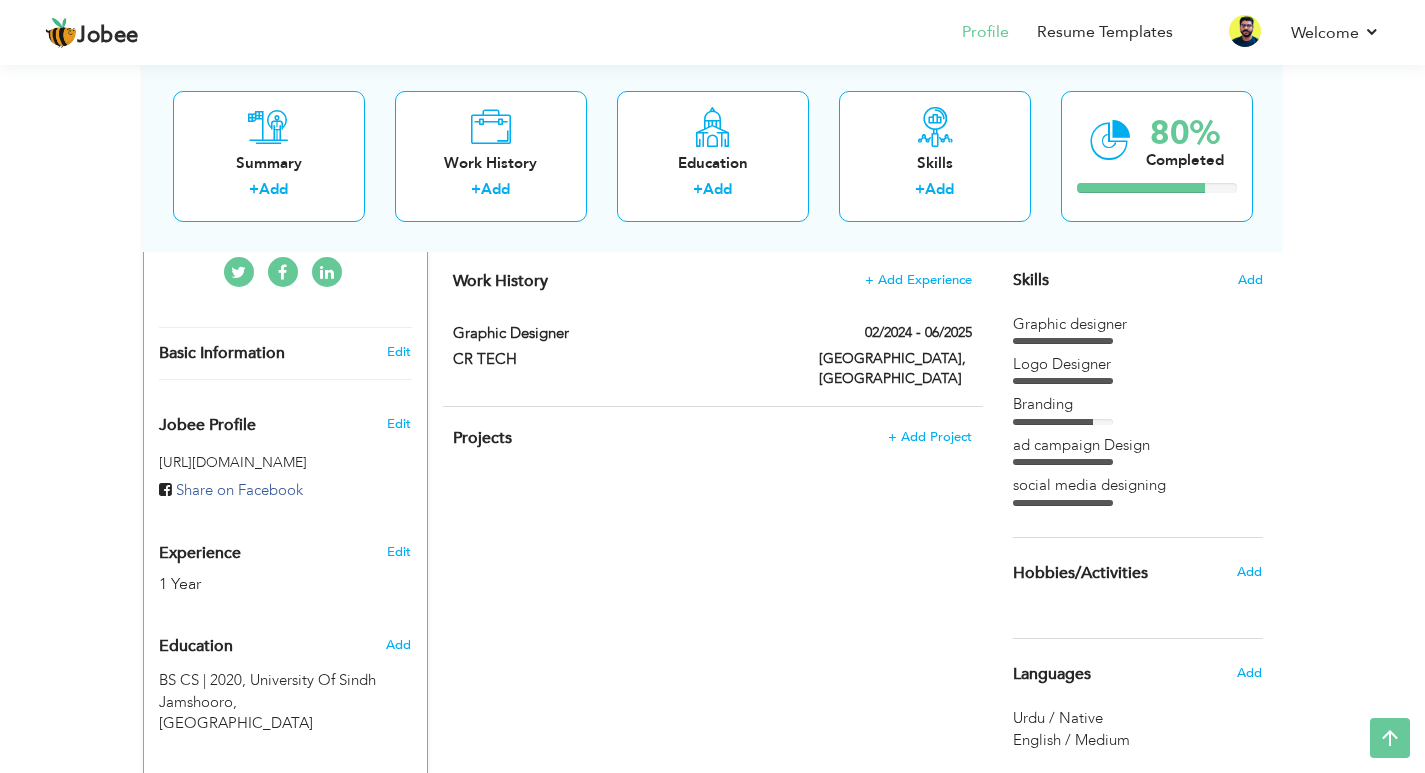 scroll, scrollTop: 0, scrollLeft: 0, axis: both 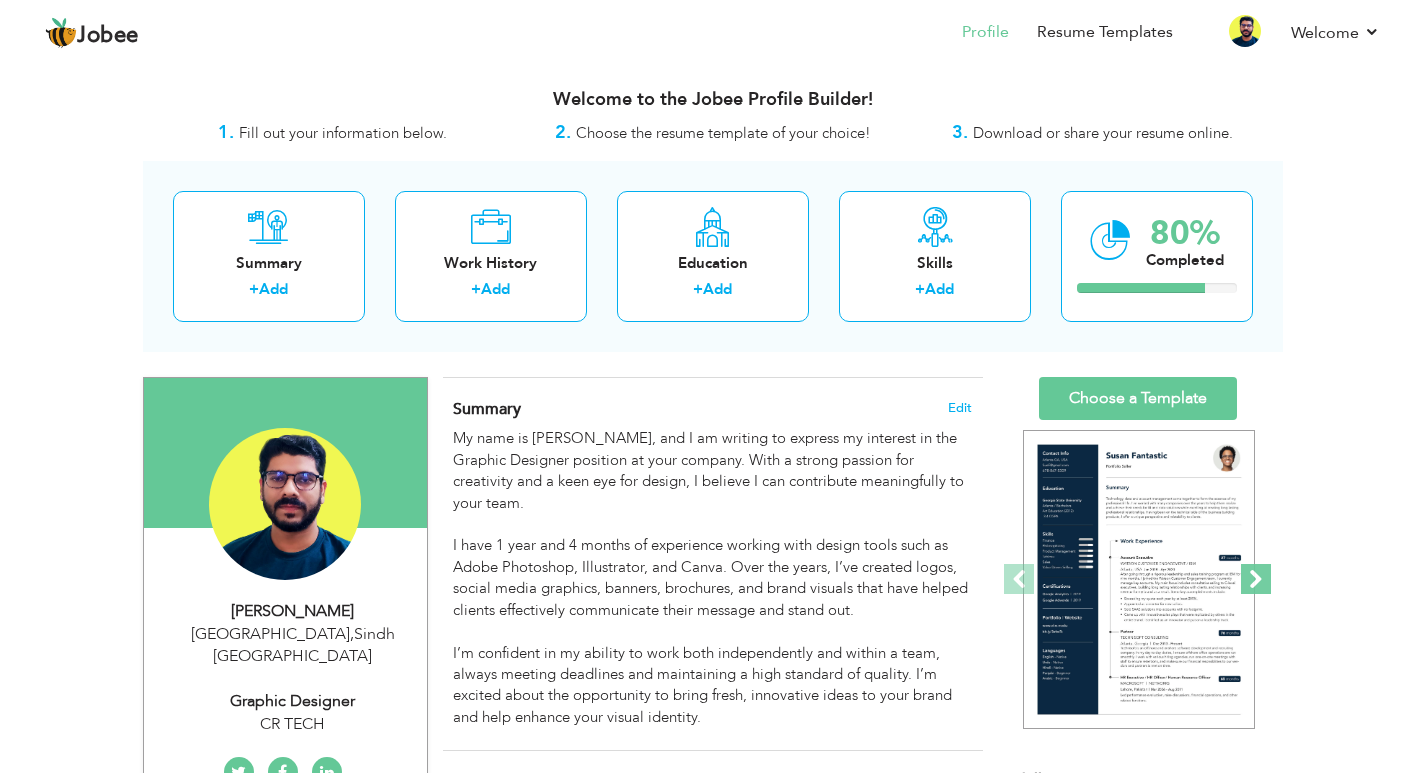 click at bounding box center [1256, 579] 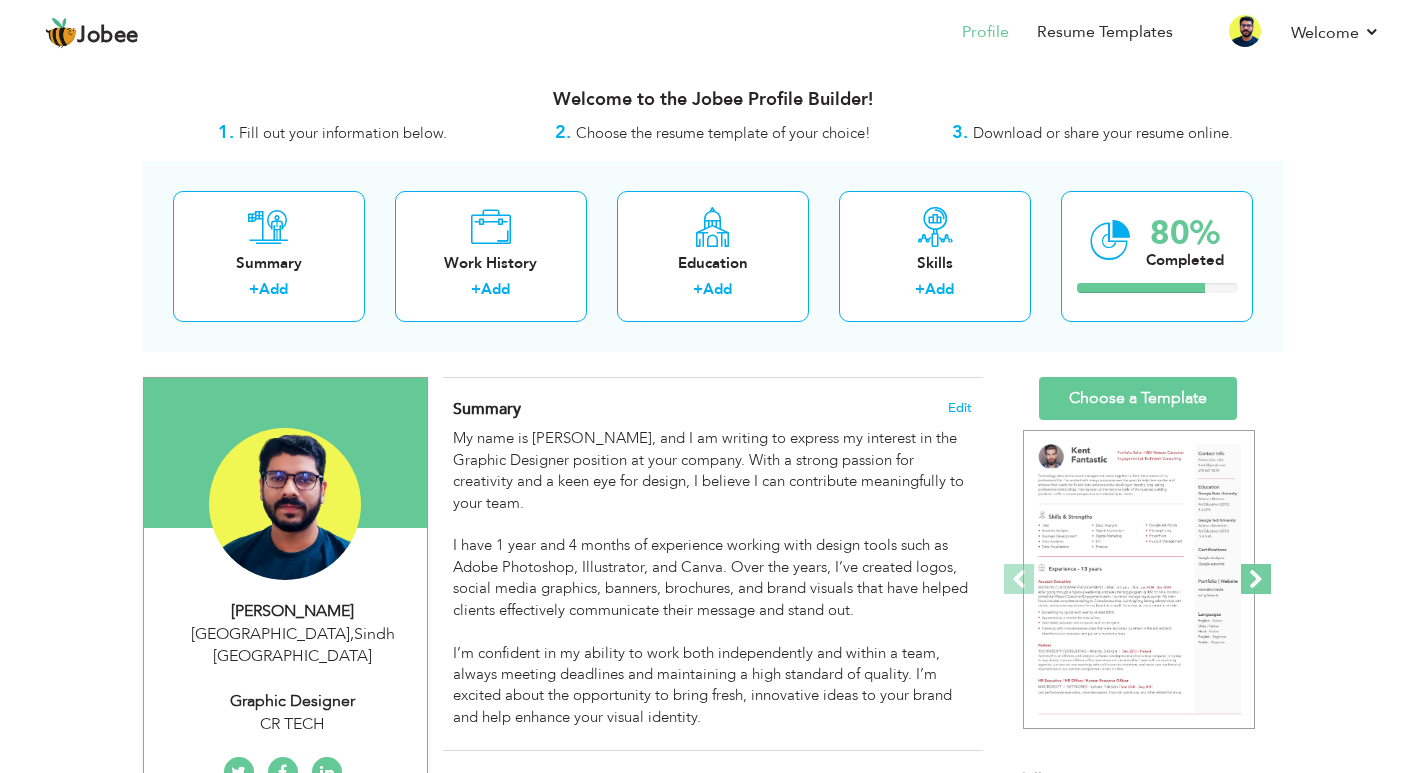 click at bounding box center [1256, 579] 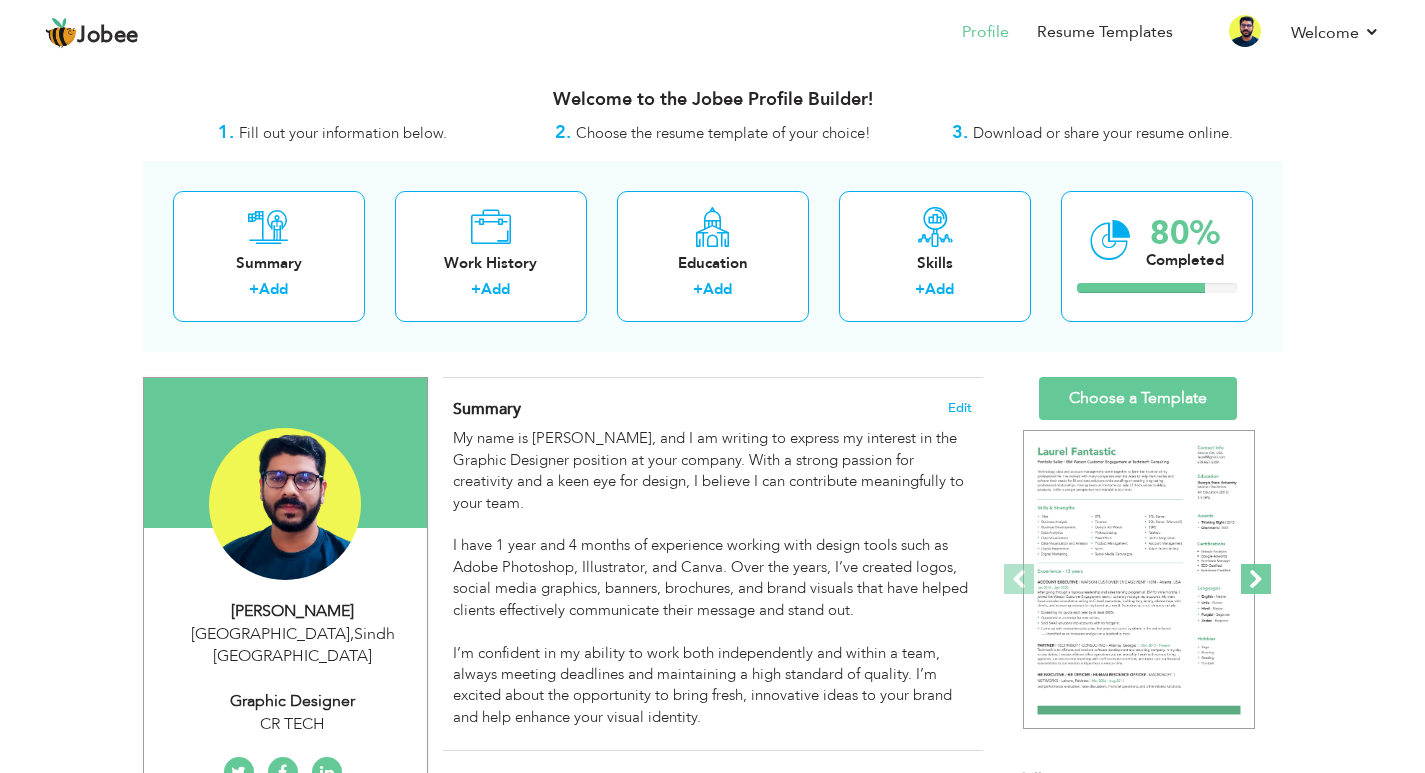 click at bounding box center (1256, 579) 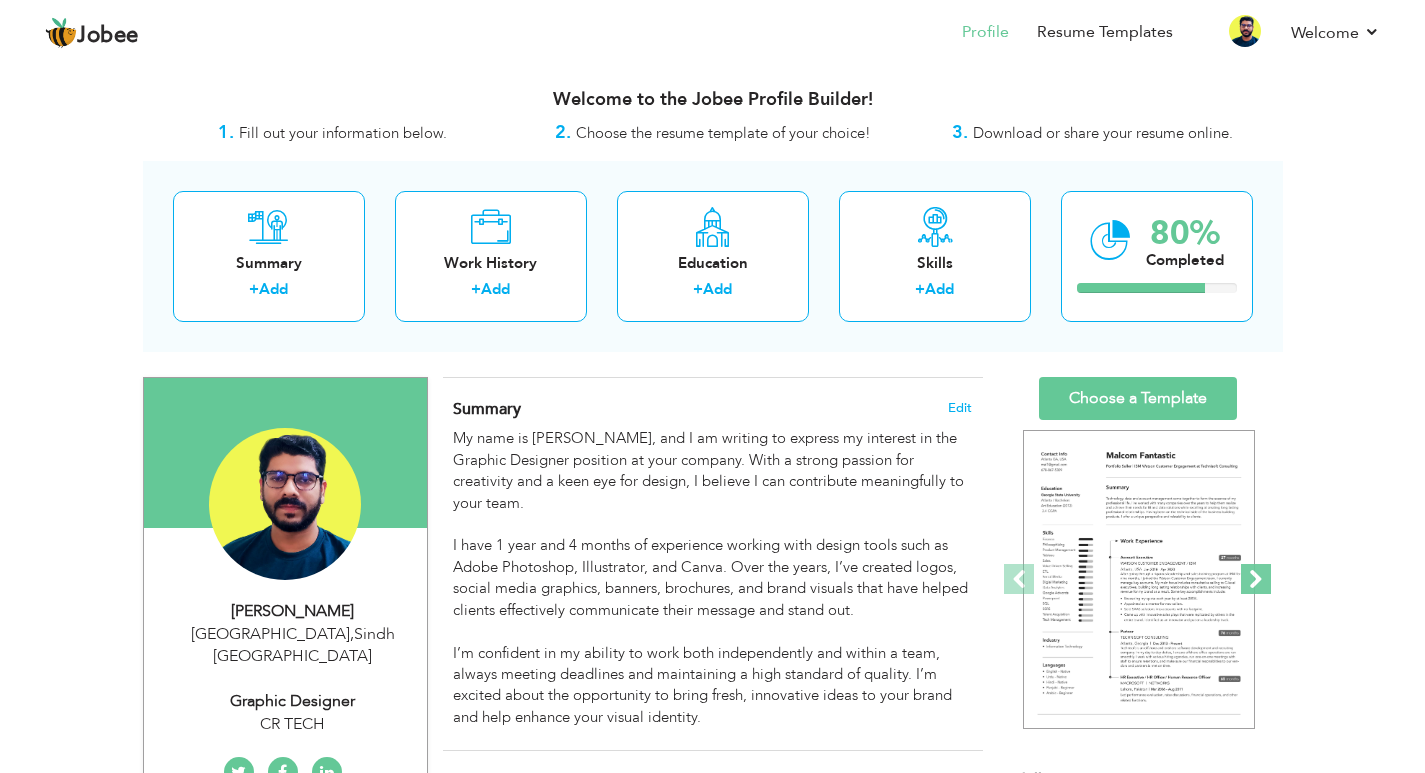 click at bounding box center [1256, 579] 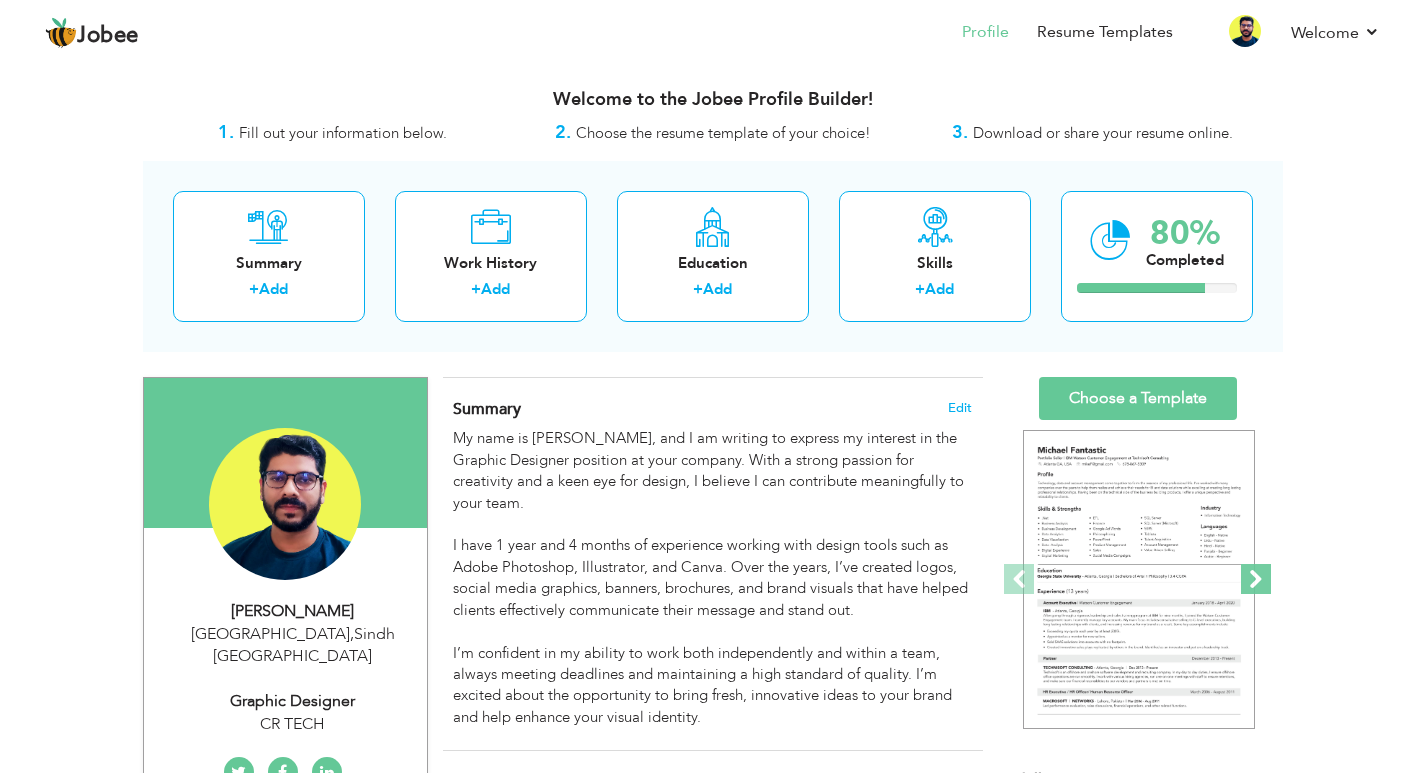 click at bounding box center [1256, 579] 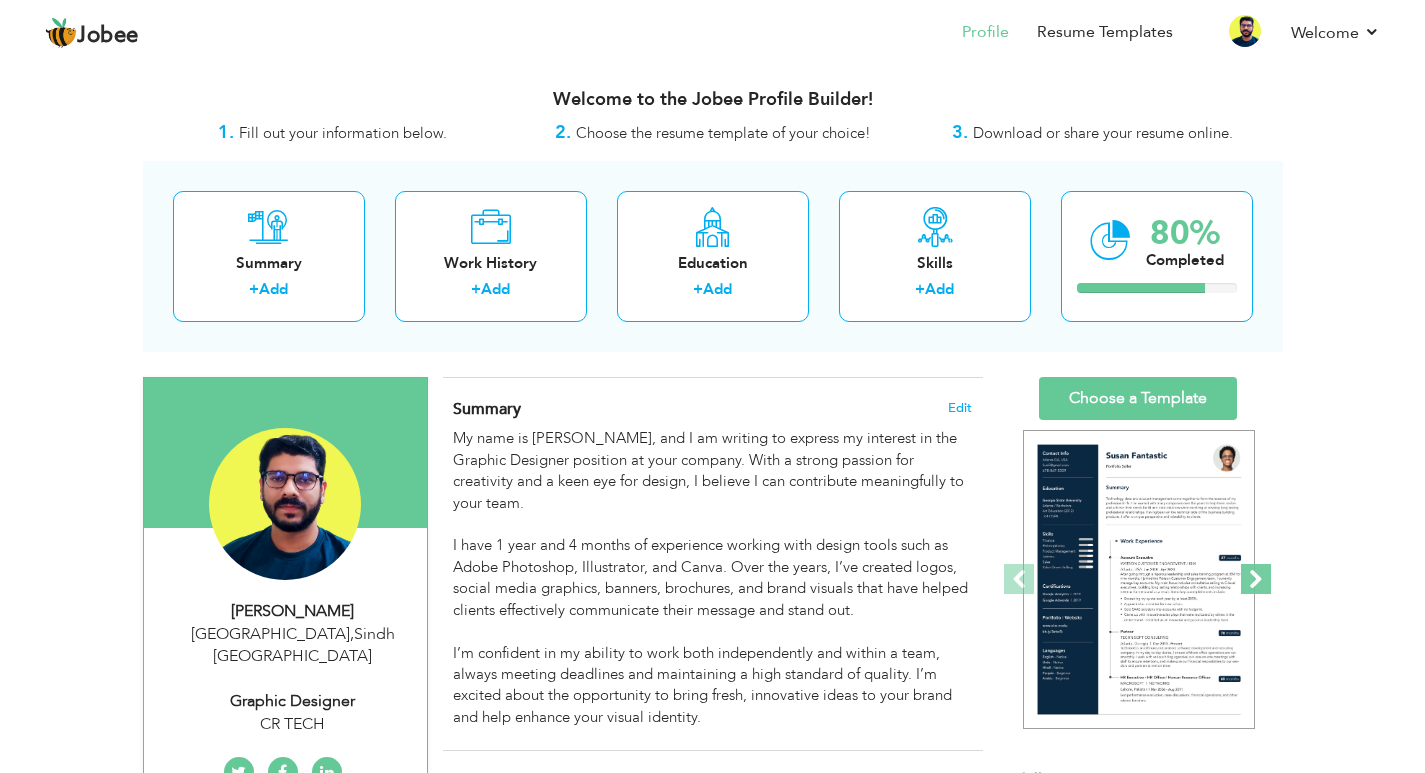 click at bounding box center (1256, 579) 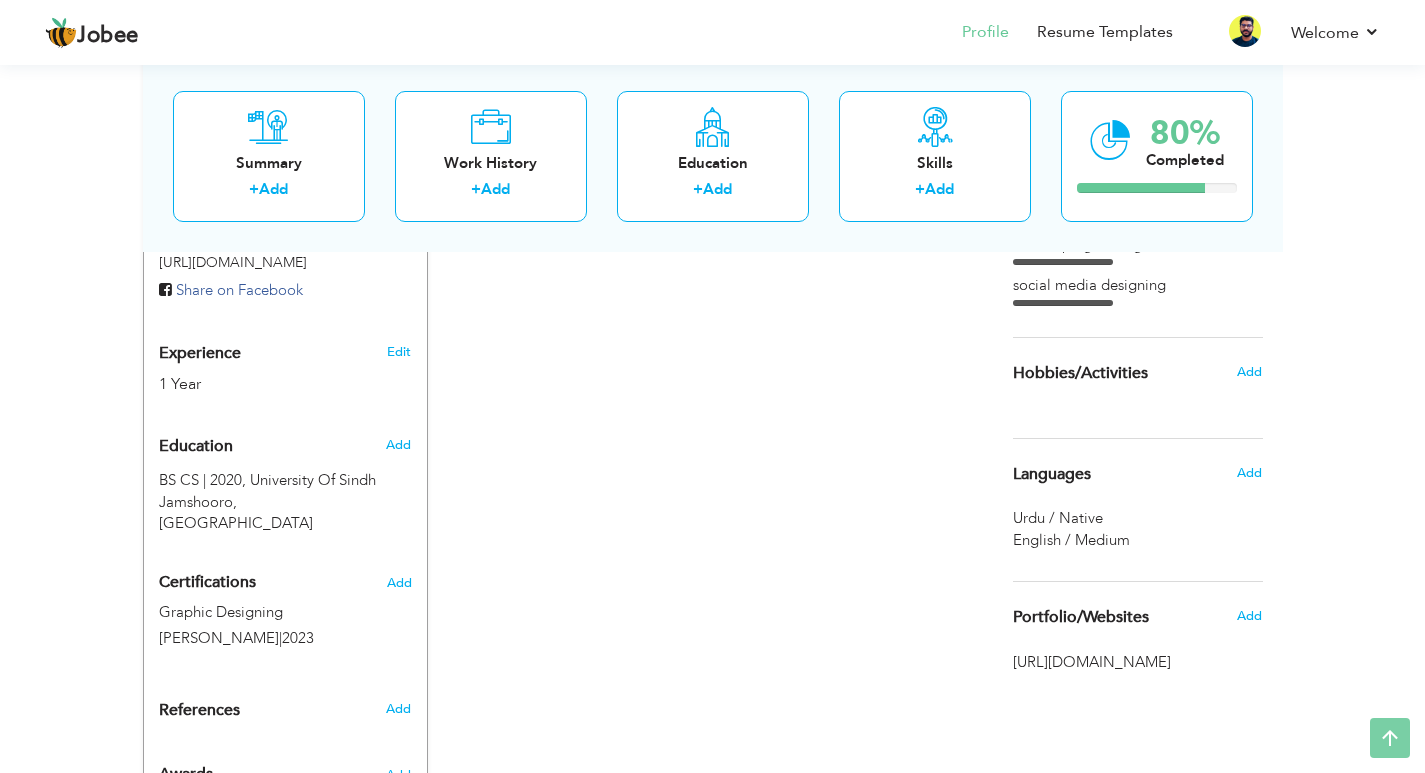 scroll, scrollTop: 746, scrollLeft: 0, axis: vertical 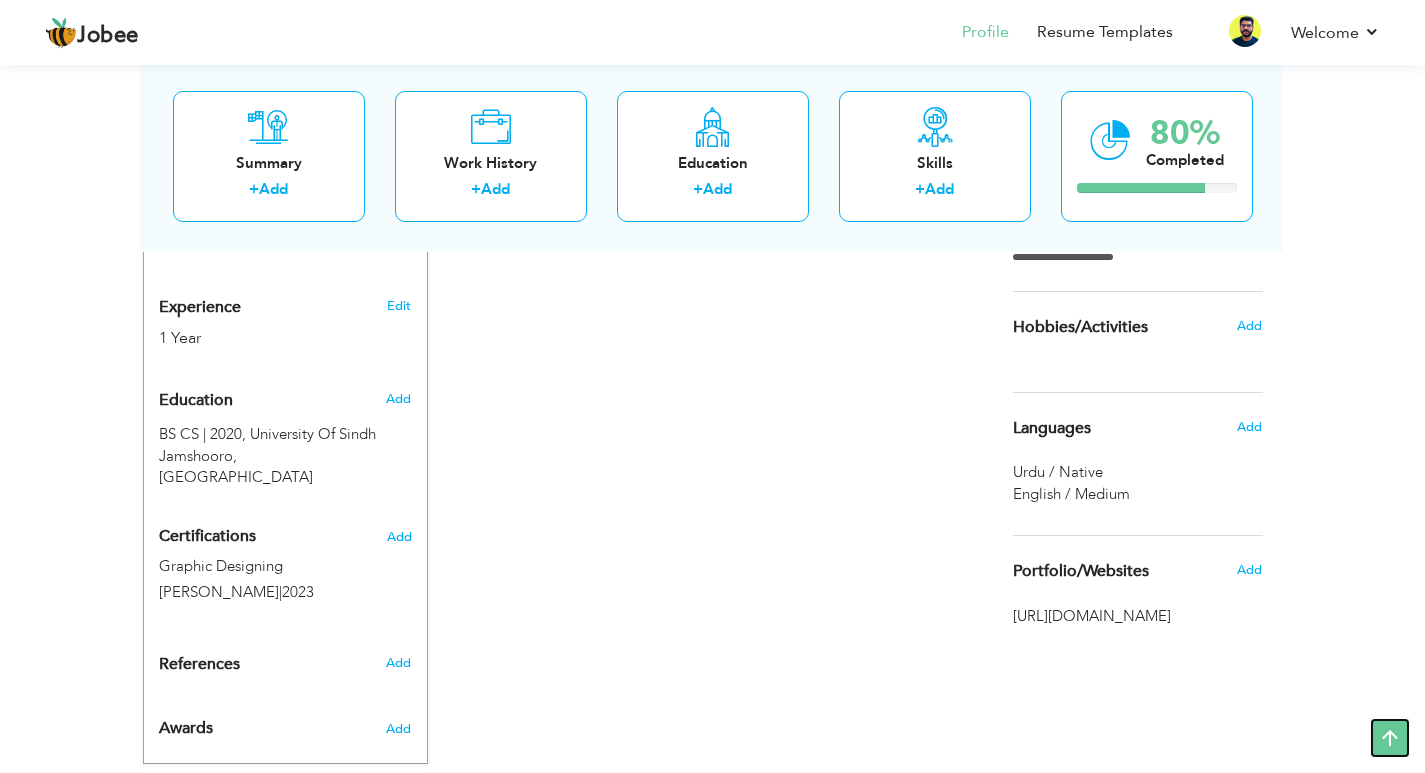 click at bounding box center [1390, 738] 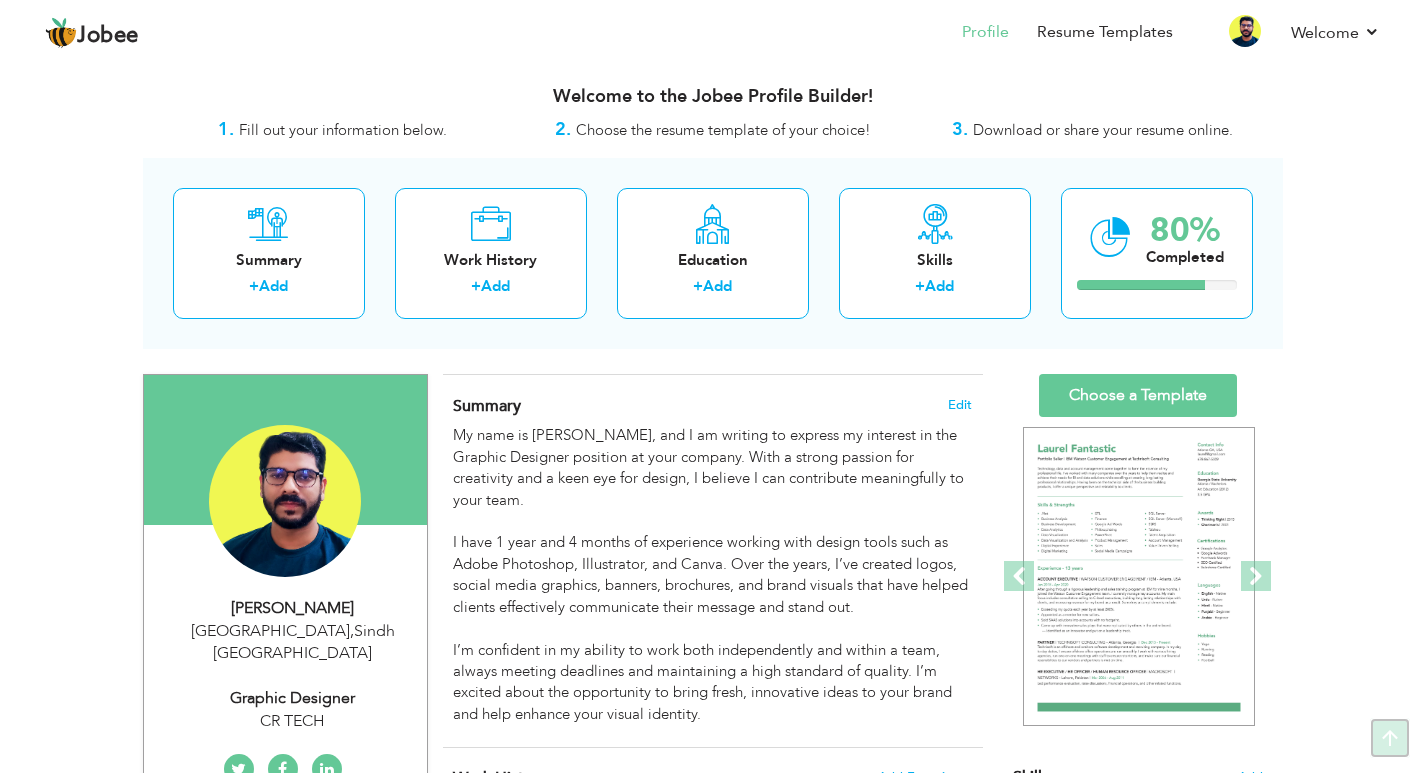 scroll, scrollTop: 0, scrollLeft: 0, axis: both 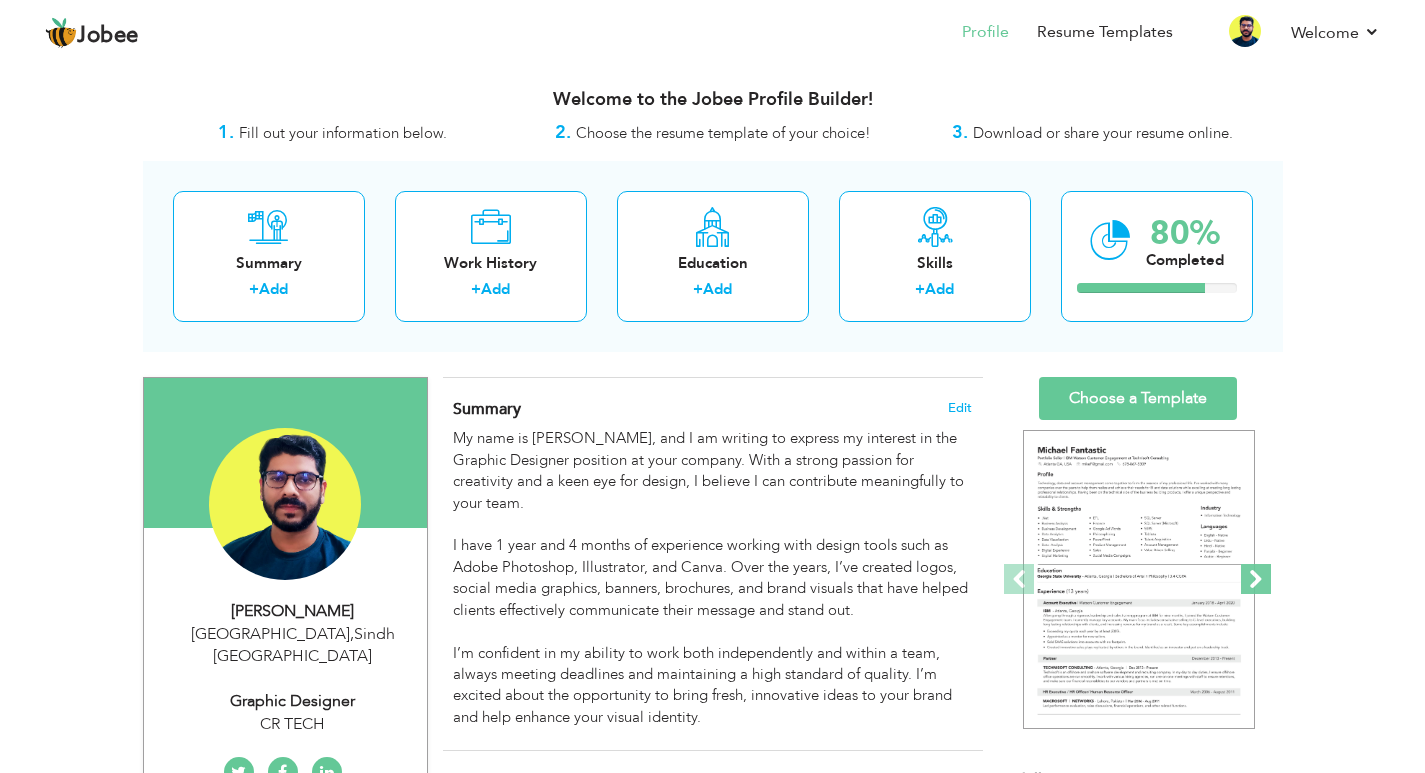 click at bounding box center (1256, 579) 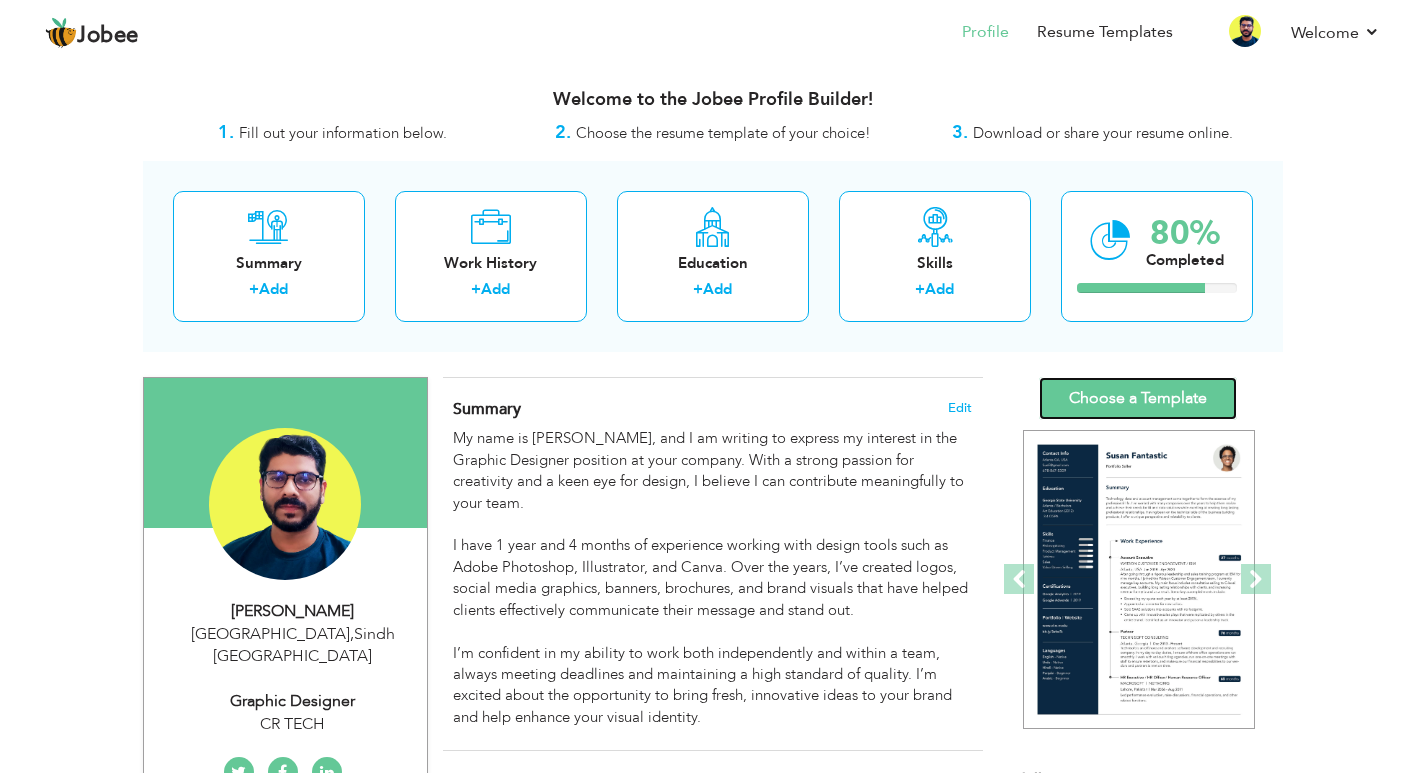 click on "Choose a Template" at bounding box center (1138, 398) 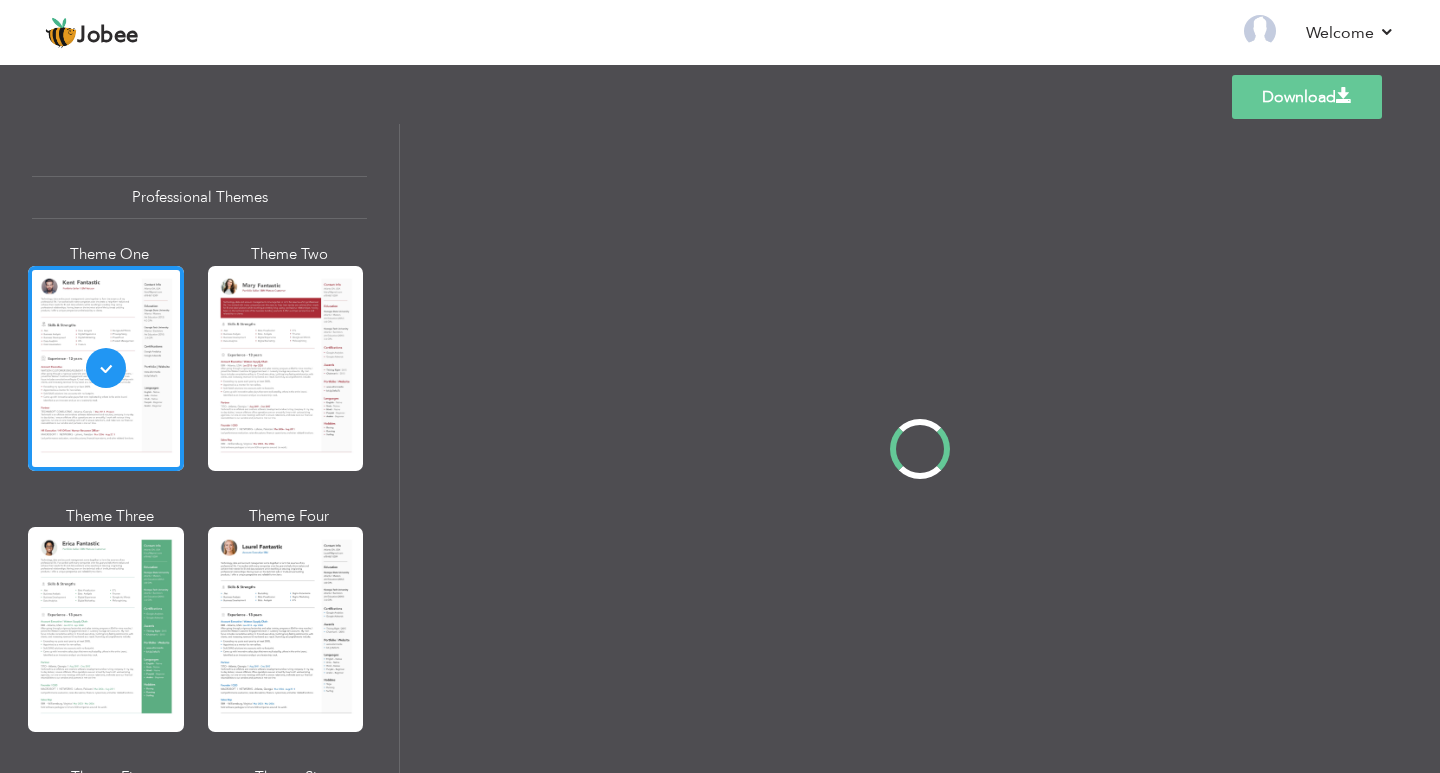 scroll, scrollTop: 0, scrollLeft: 0, axis: both 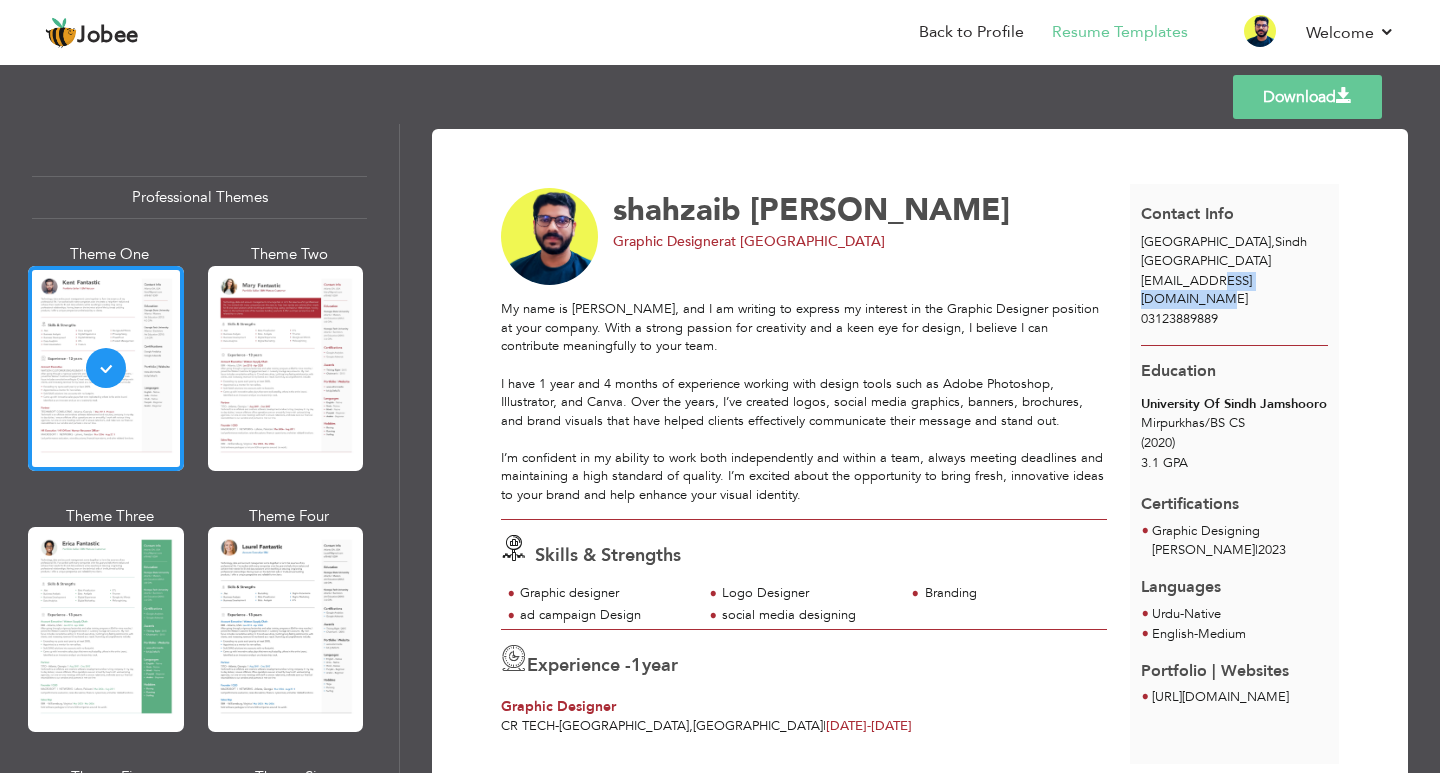 drag, startPoint x: 1210, startPoint y: 281, endPoint x: 1315, endPoint y: 280, distance: 105.00476 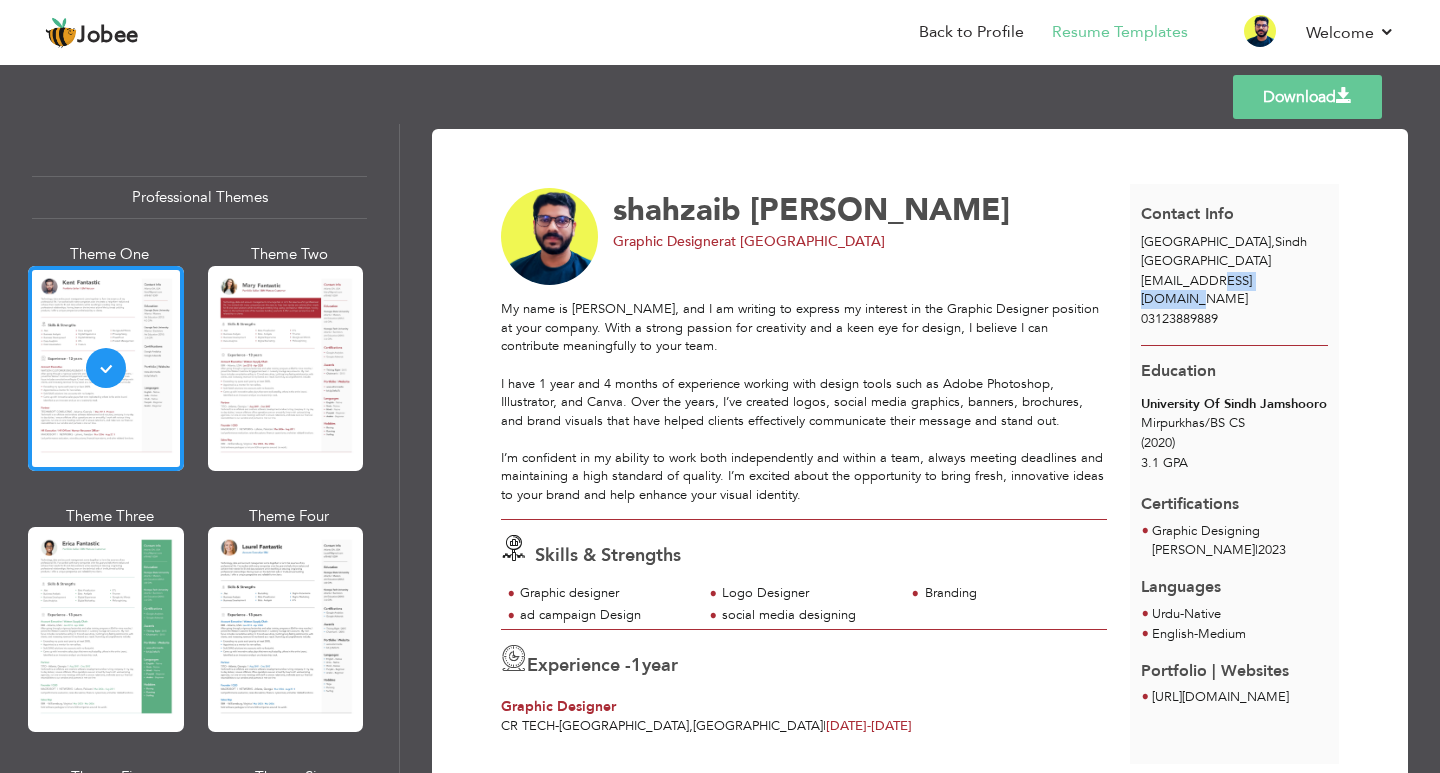 drag, startPoint x: 1292, startPoint y: 282, endPoint x: 1211, endPoint y: 279, distance: 81.055534 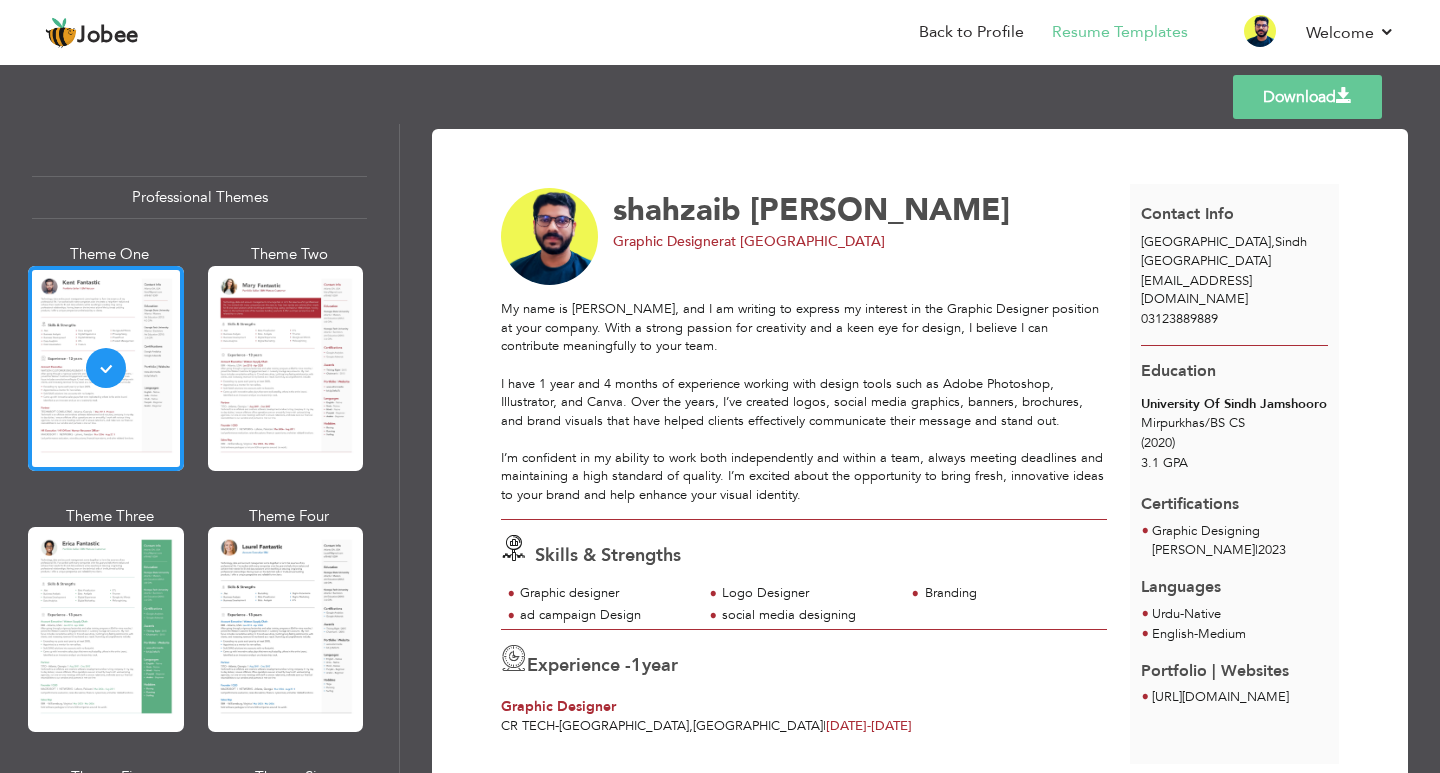 click on "shahzaibahmed7007@gmail.com" at bounding box center [1235, 290] 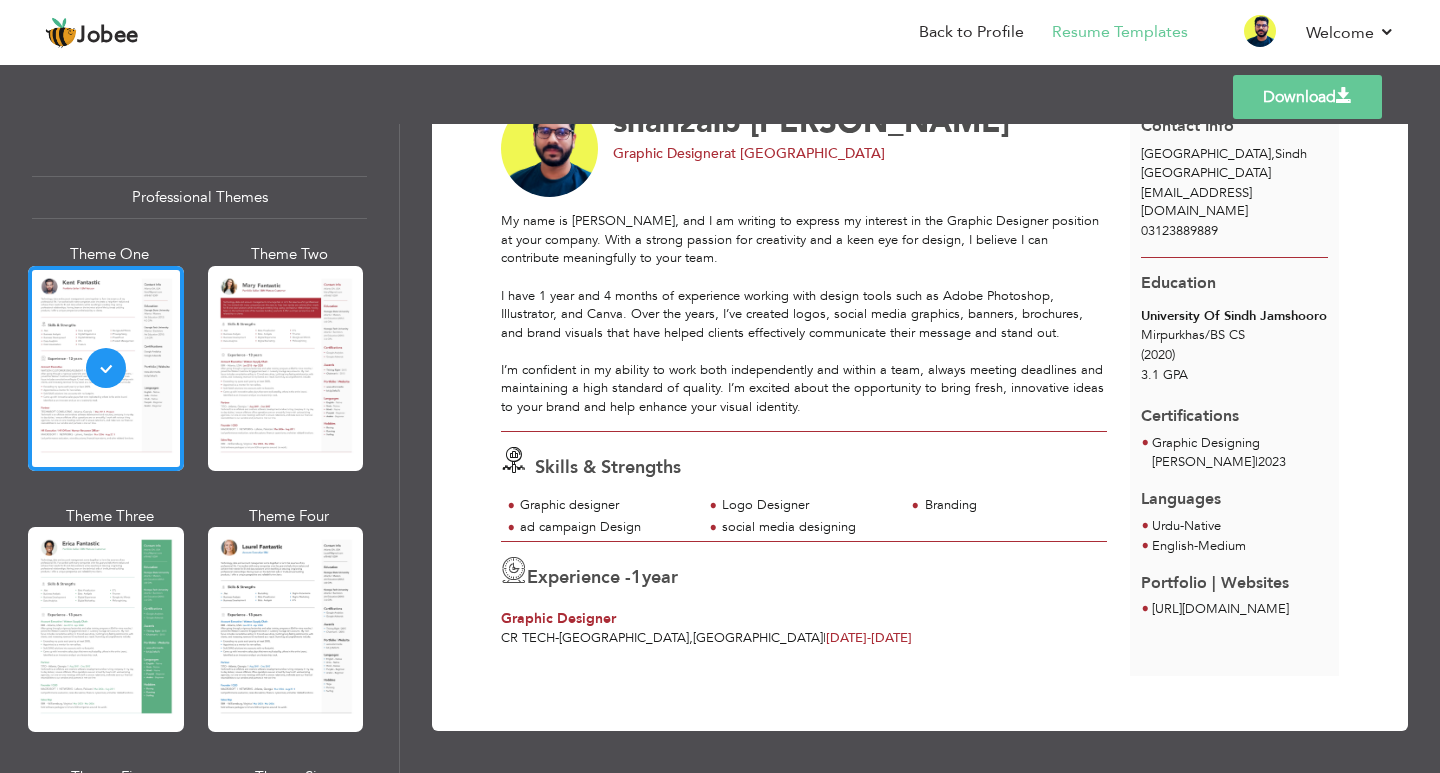 scroll, scrollTop: 0, scrollLeft: 0, axis: both 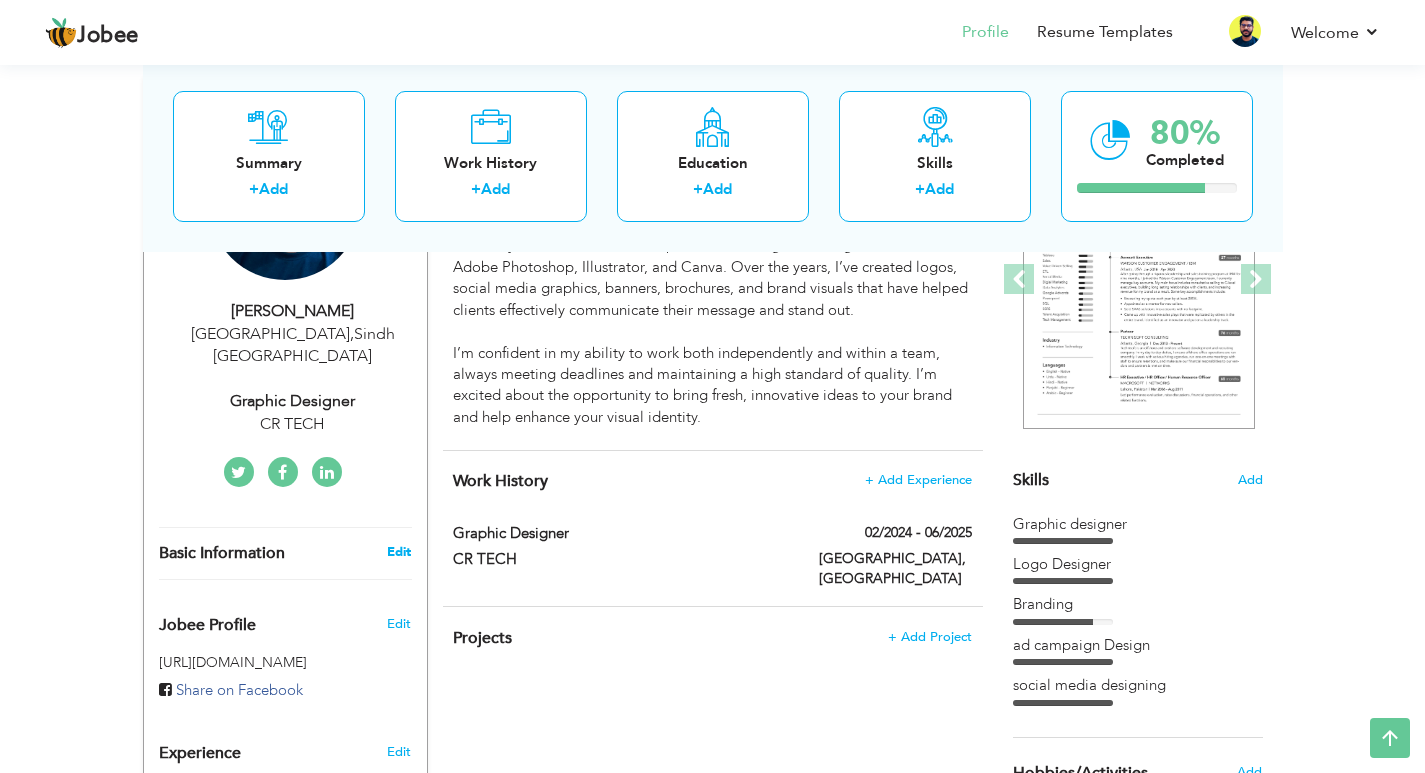 click on "Edit" at bounding box center [399, 552] 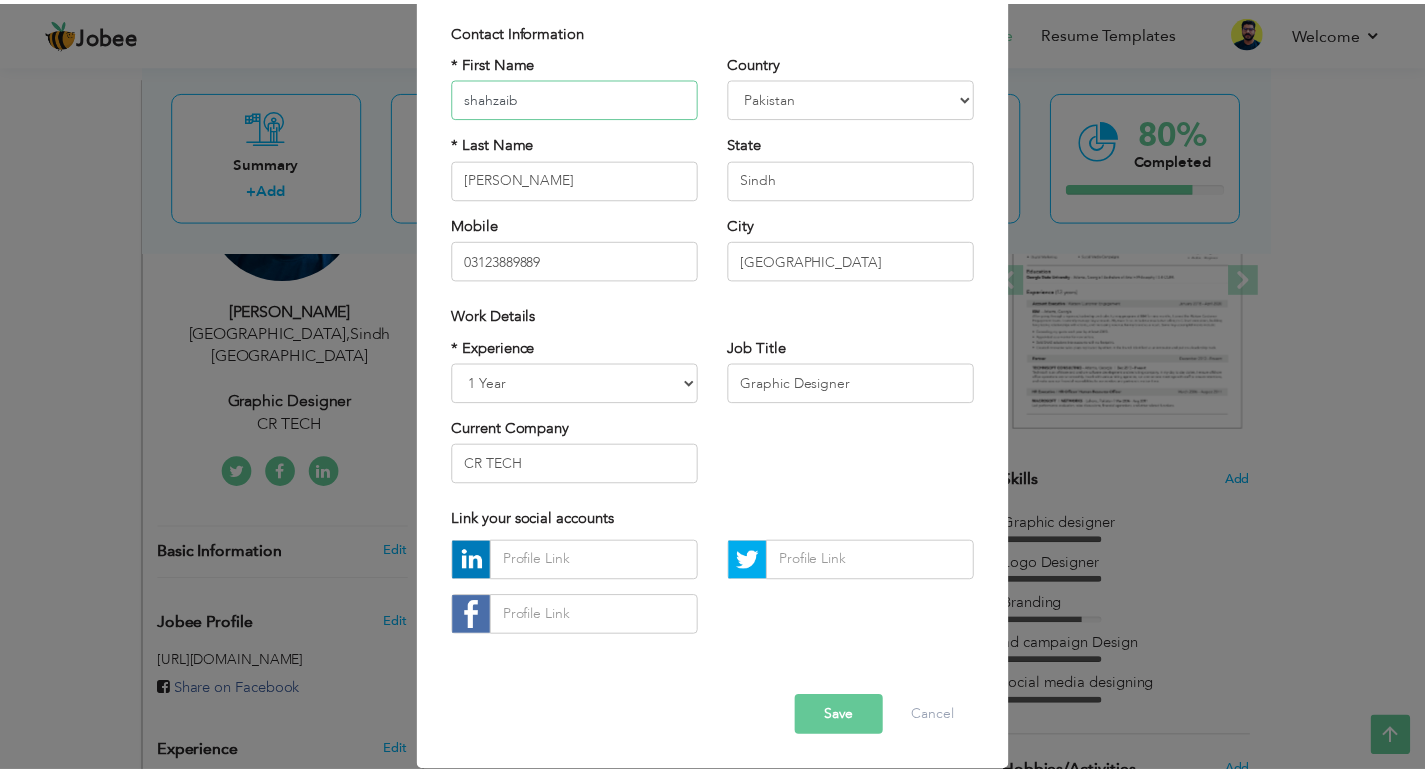 scroll, scrollTop: 0, scrollLeft: 0, axis: both 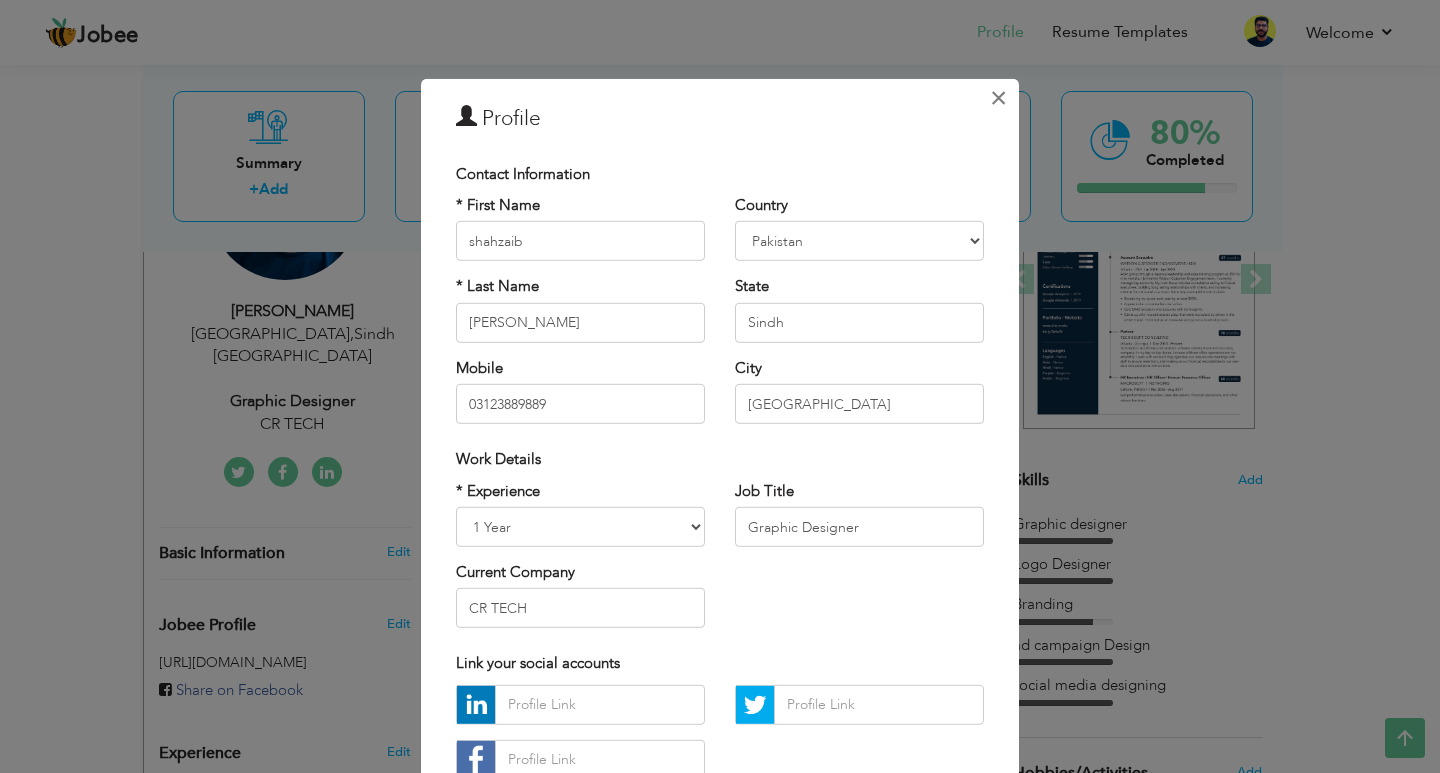 click on "×" at bounding box center [998, 97] 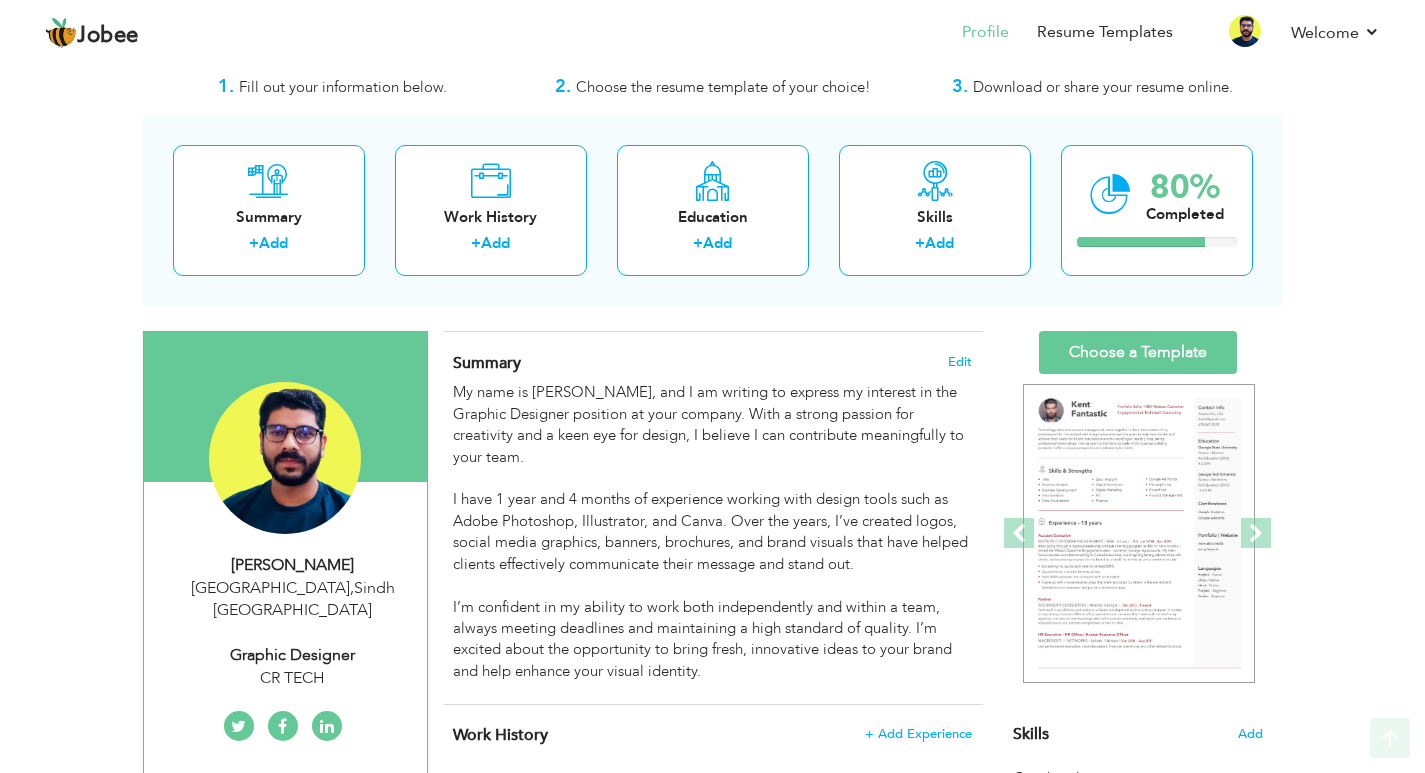 scroll, scrollTop: 0, scrollLeft: 0, axis: both 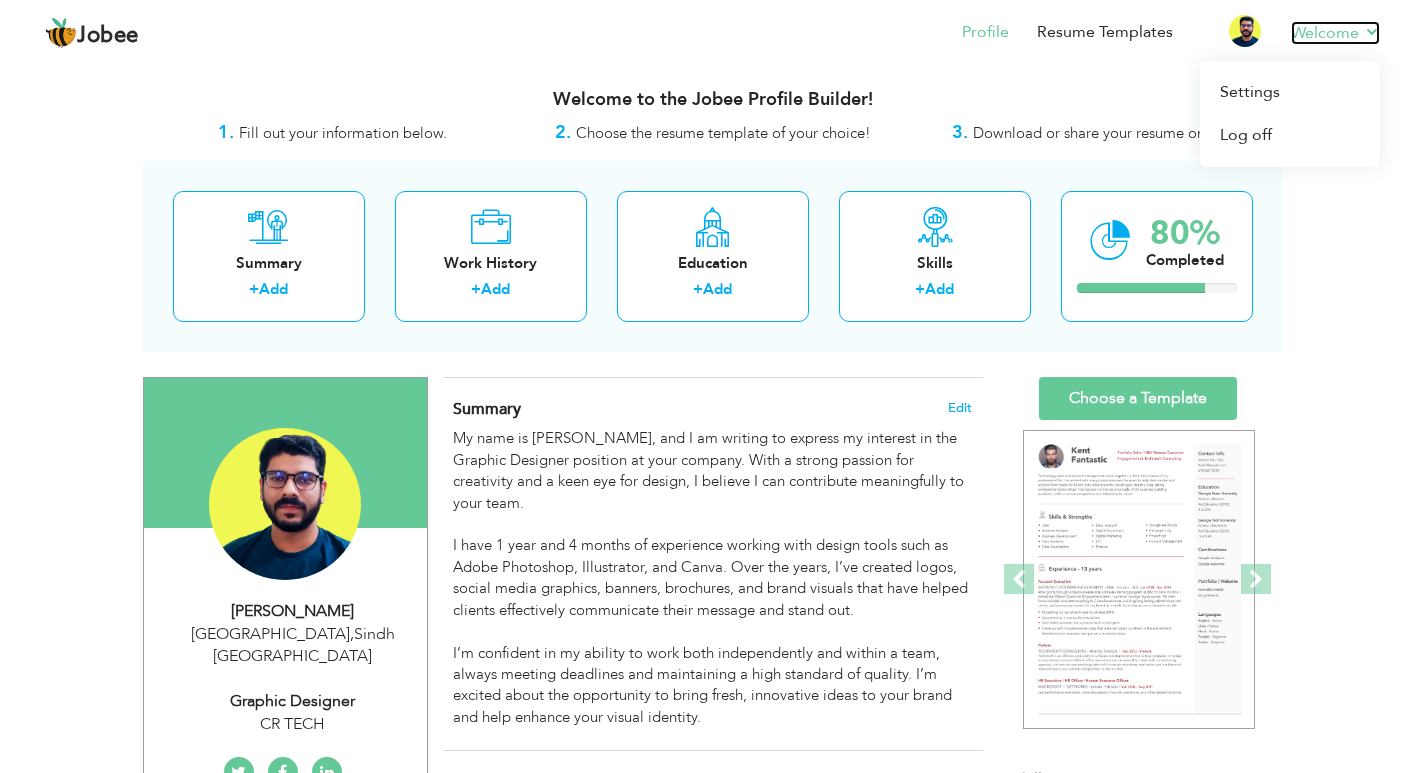 click on "Welcome" at bounding box center (1335, 33) 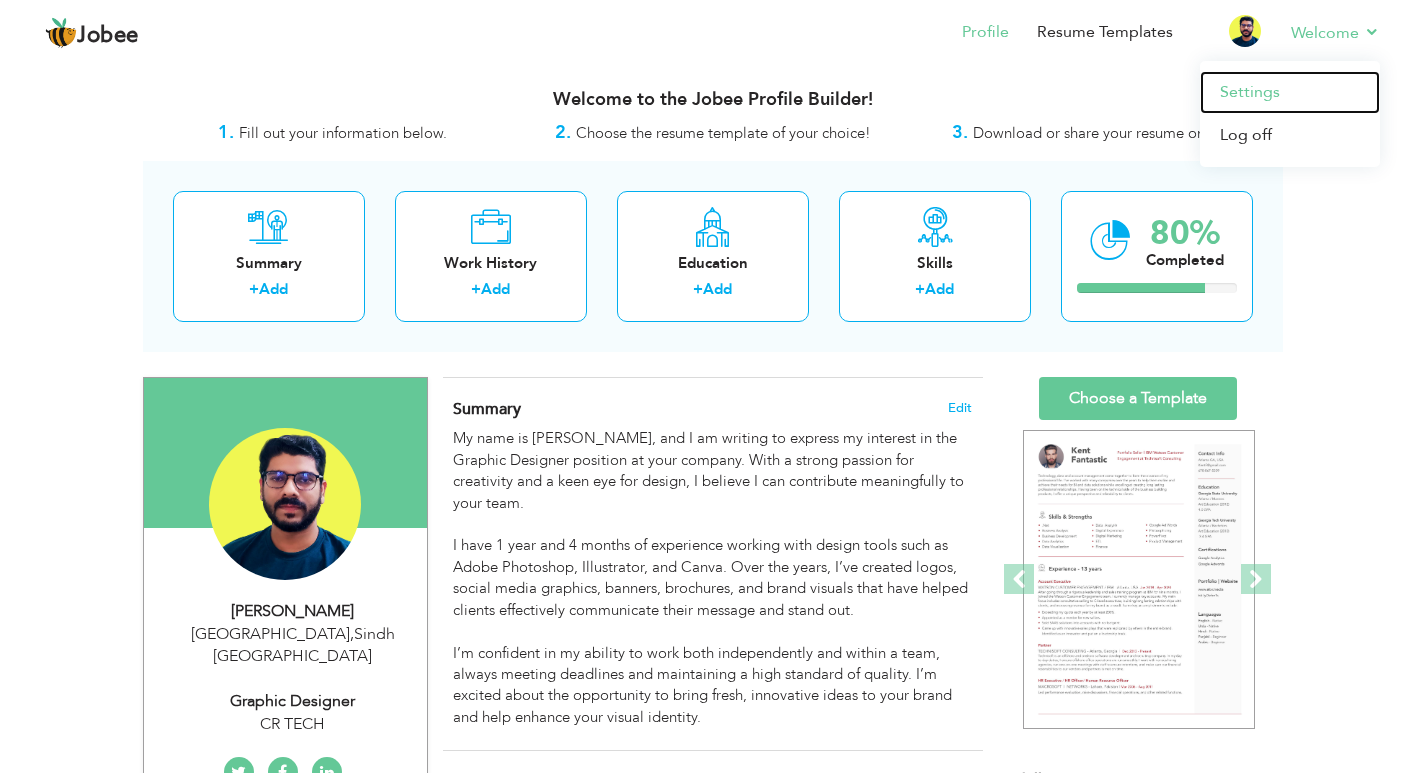click on "Settings" at bounding box center [1290, 92] 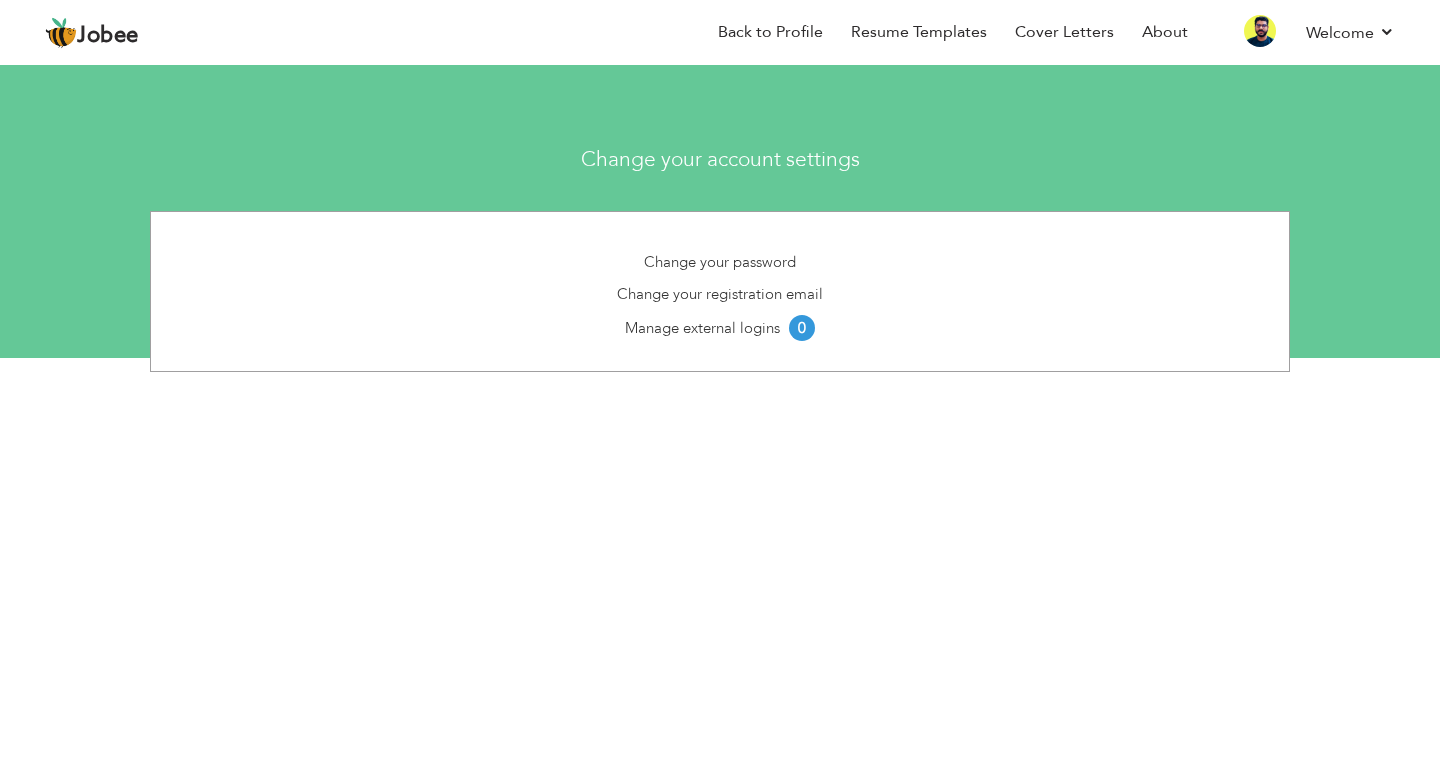 scroll, scrollTop: 0, scrollLeft: 0, axis: both 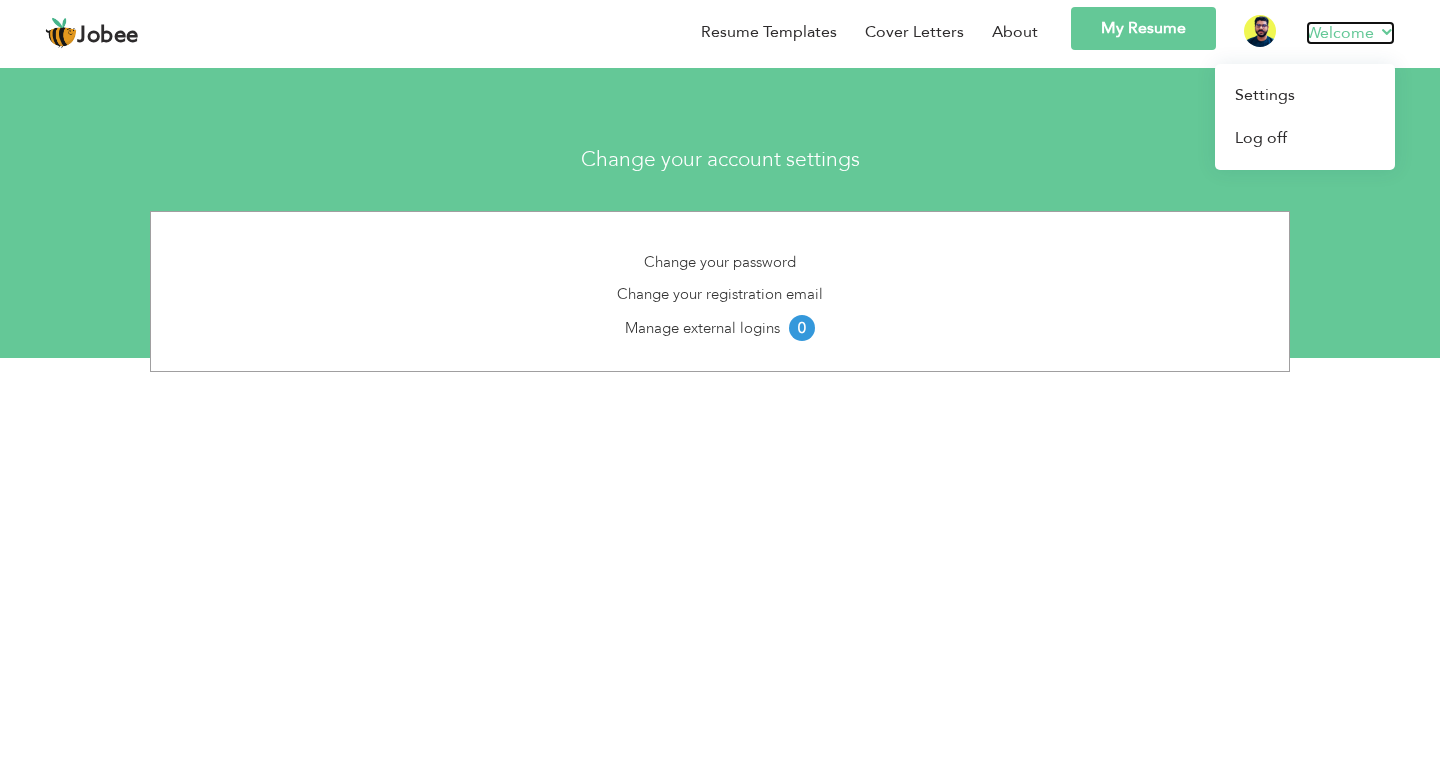 click on "Welcome" at bounding box center (1350, 33) 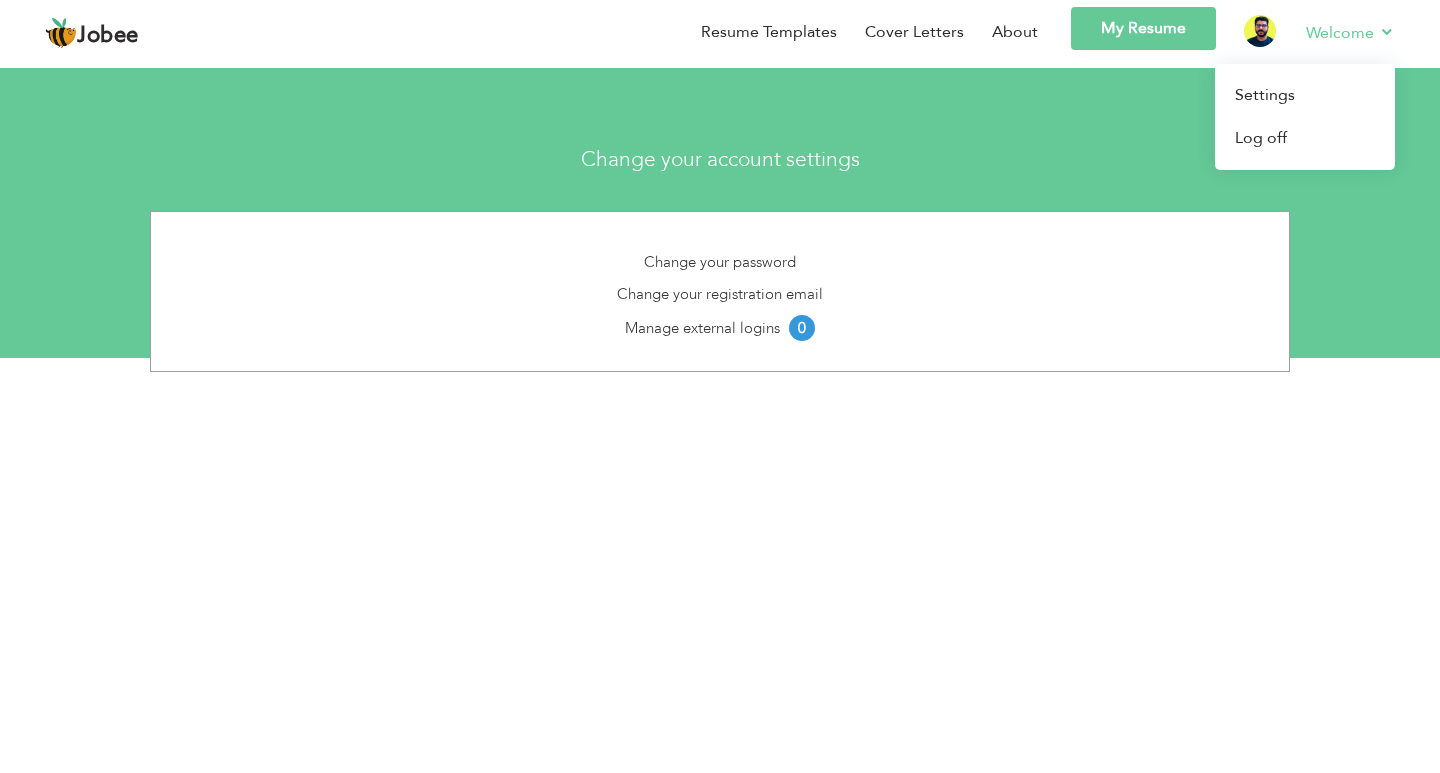 click on "Welcome
Settings
Log off" at bounding box center (1336, 35) 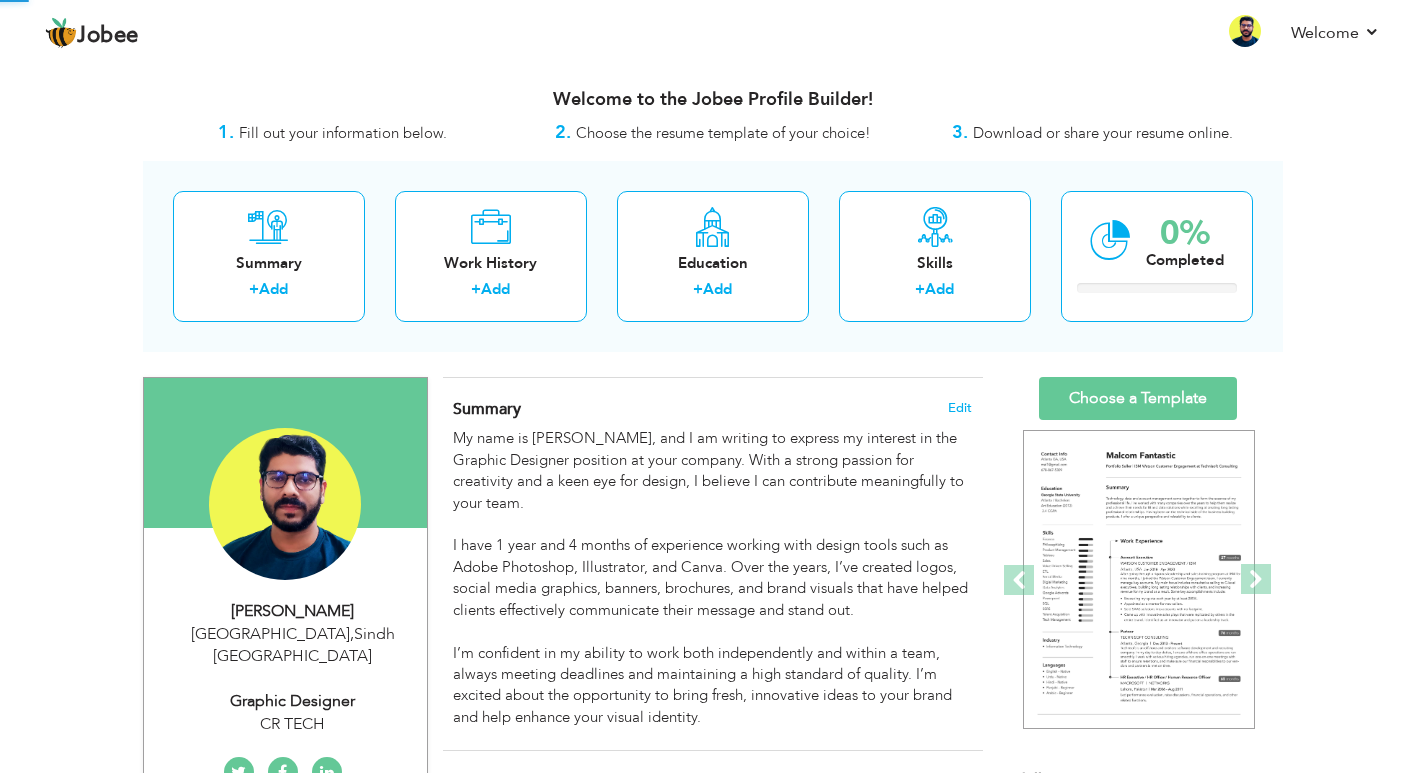 scroll, scrollTop: 0, scrollLeft: 0, axis: both 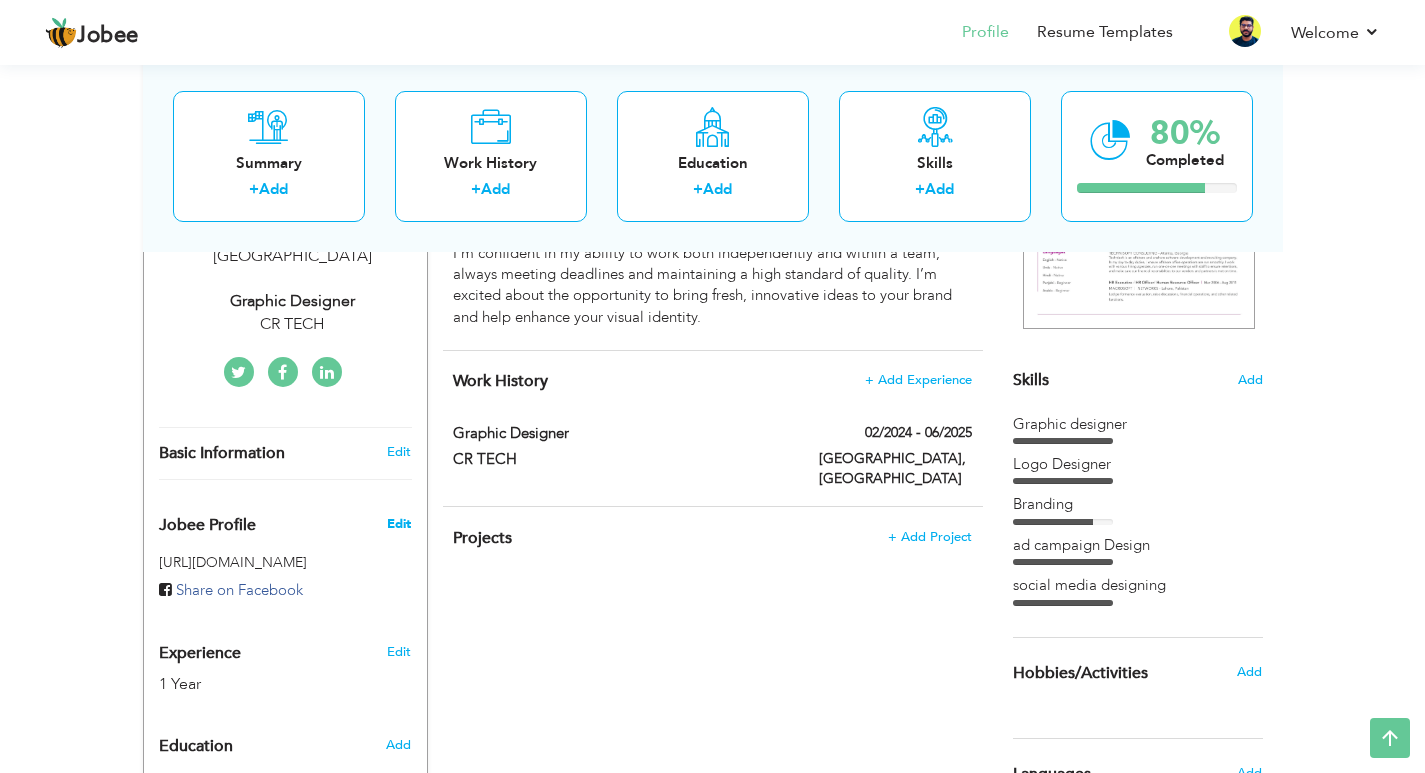 click on "Edit" at bounding box center (399, 524) 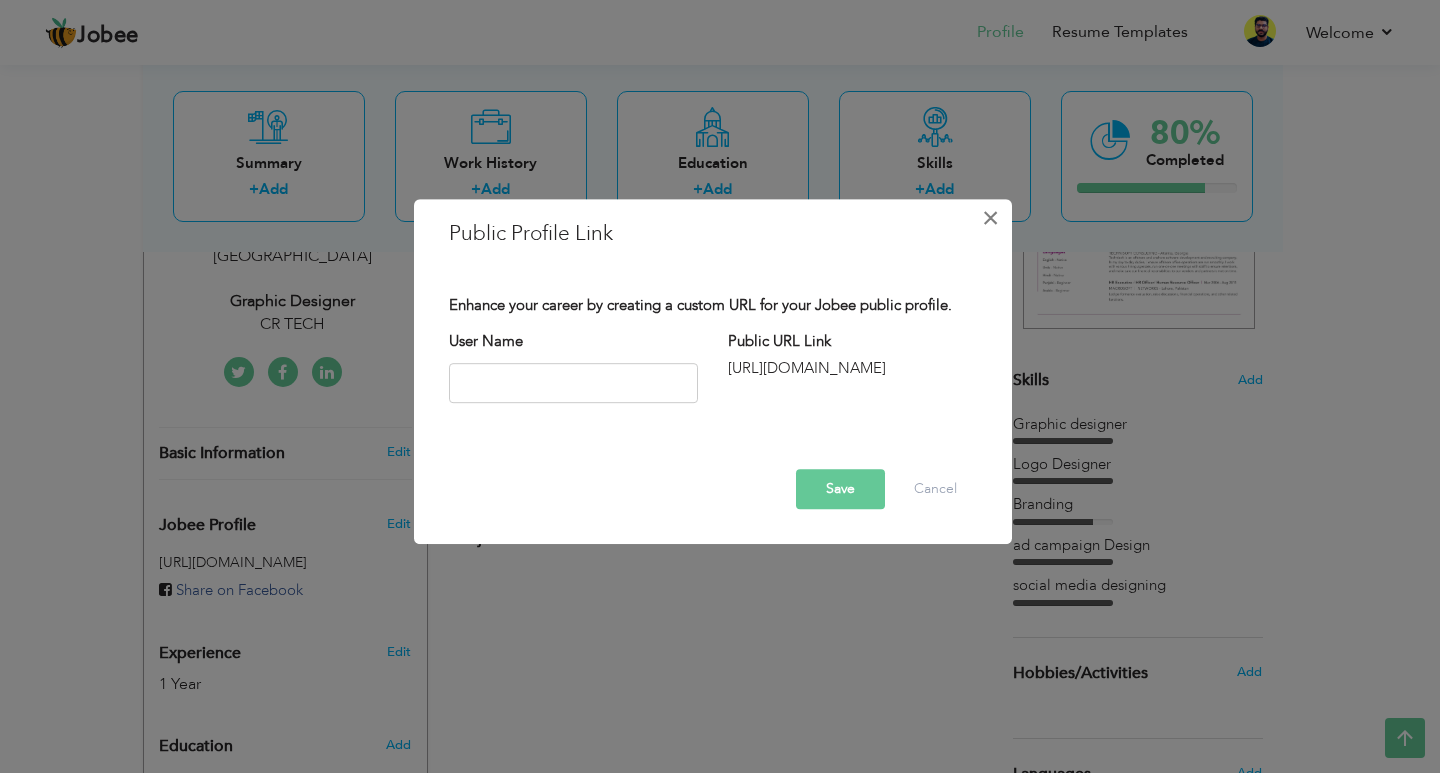 click on "×" at bounding box center [990, 218] 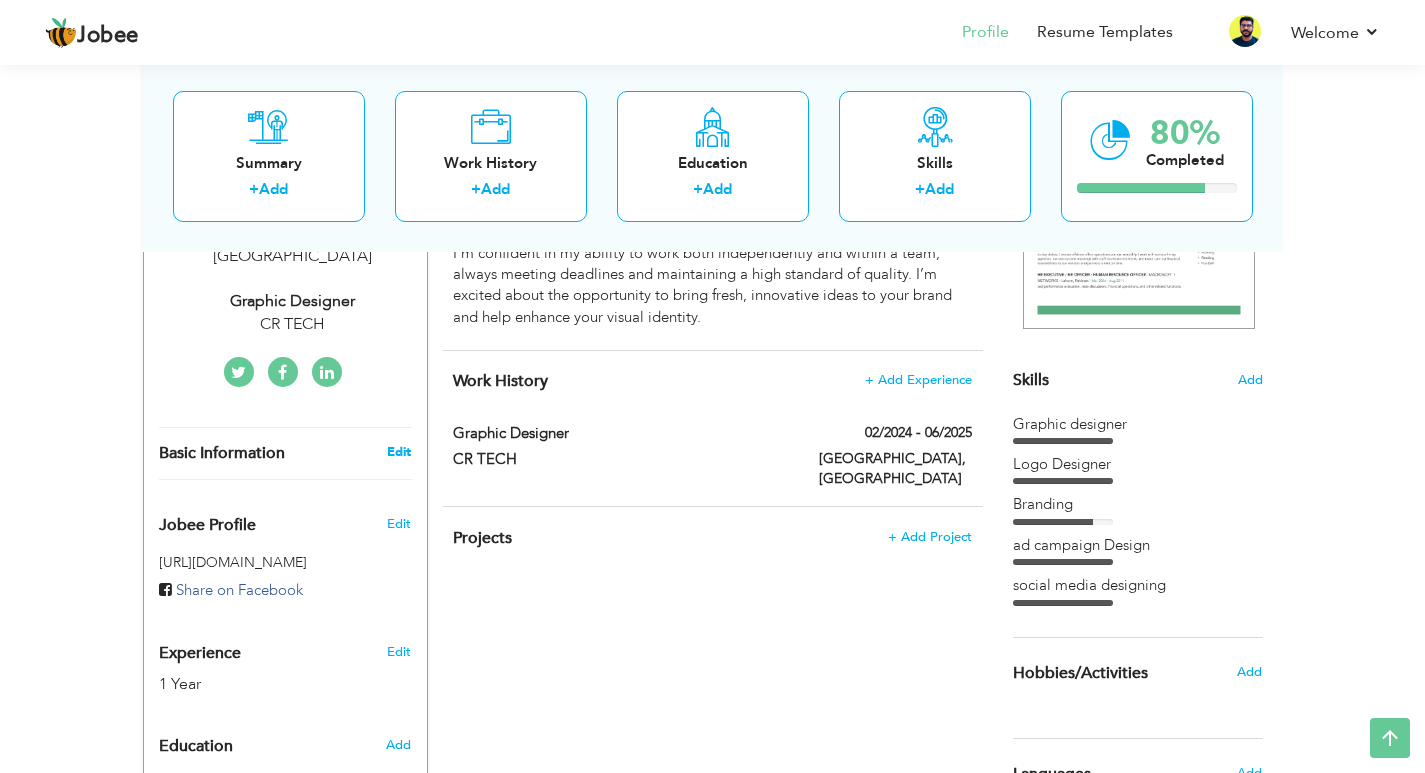 click on "Edit" at bounding box center (399, 452) 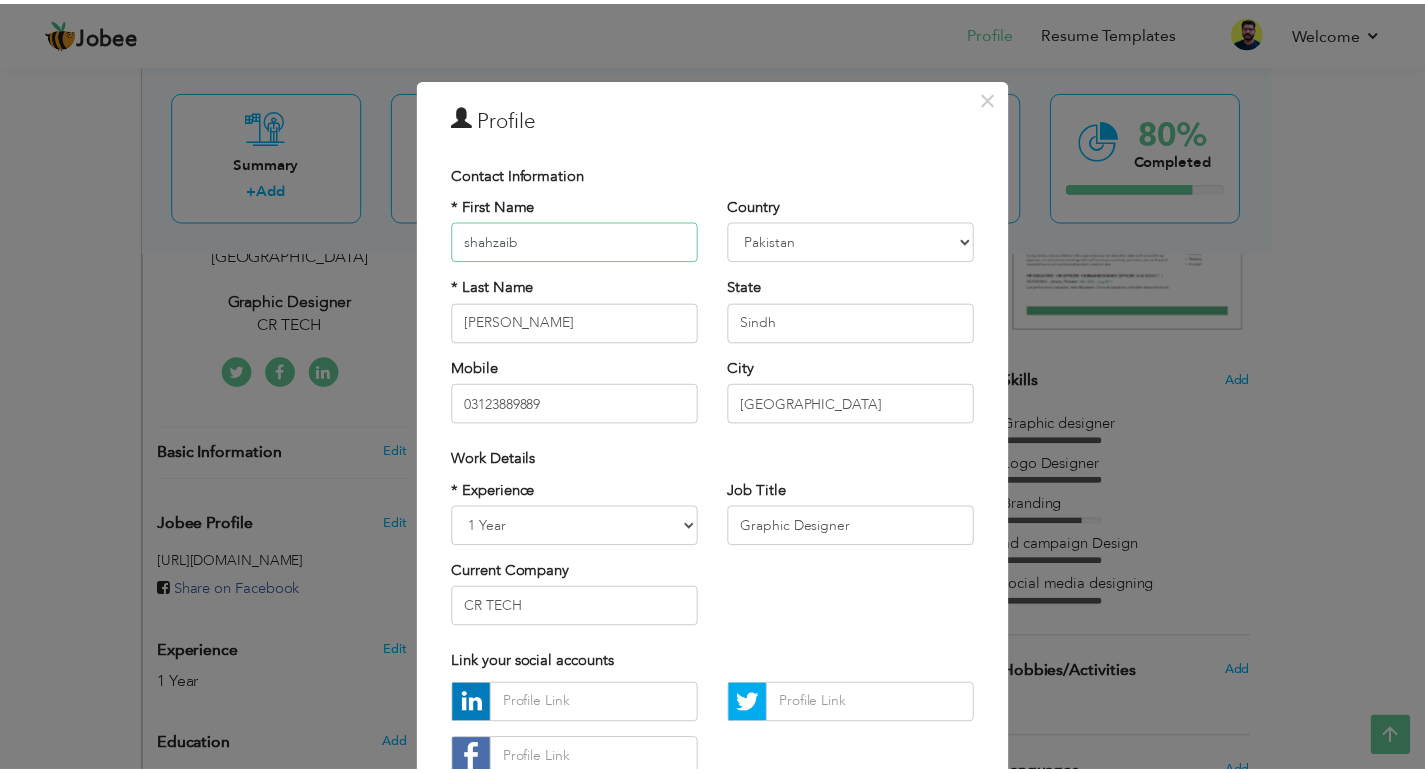 scroll, scrollTop: 143, scrollLeft: 0, axis: vertical 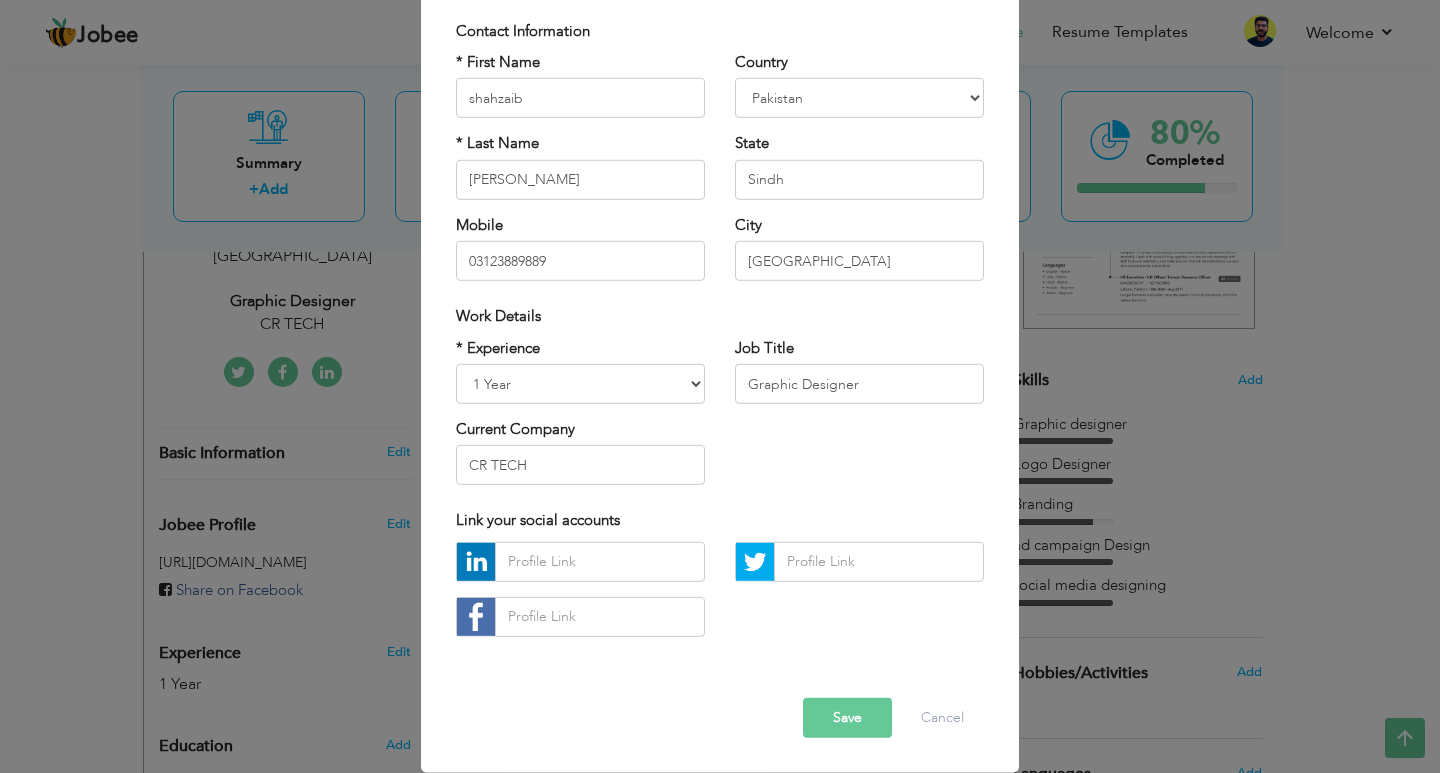click on "Save" at bounding box center (847, 718) 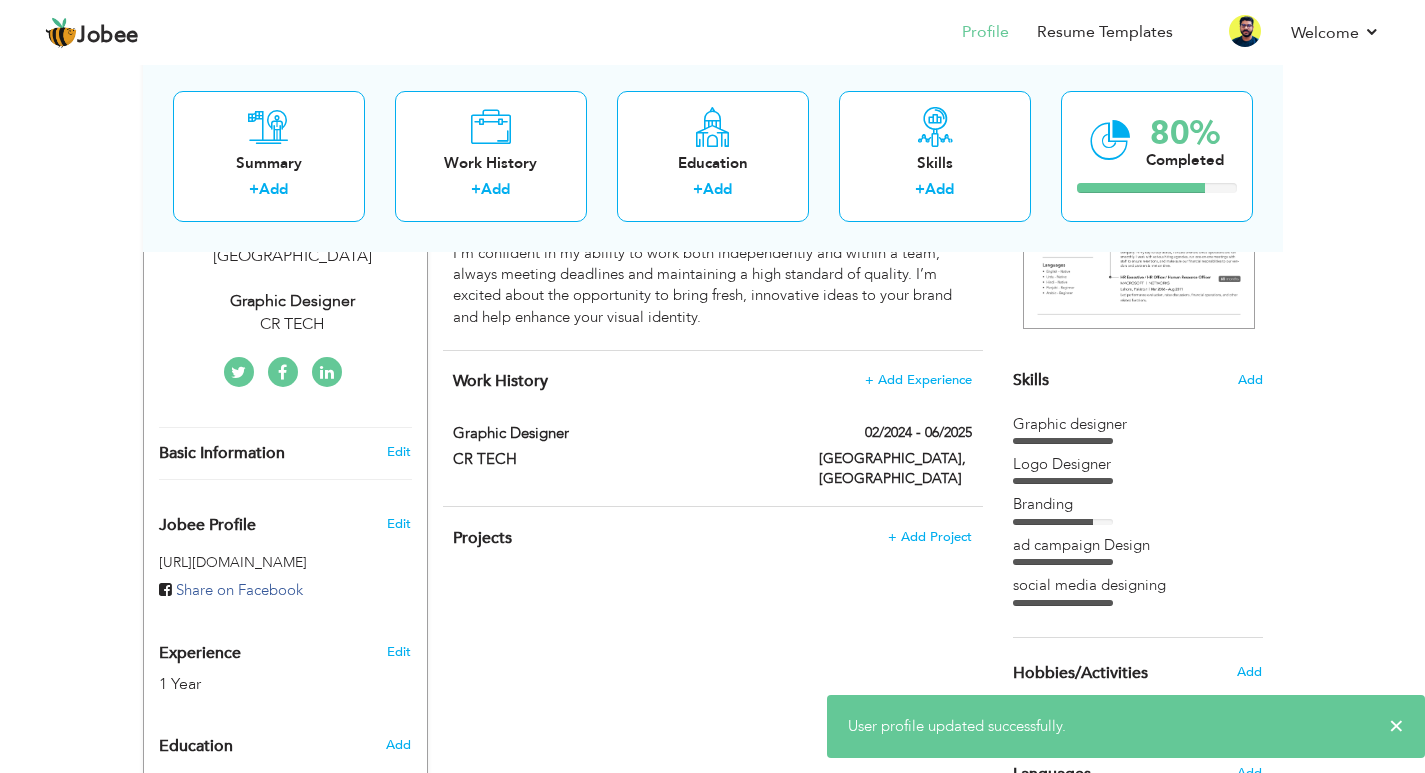 scroll, scrollTop: 0, scrollLeft: 0, axis: both 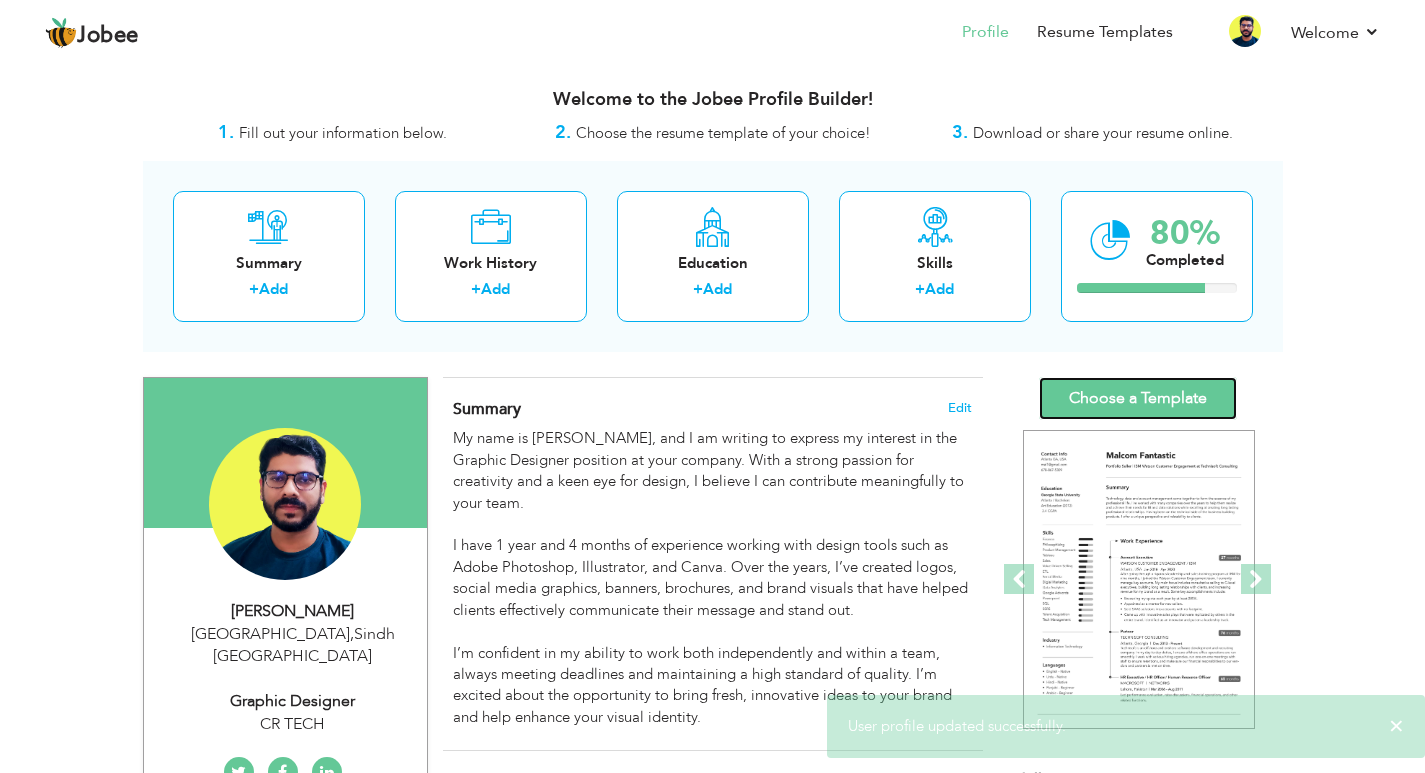 click on "Choose a Template" at bounding box center (1138, 398) 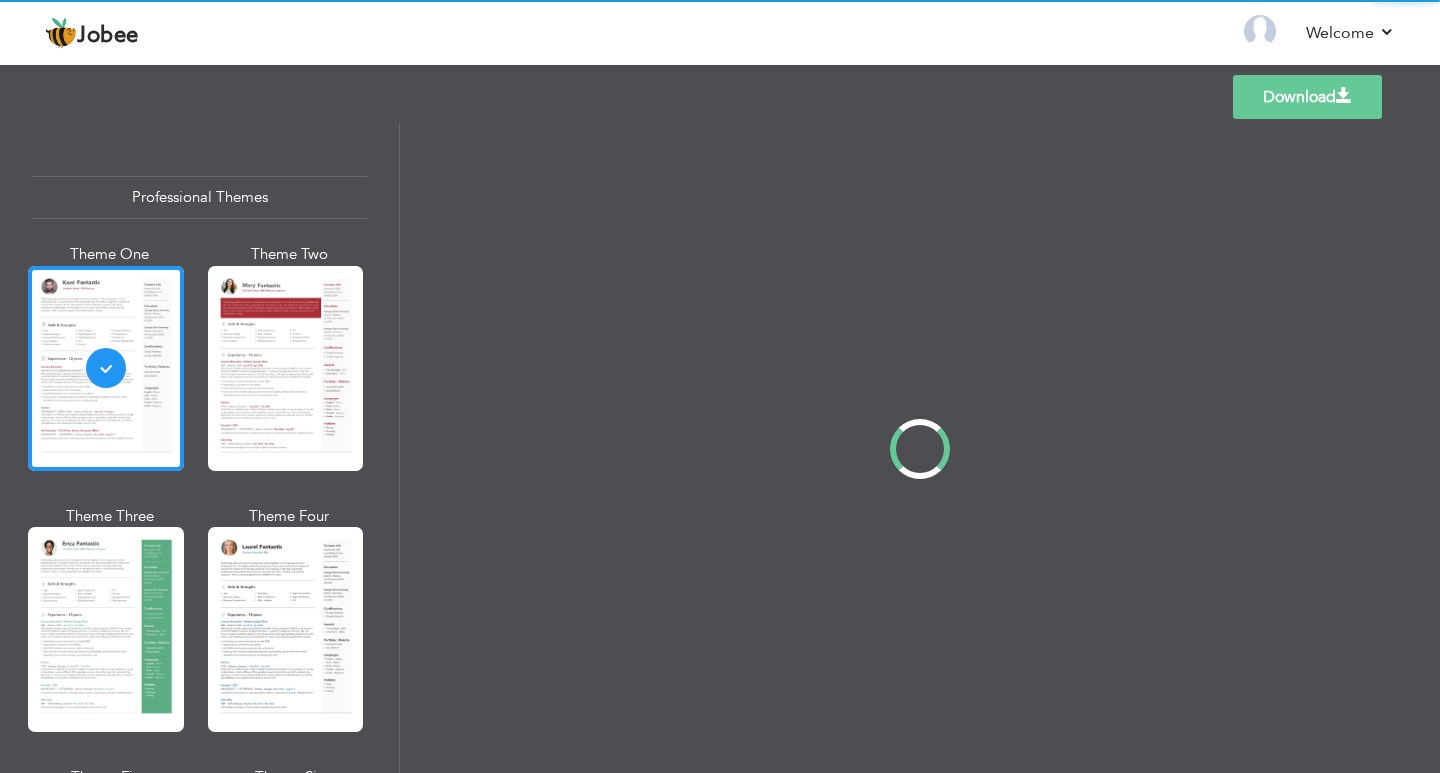 scroll, scrollTop: 0, scrollLeft: 0, axis: both 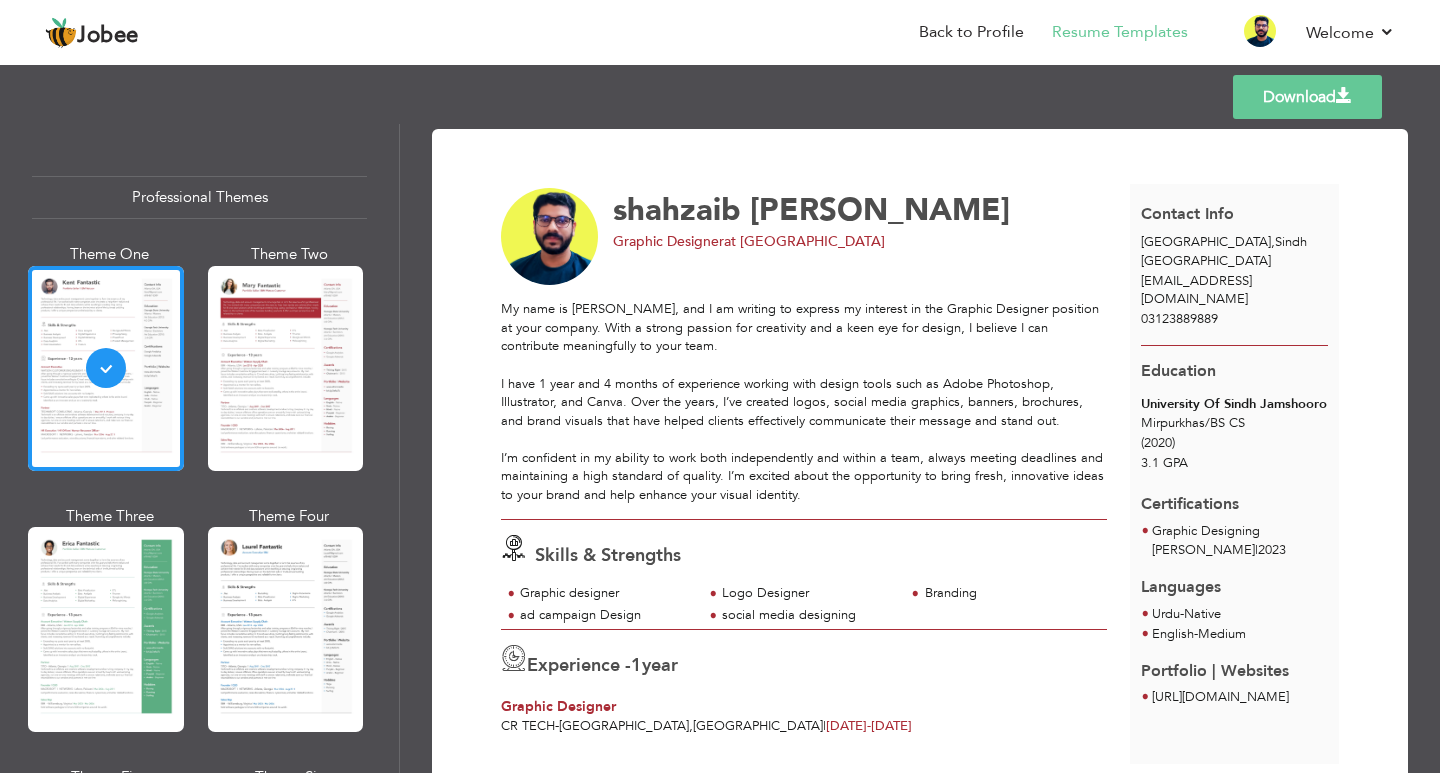 click on "Download" at bounding box center [1307, 97] 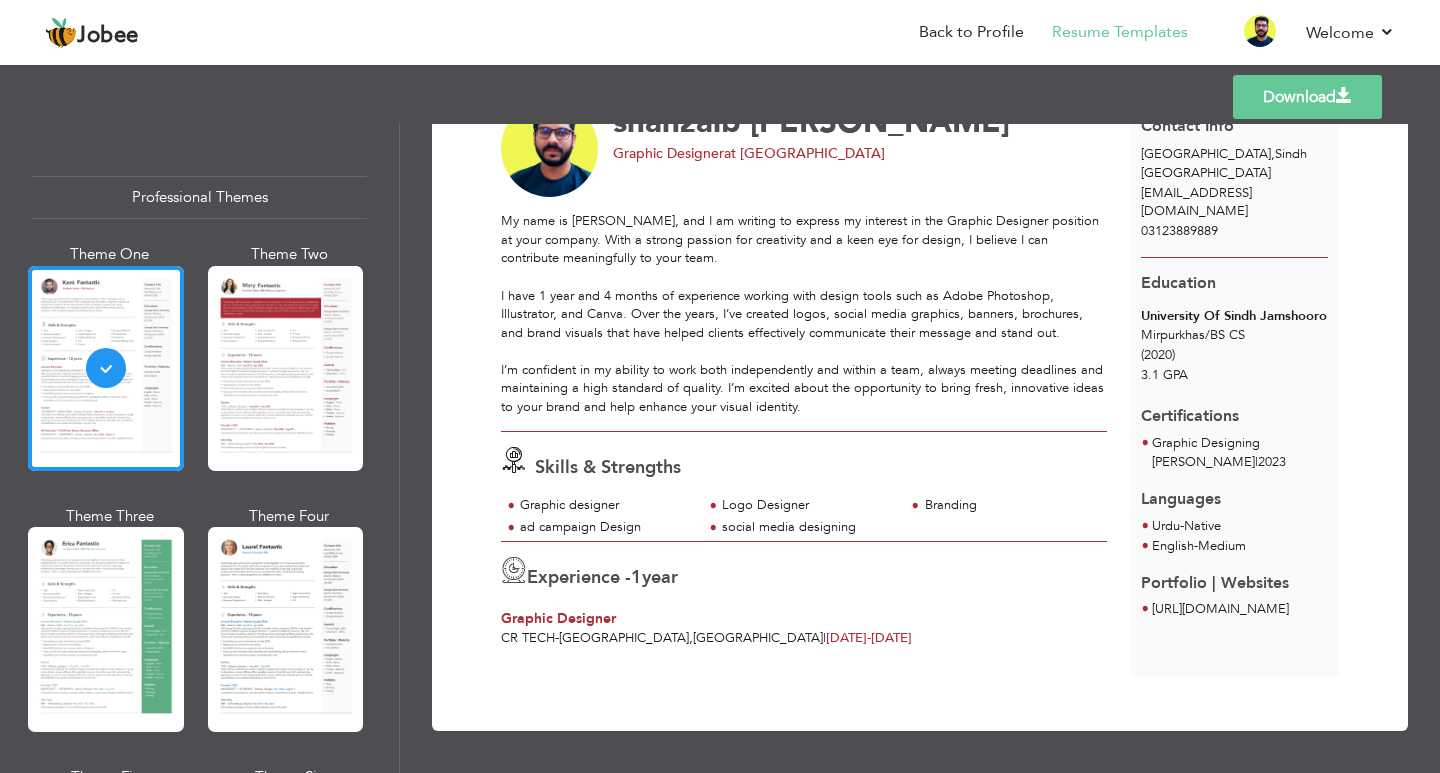 scroll, scrollTop: 0, scrollLeft: 0, axis: both 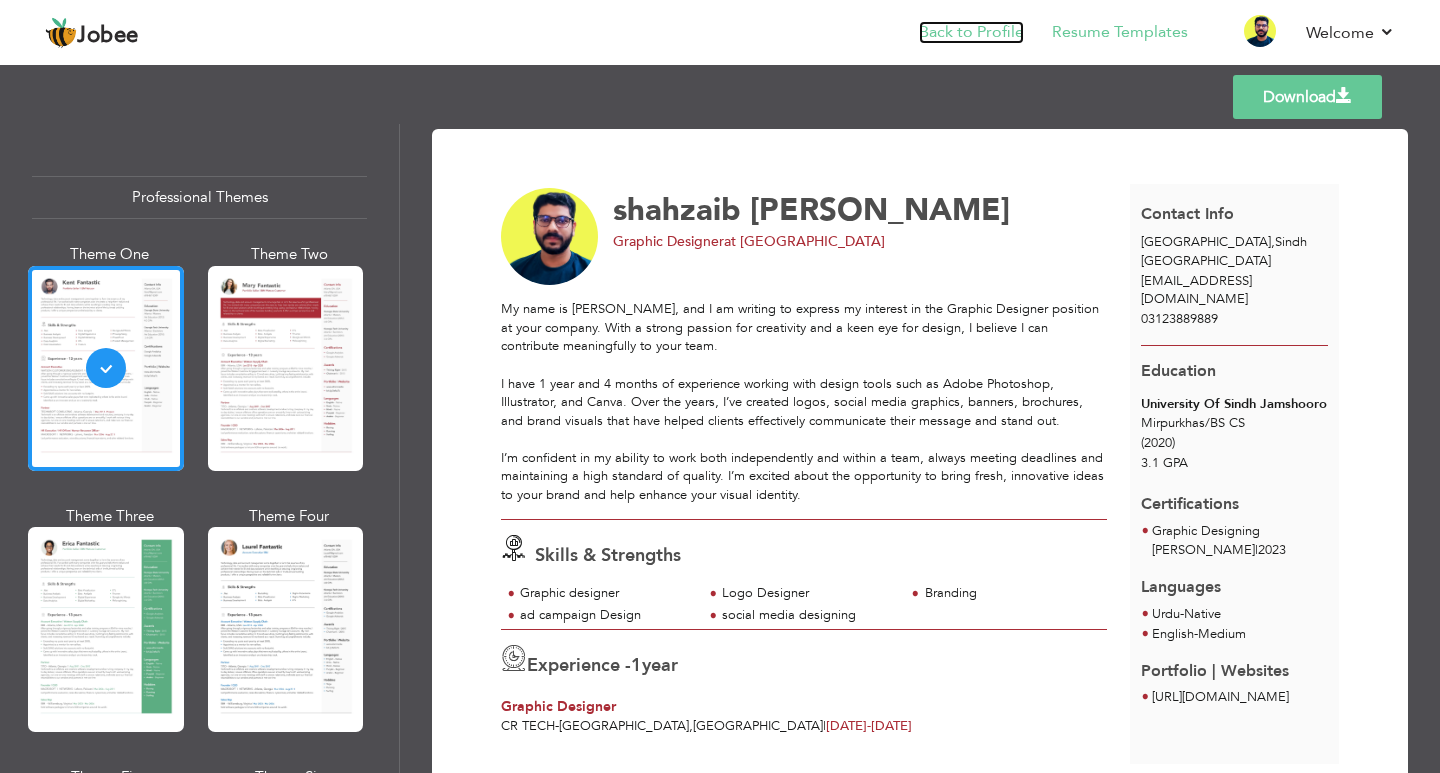 click on "Back to Profile" at bounding box center (971, 32) 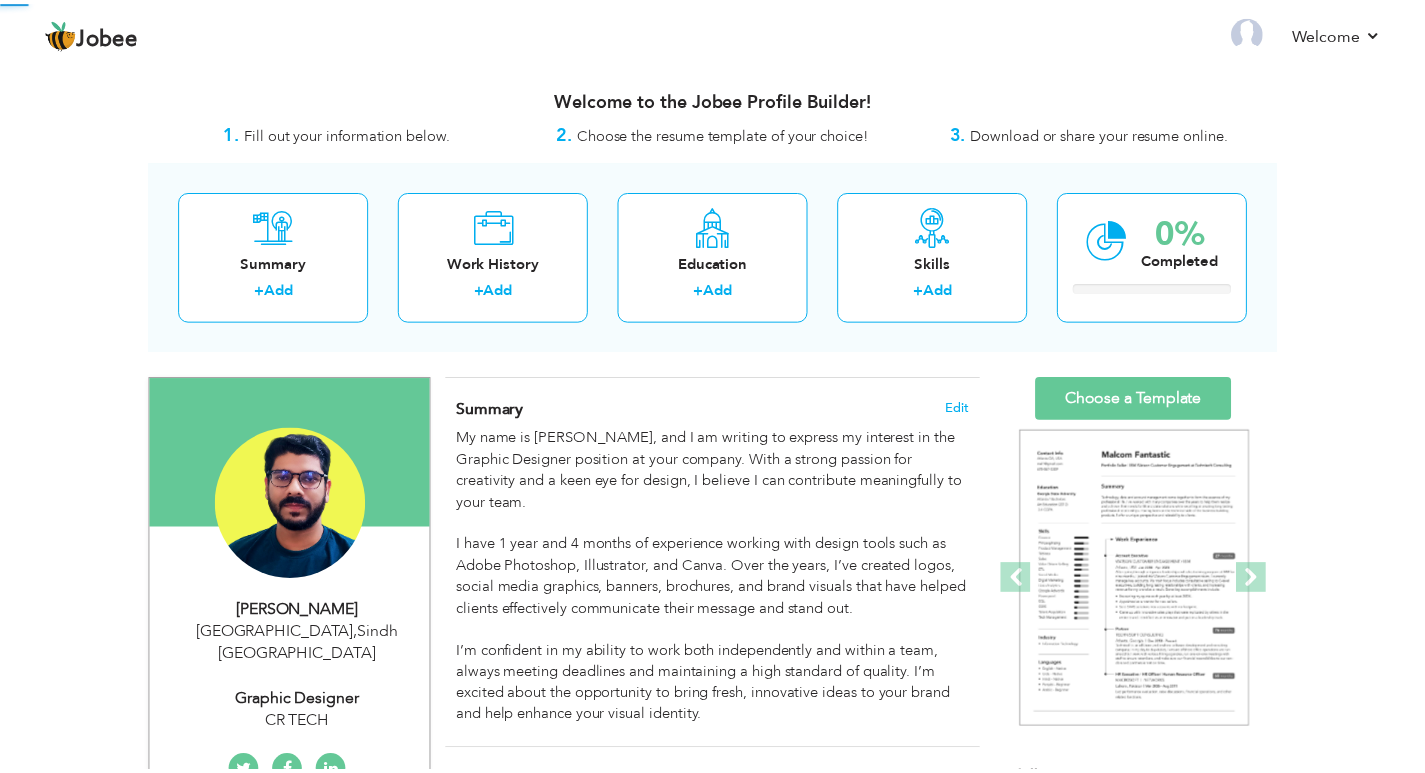 scroll, scrollTop: 0, scrollLeft: 0, axis: both 